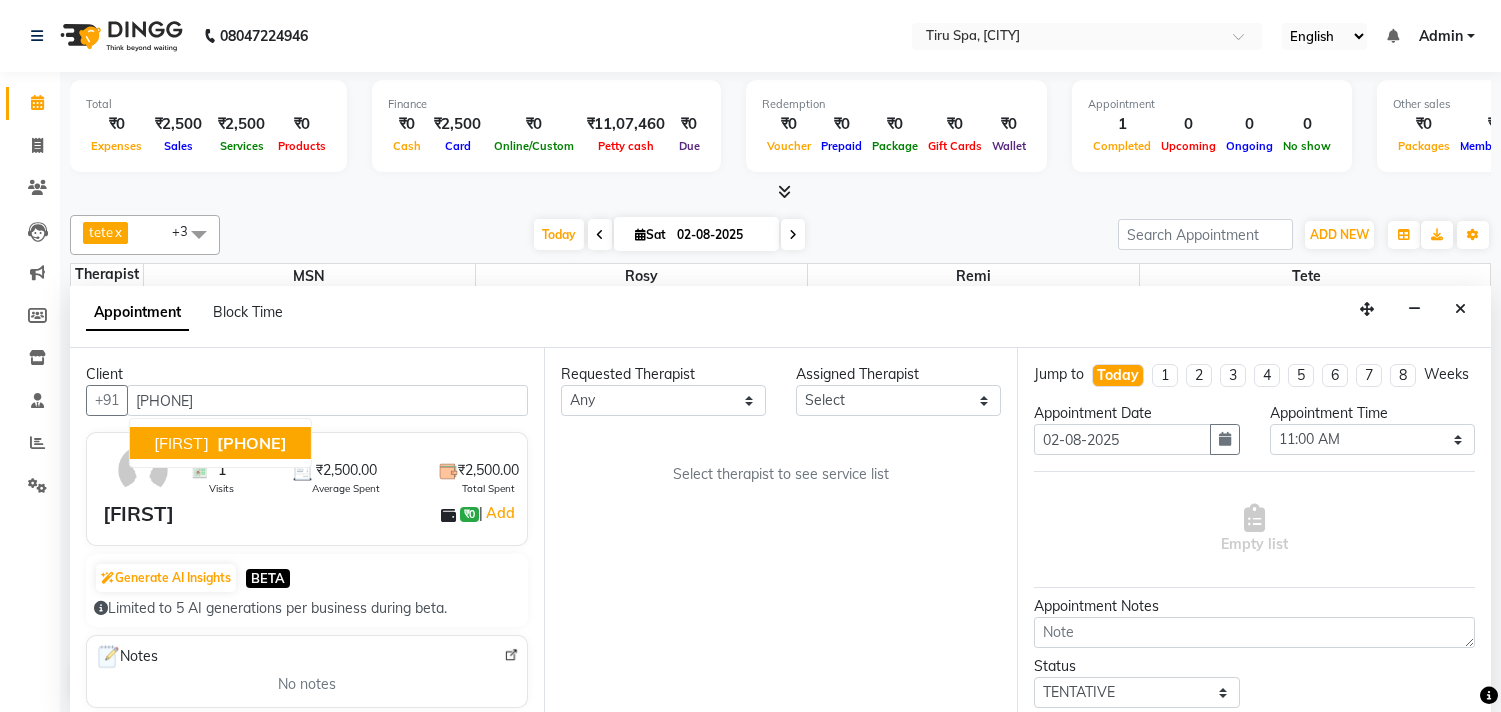 select on "660" 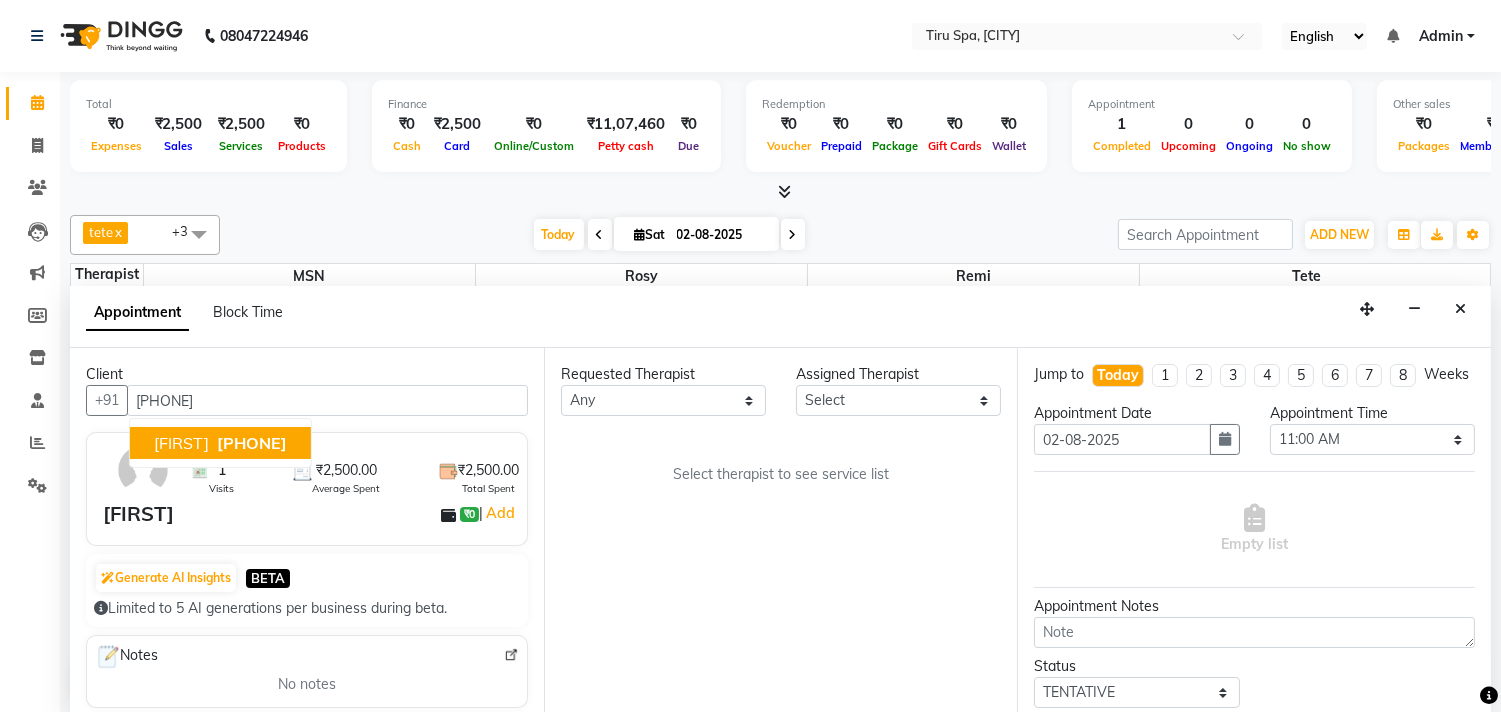 scroll, scrollTop: 0, scrollLeft: 0, axis: both 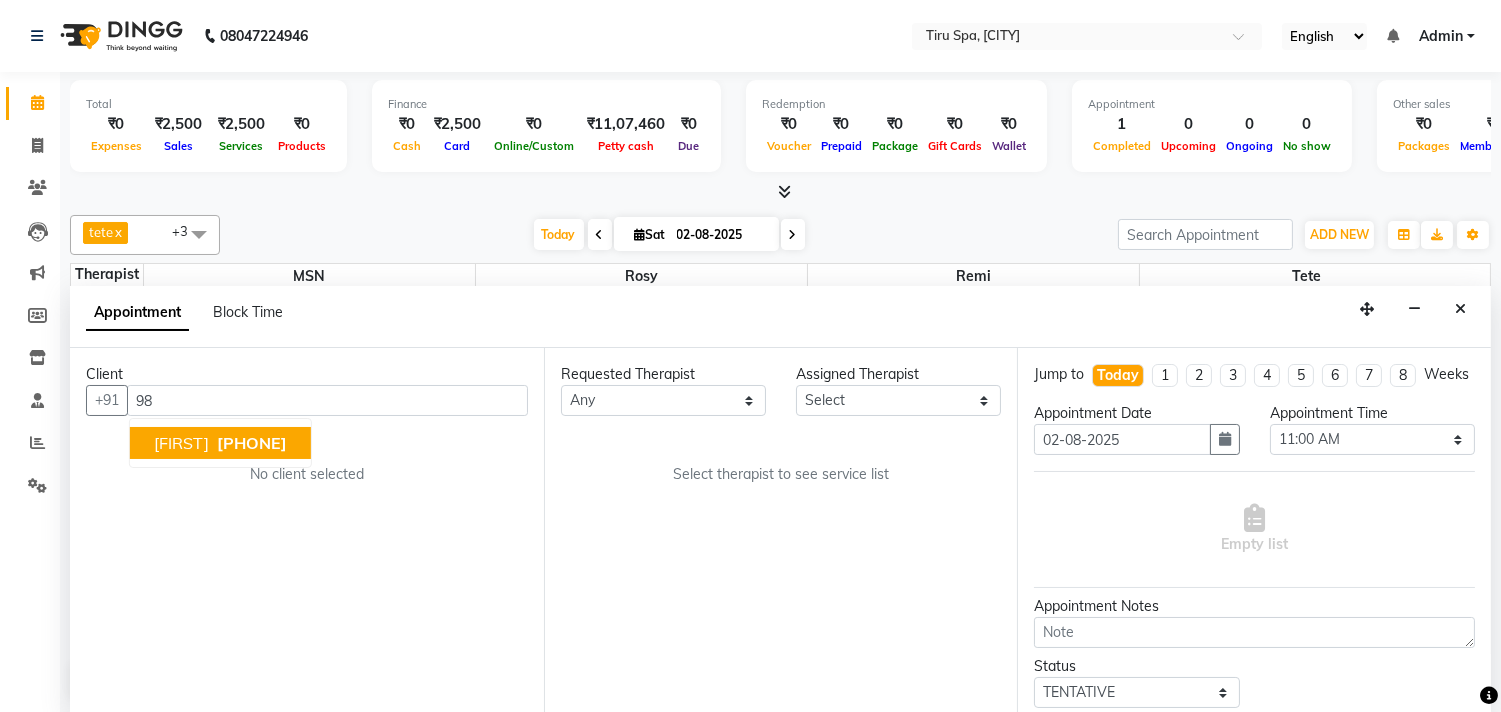 type on "9" 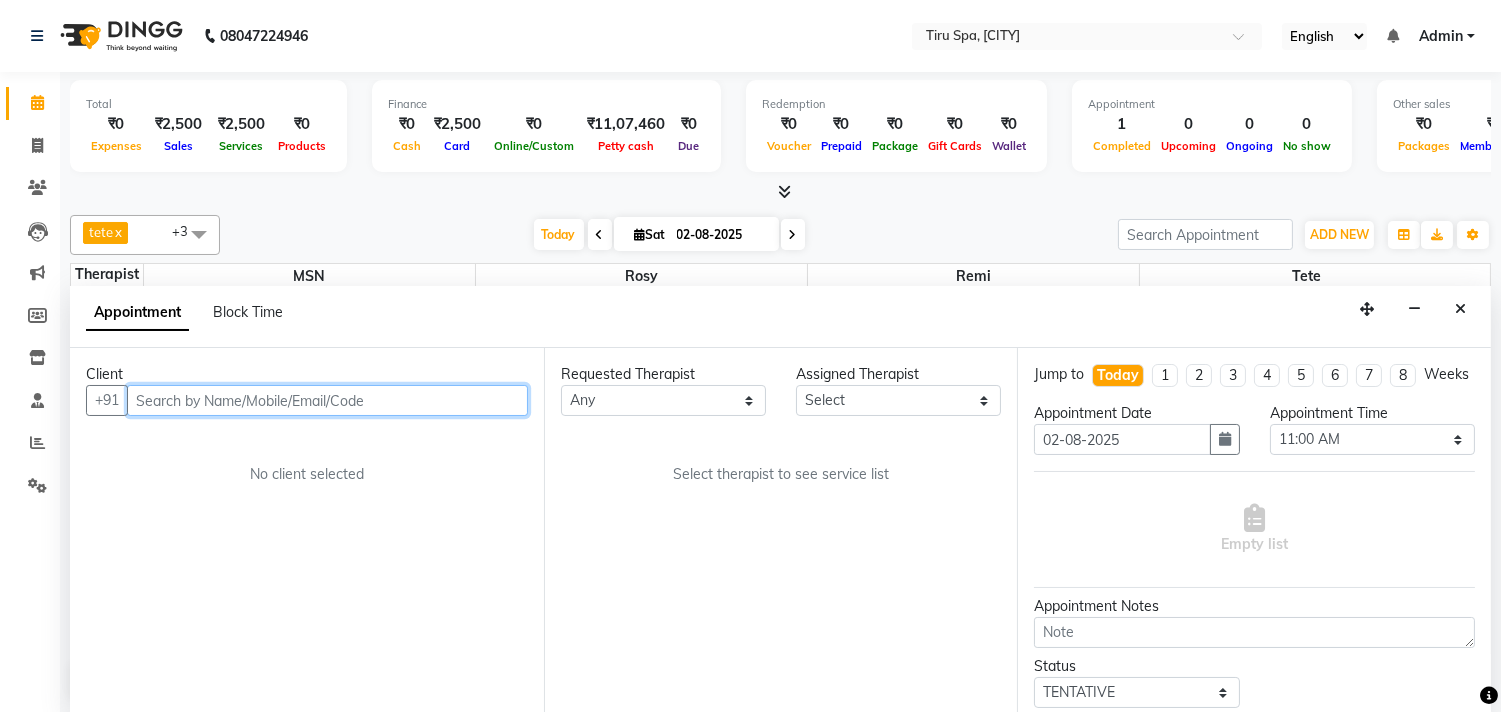 paste on "[PHONE]" 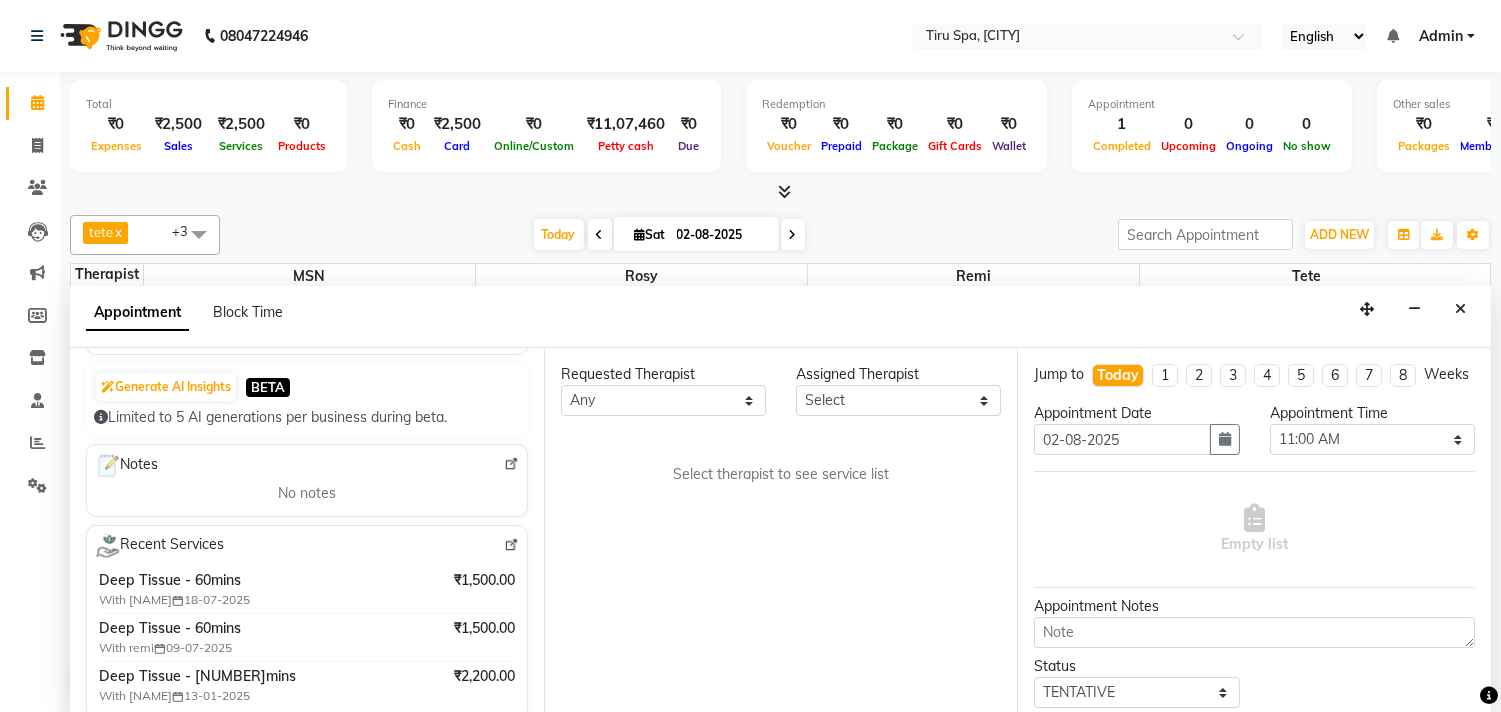 scroll, scrollTop: 222, scrollLeft: 0, axis: vertical 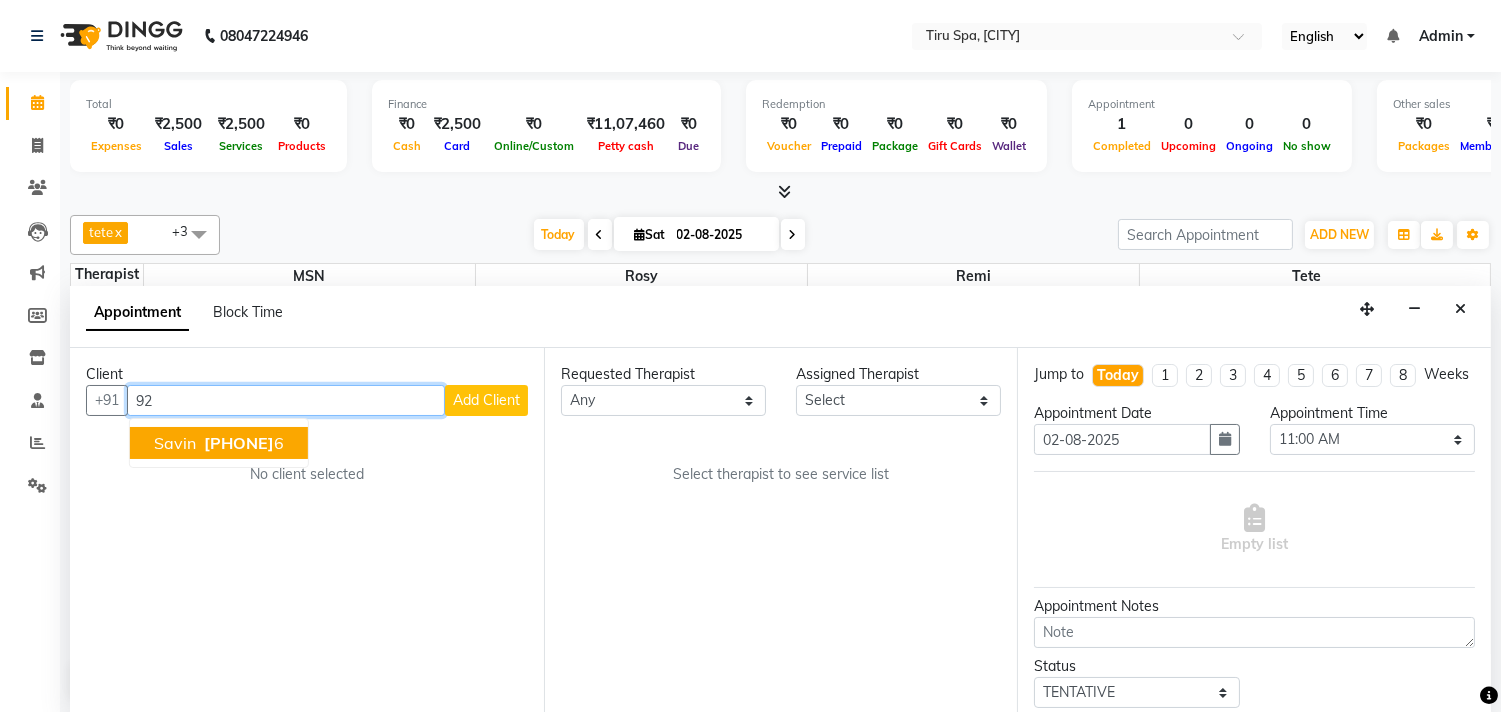type on "9" 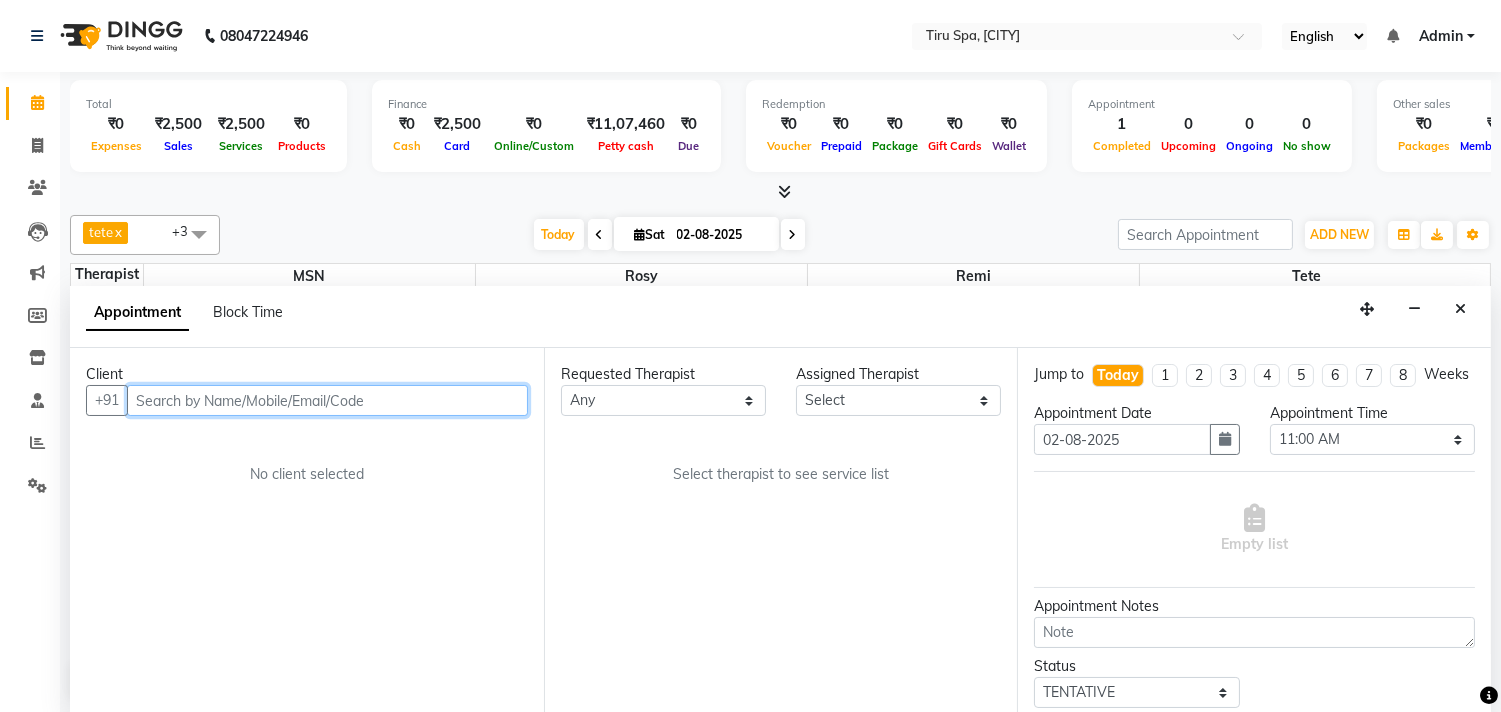paste on "[PHONE]" 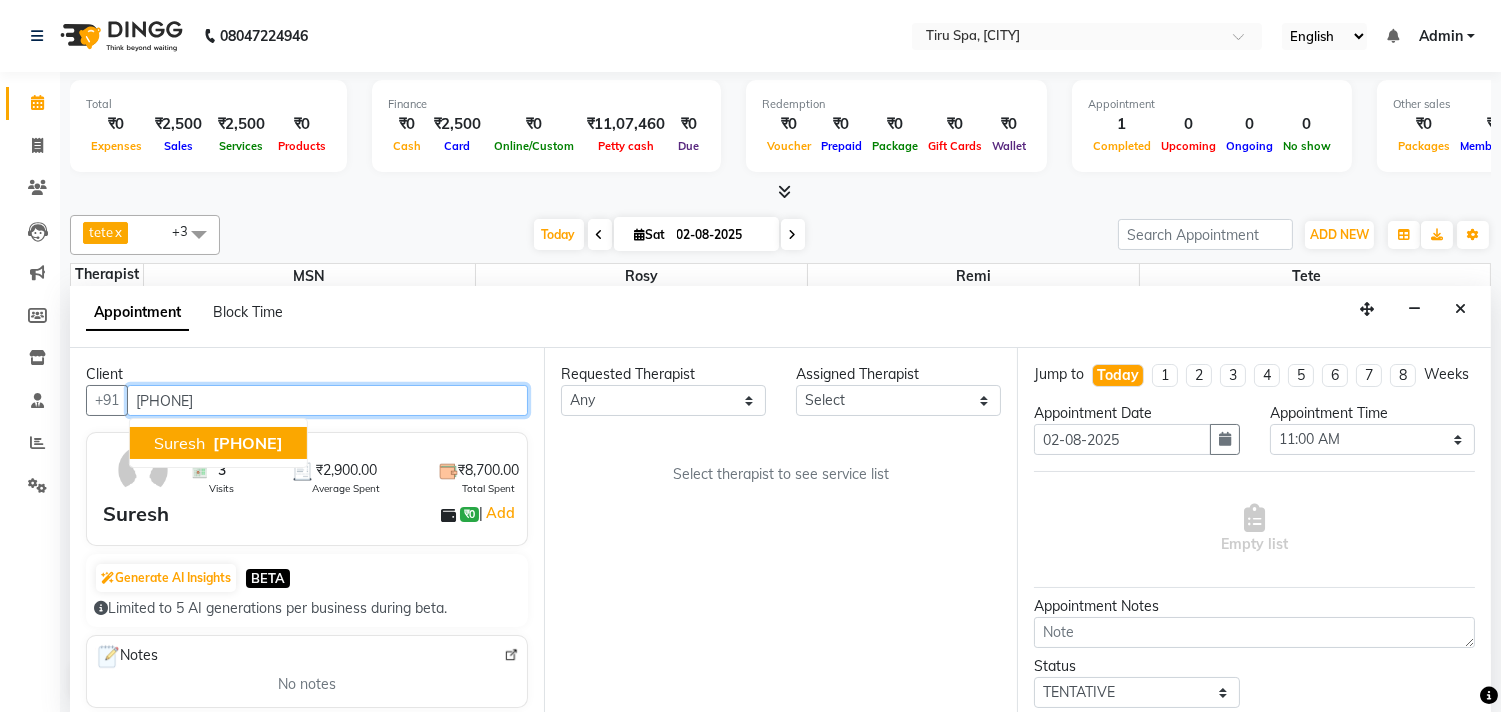 type on "[PHONE]" 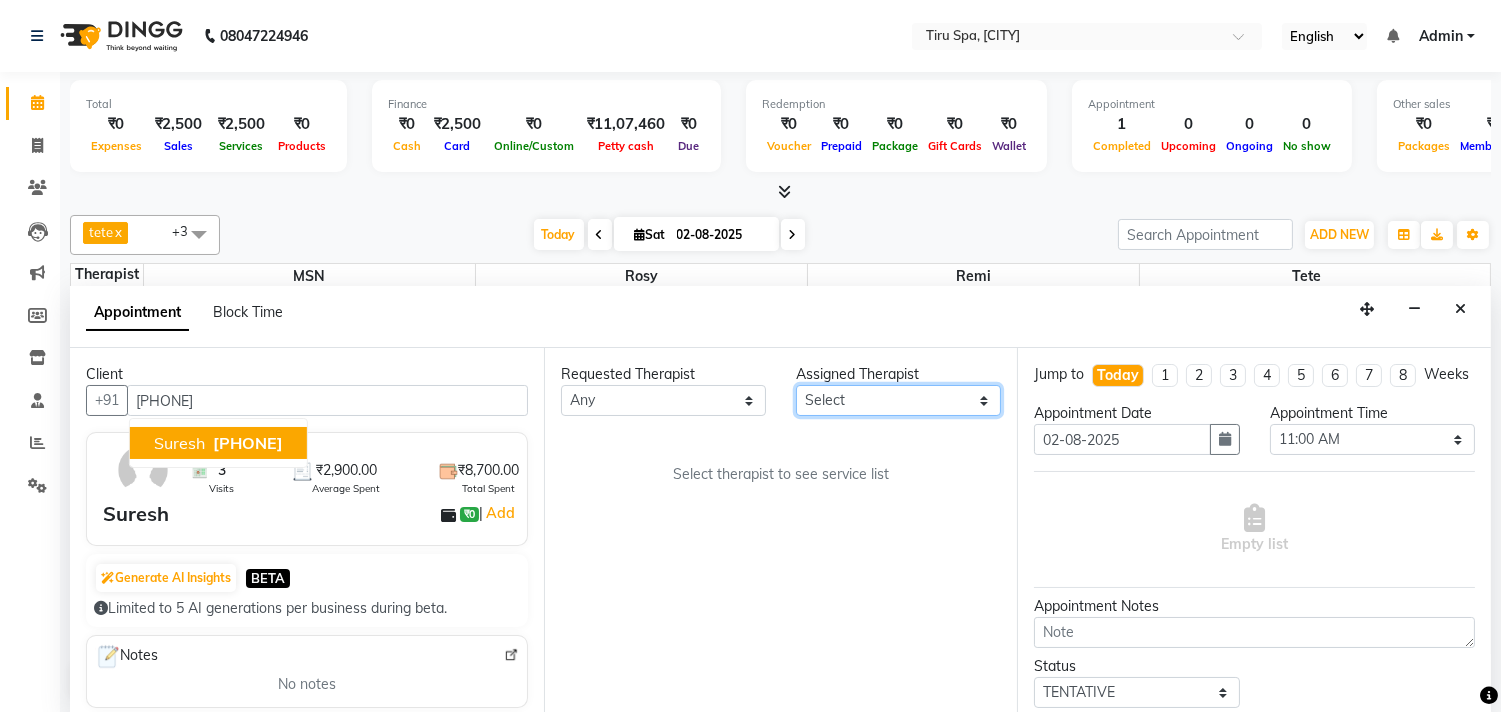 click on "Select [FIRST]  MSN [FIRST] [FIRST]  [FIRST] [FIRST] [FIRST]" at bounding box center [898, 400] 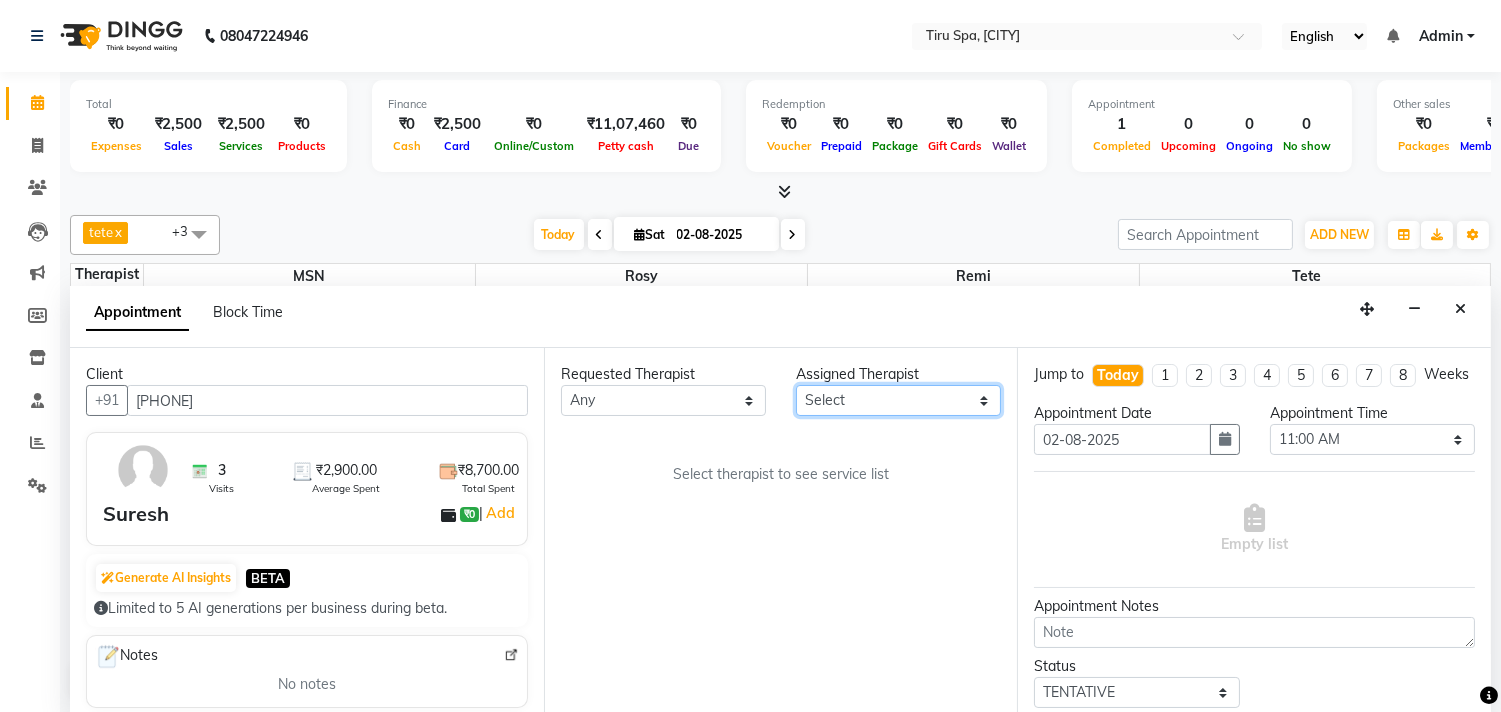 select on "32800" 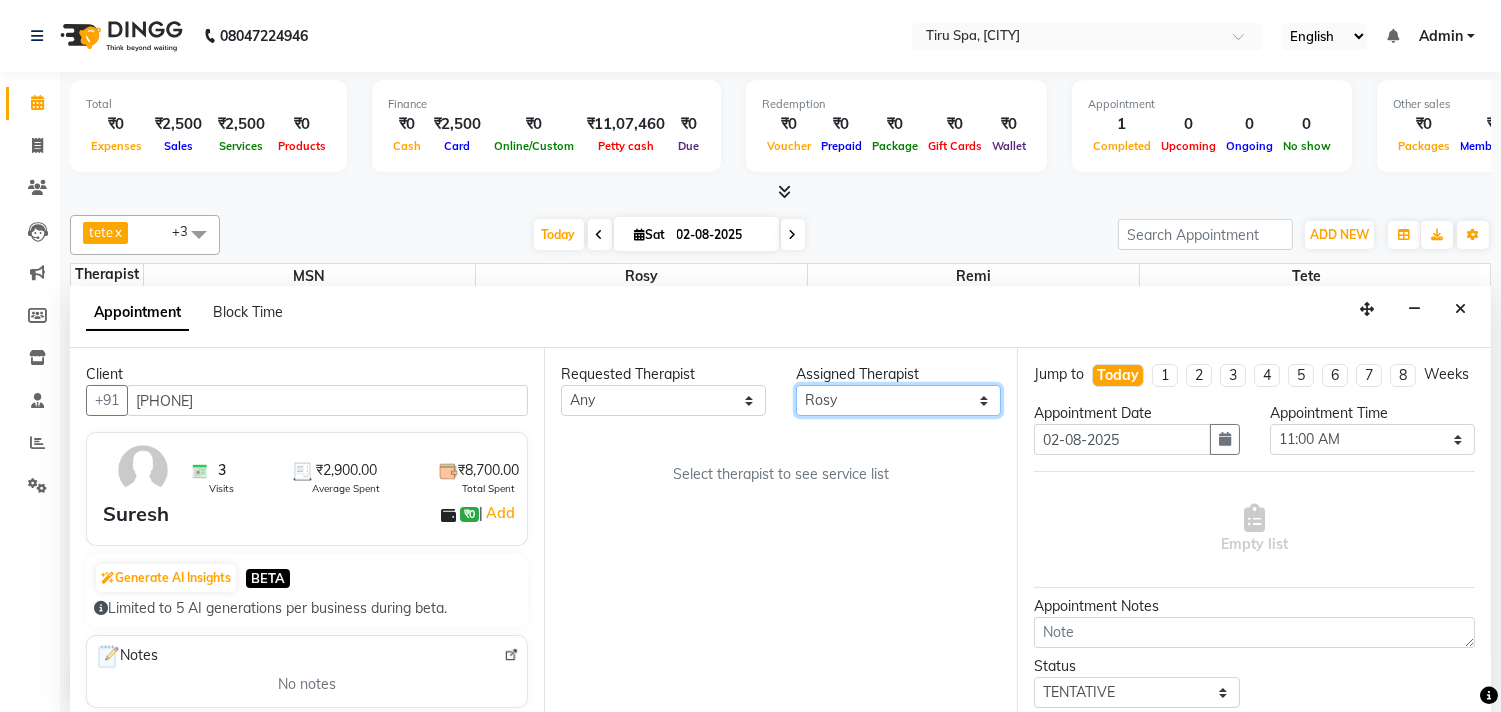 click on "Select [FIRST]  MSN [FIRST] [FIRST]  [FIRST] [FIRST] [FIRST]" at bounding box center [898, 400] 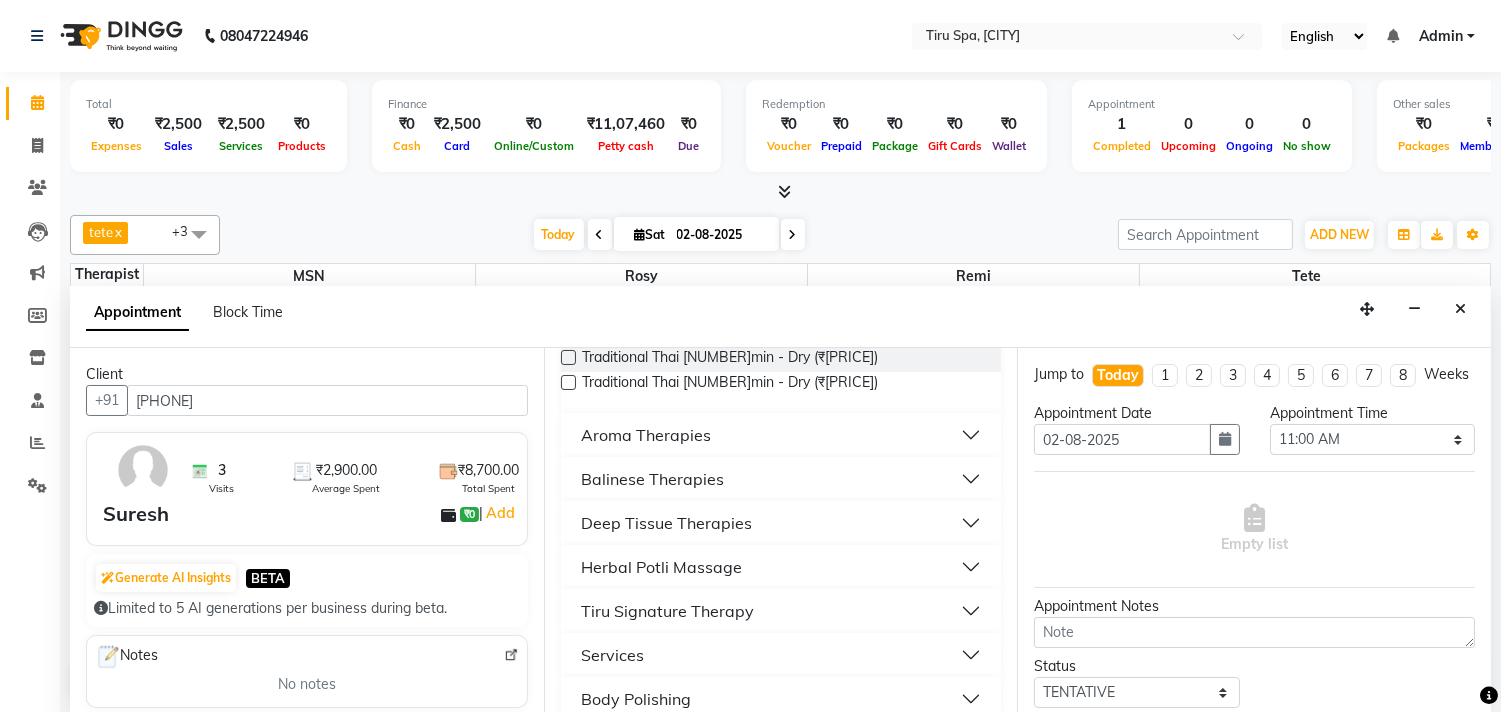 scroll, scrollTop: 222, scrollLeft: 0, axis: vertical 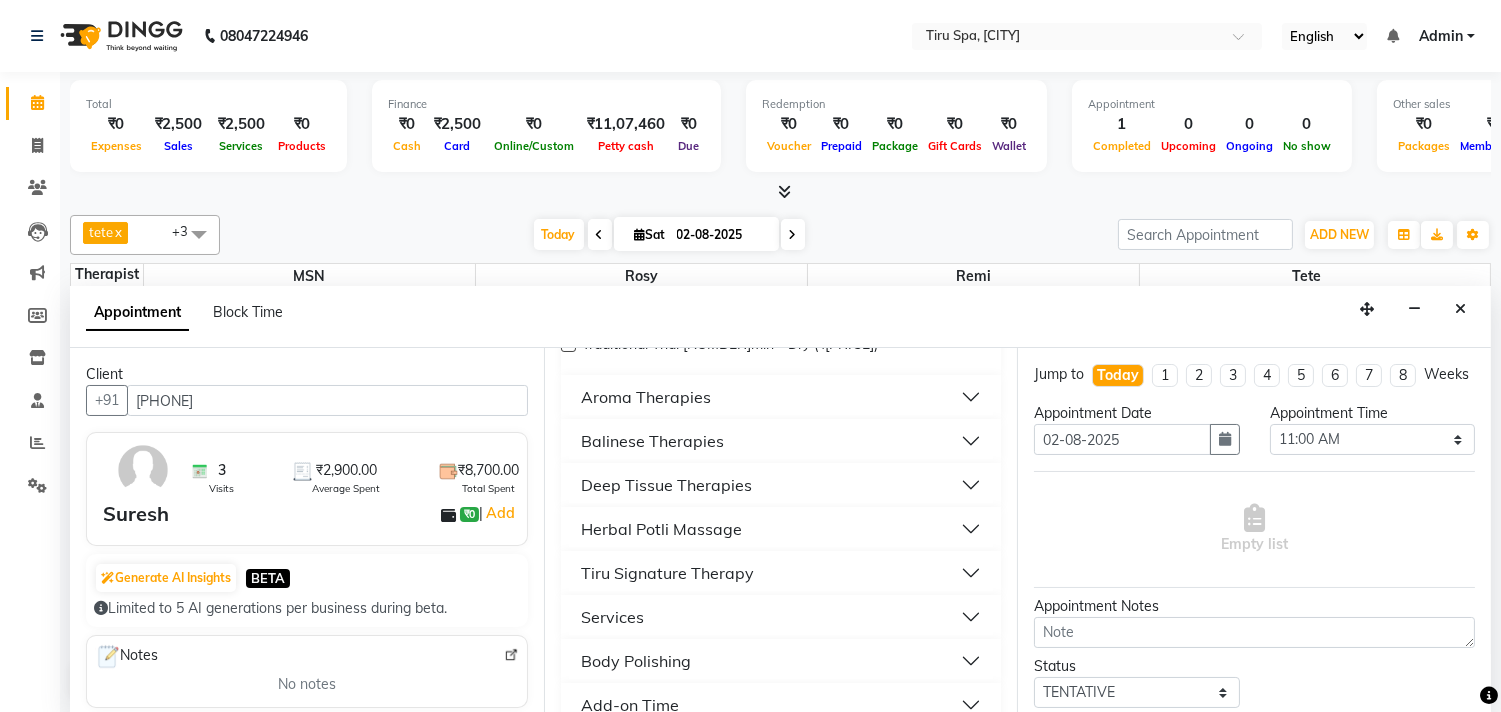 click on "Deep Tissue Therapies" at bounding box center [781, 485] 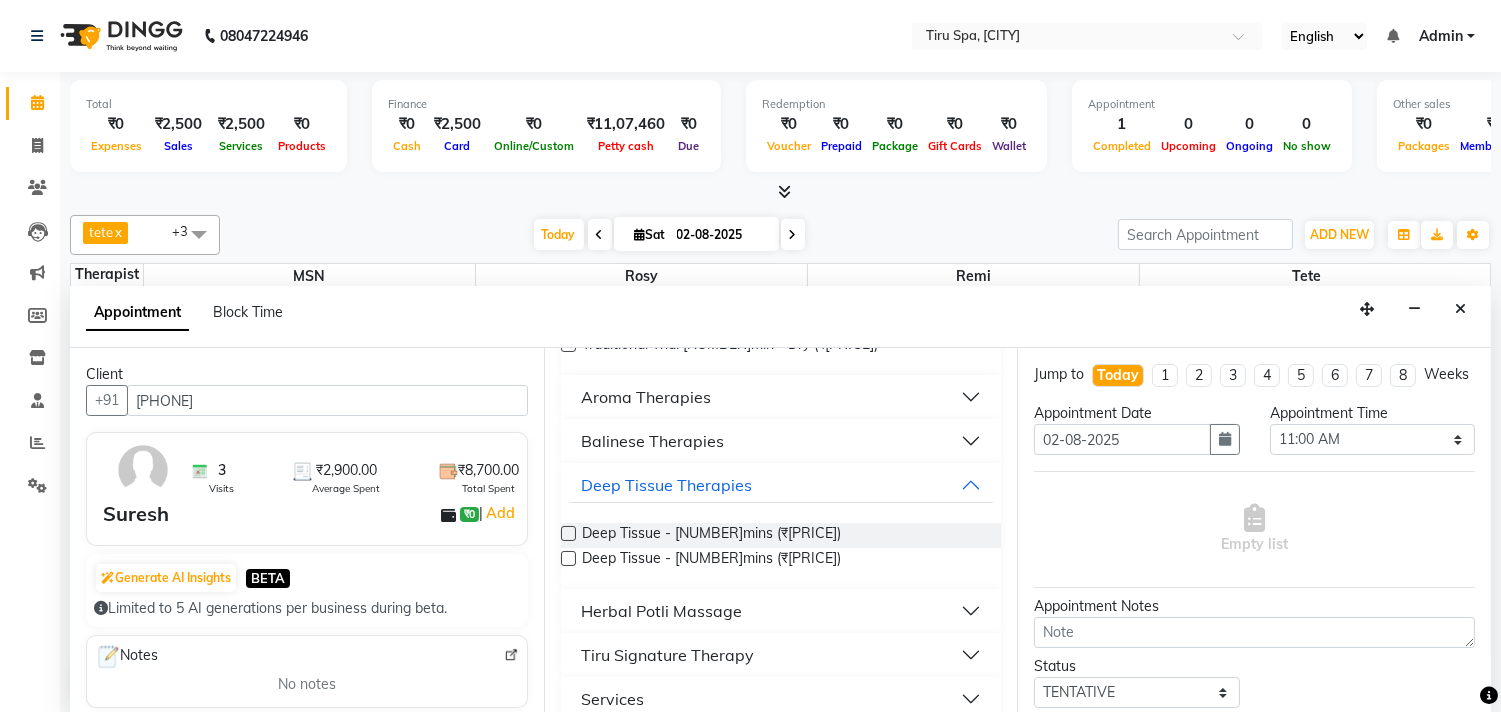 click at bounding box center [568, 558] 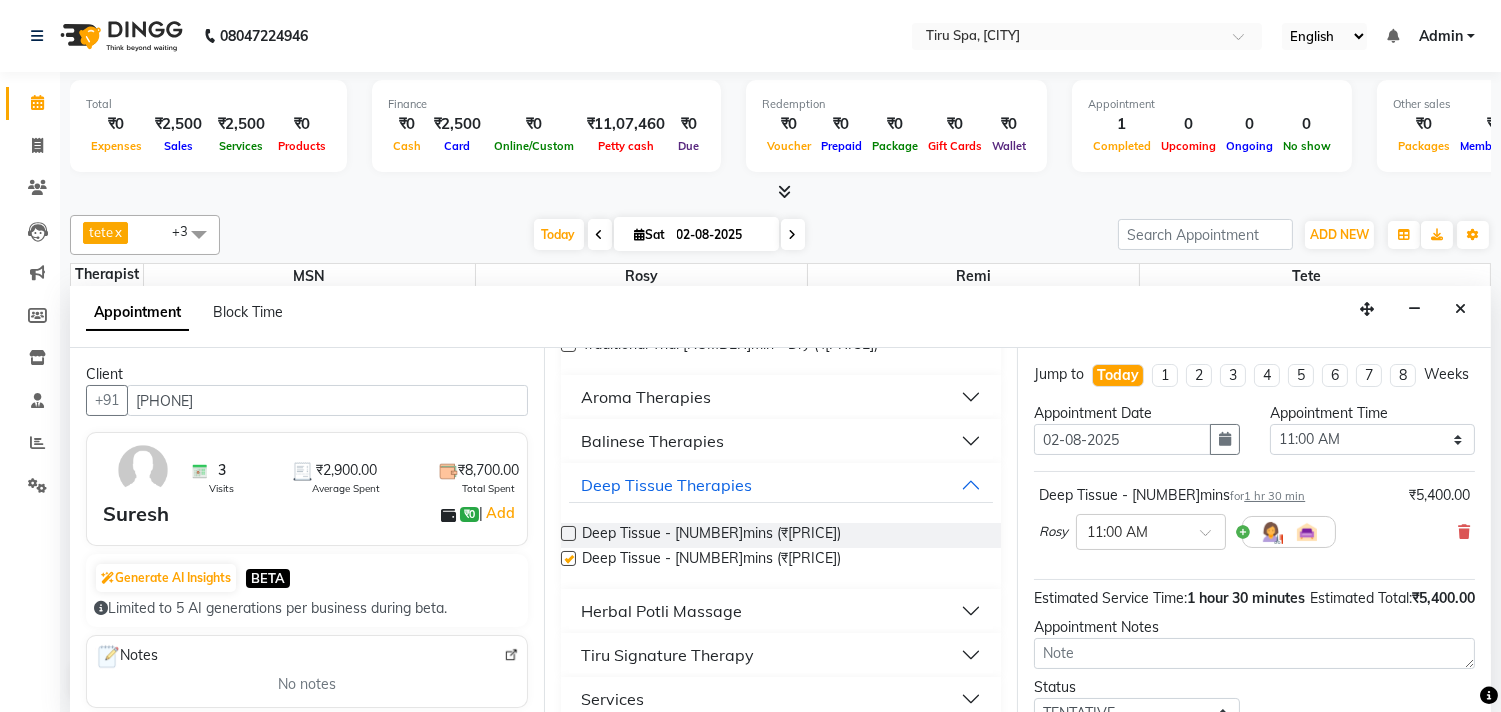 checkbox on "false" 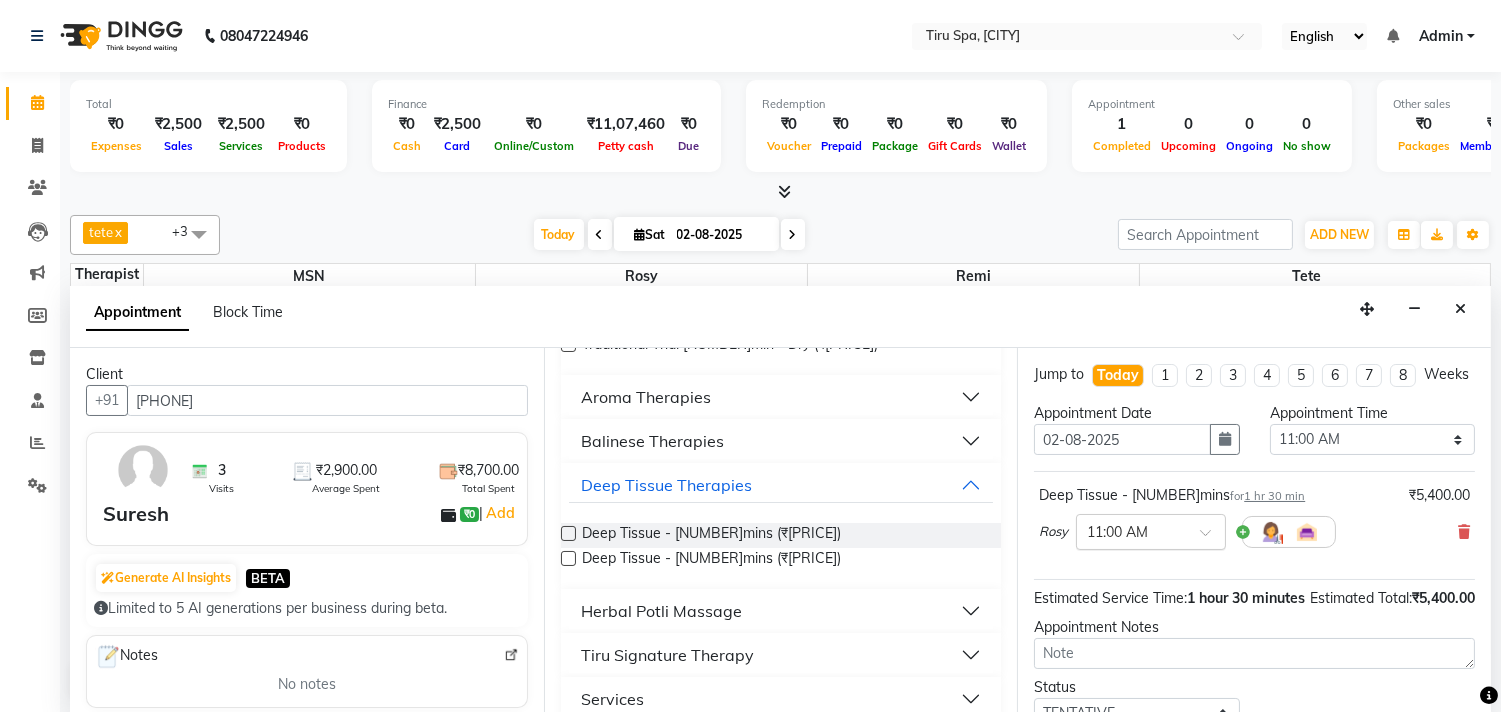 click at bounding box center [1131, 530] 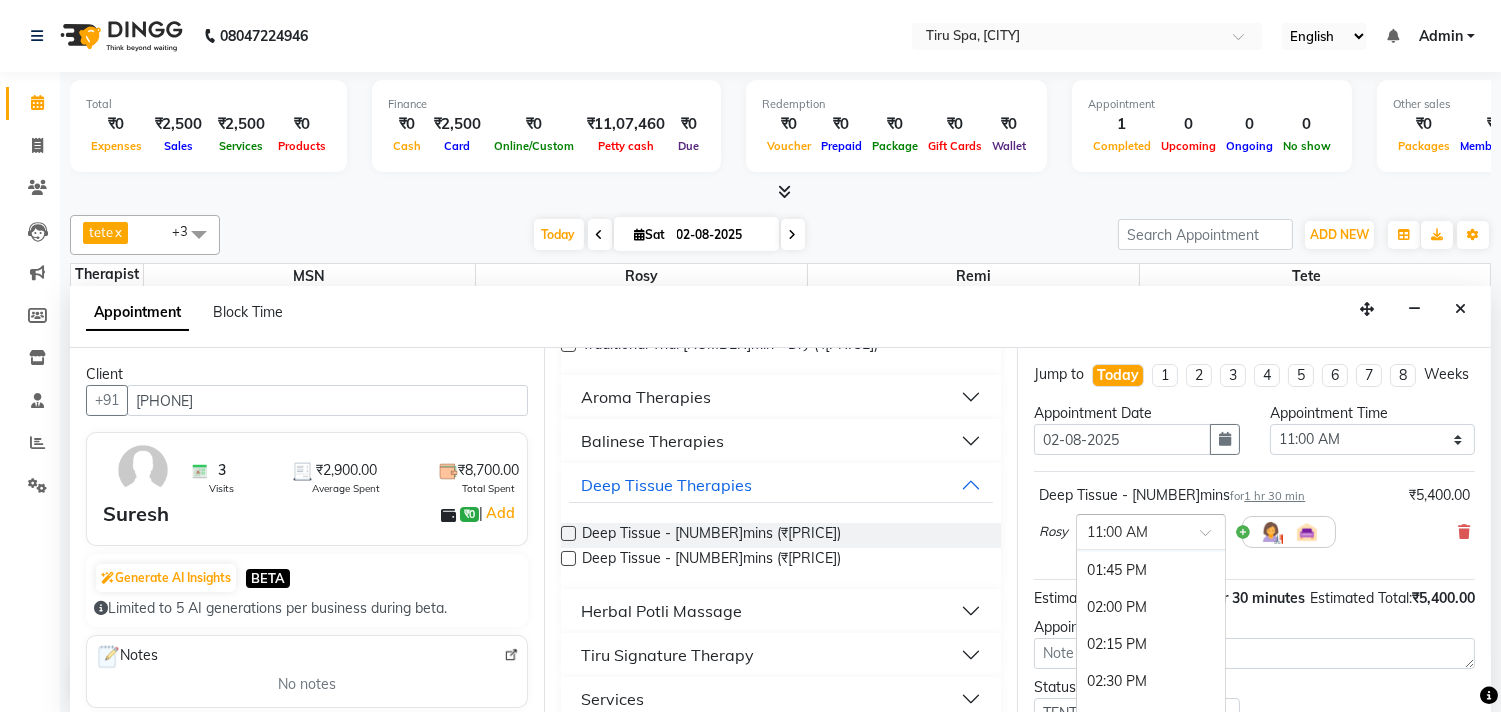 scroll, scrollTop: 444, scrollLeft: 0, axis: vertical 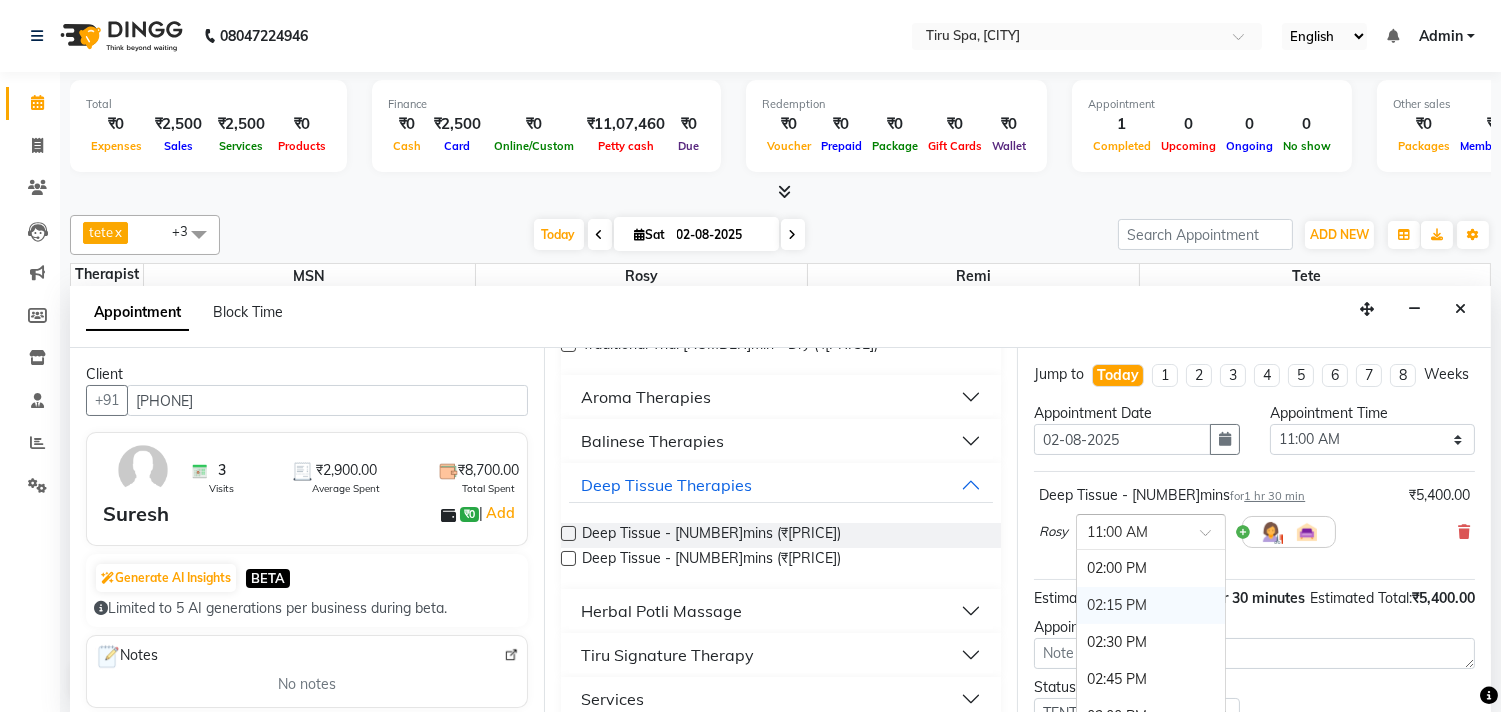 click on "02:15 PM" at bounding box center (1151, 605) 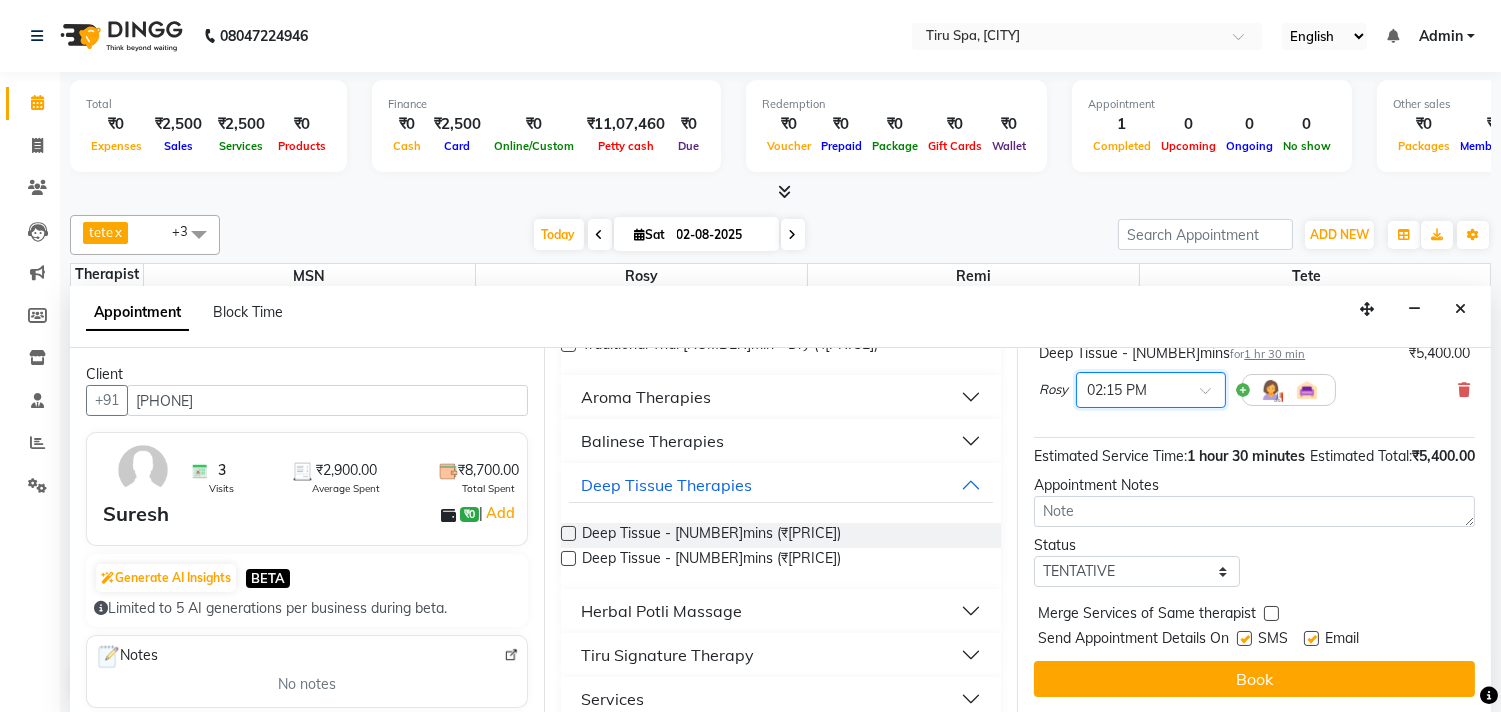 scroll, scrollTop: 181, scrollLeft: 0, axis: vertical 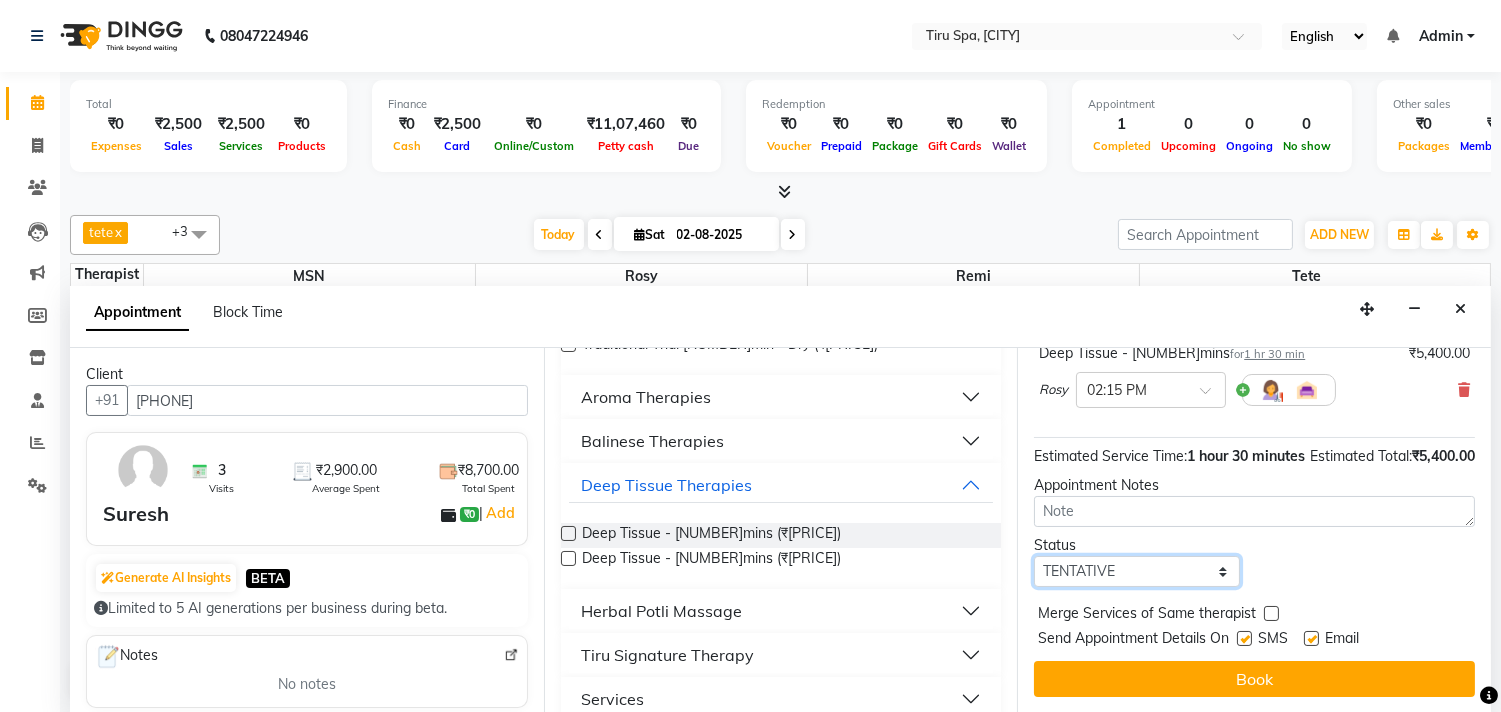 click on "Select TENTATIVE CONFIRM CHECK-IN UPCOMING" at bounding box center [1136, 571] 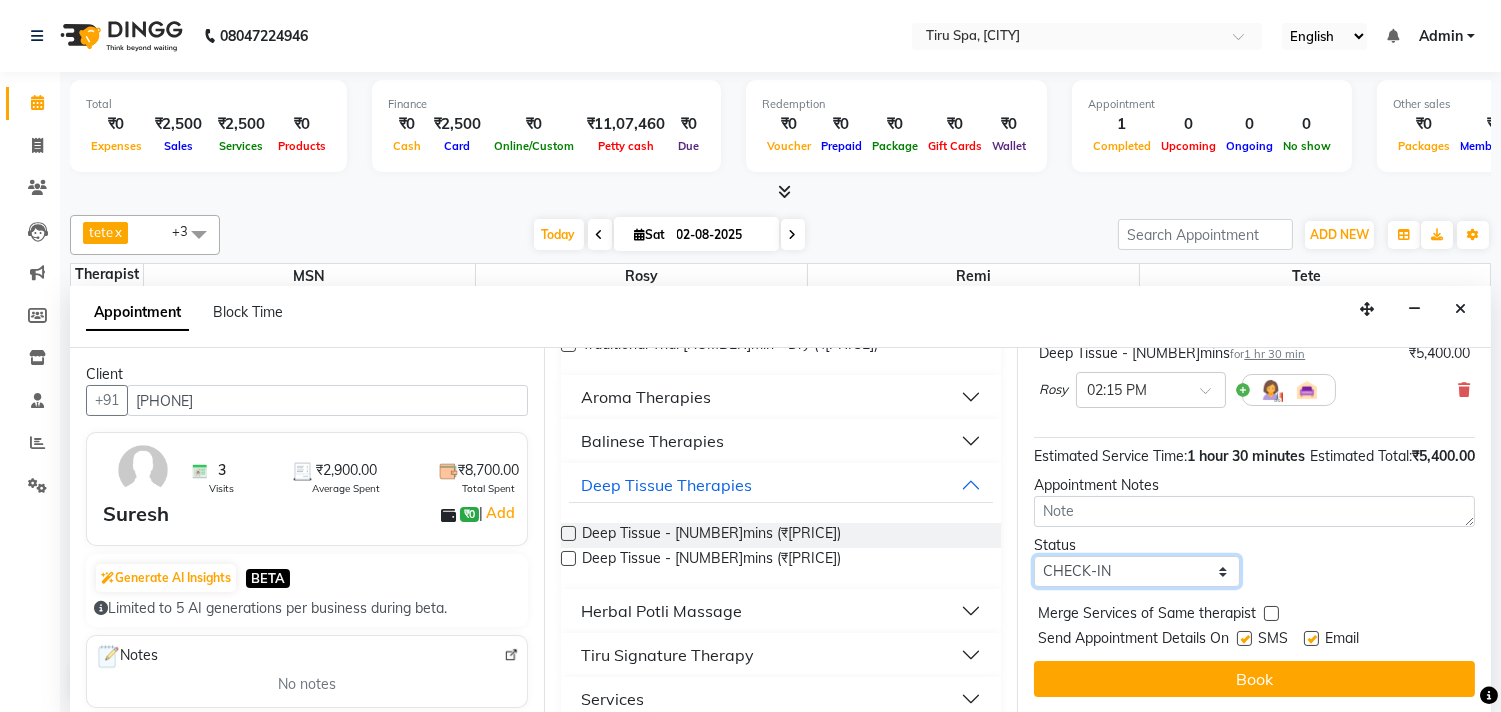 click on "Select TENTATIVE CONFIRM CHECK-IN UPCOMING" at bounding box center (1136, 571) 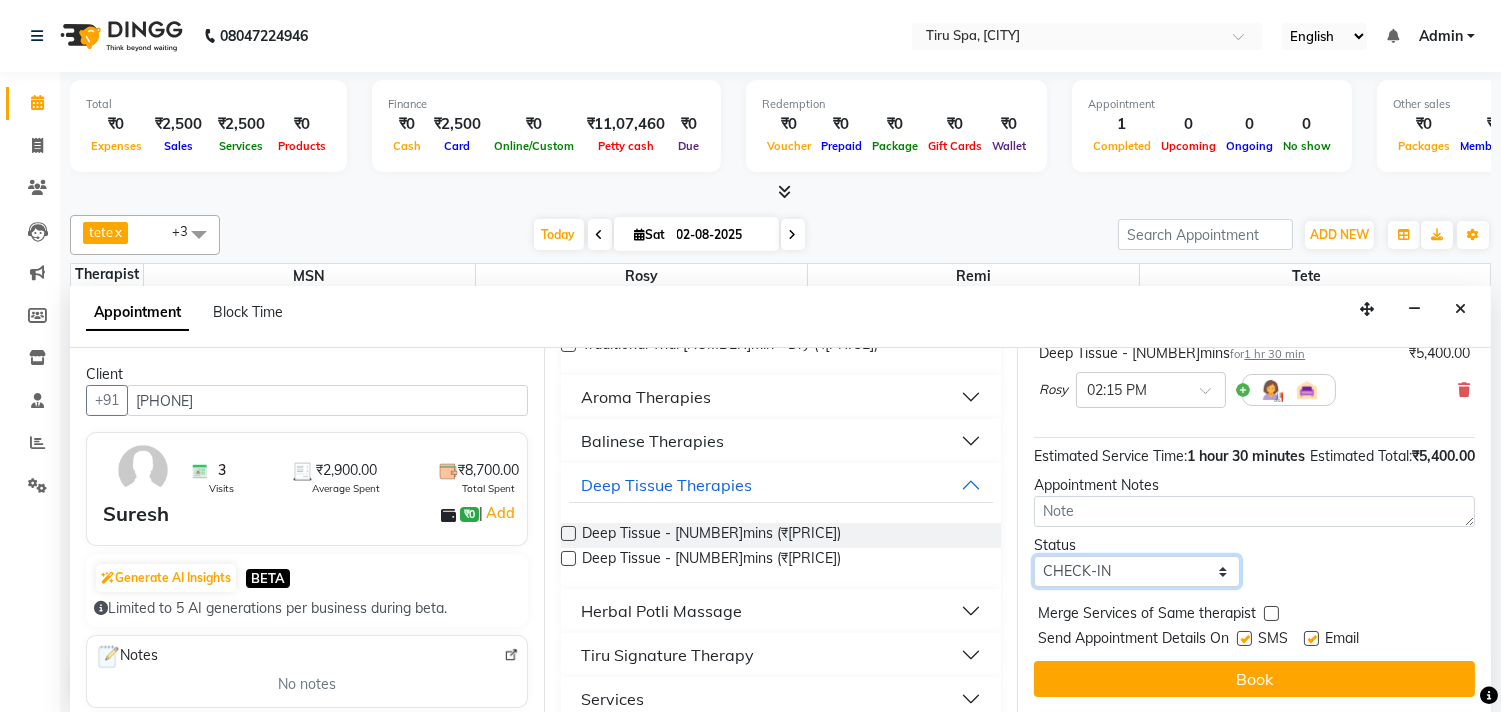 click on "Select TENTATIVE CONFIRM CHECK-IN UPCOMING" at bounding box center (1136, 571) 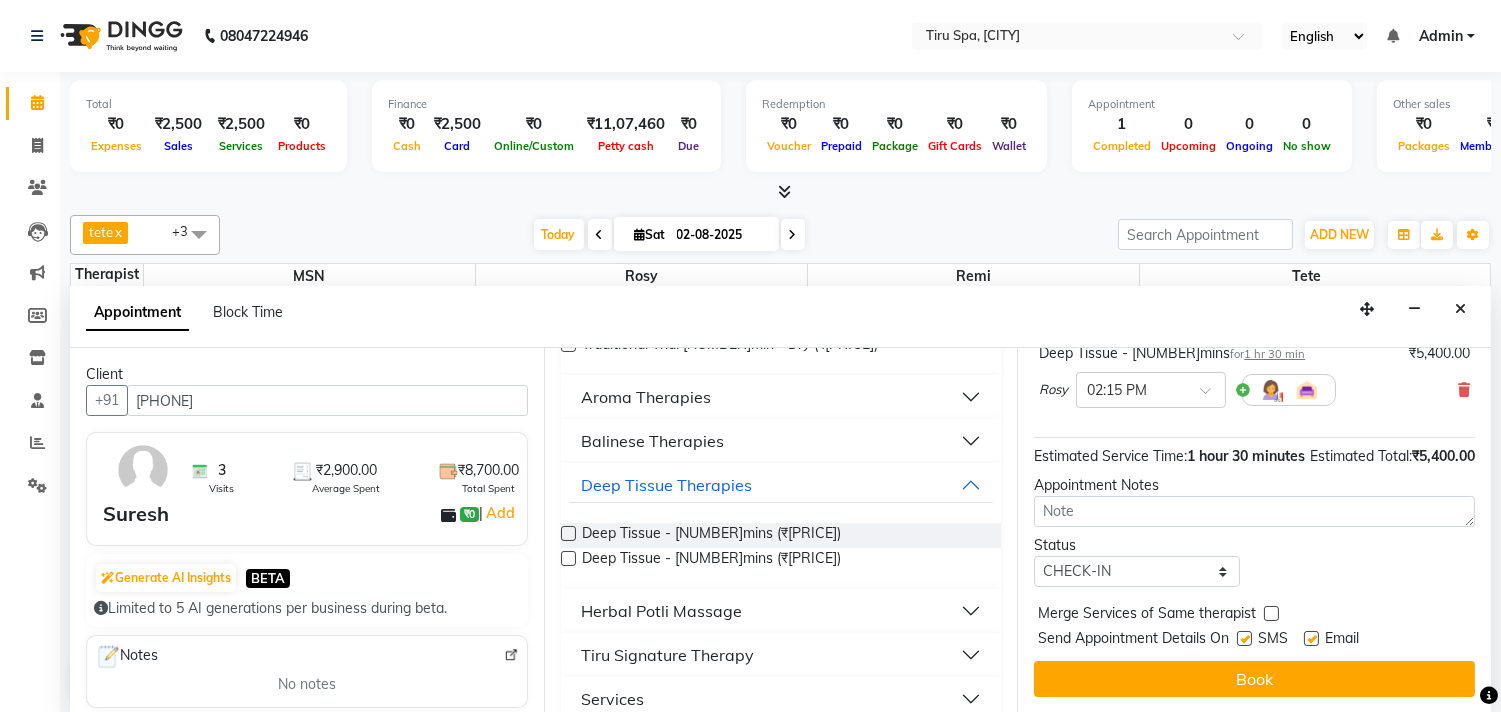 click on "Book" at bounding box center [1254, 679] 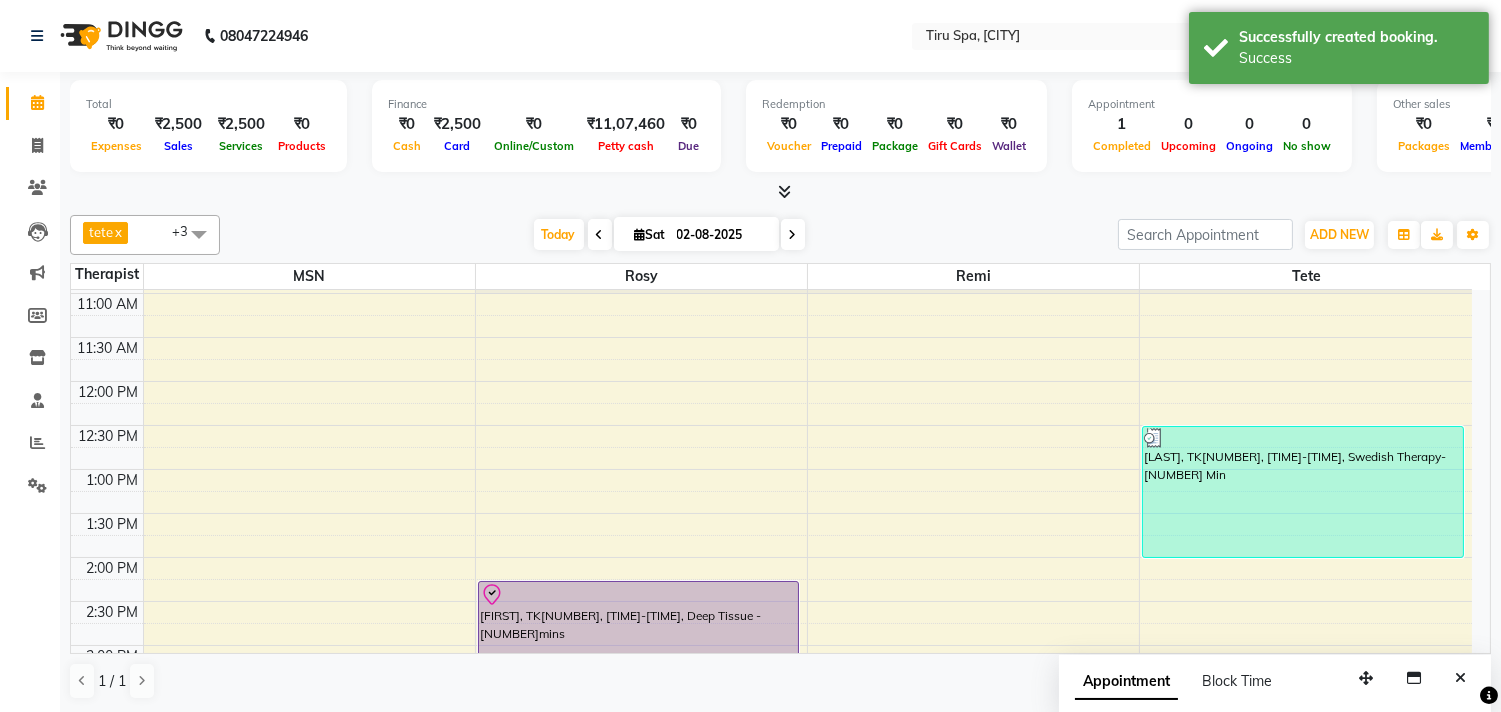 scroll, scrollTop: 333, scrollLeft: 0, axis: vertical 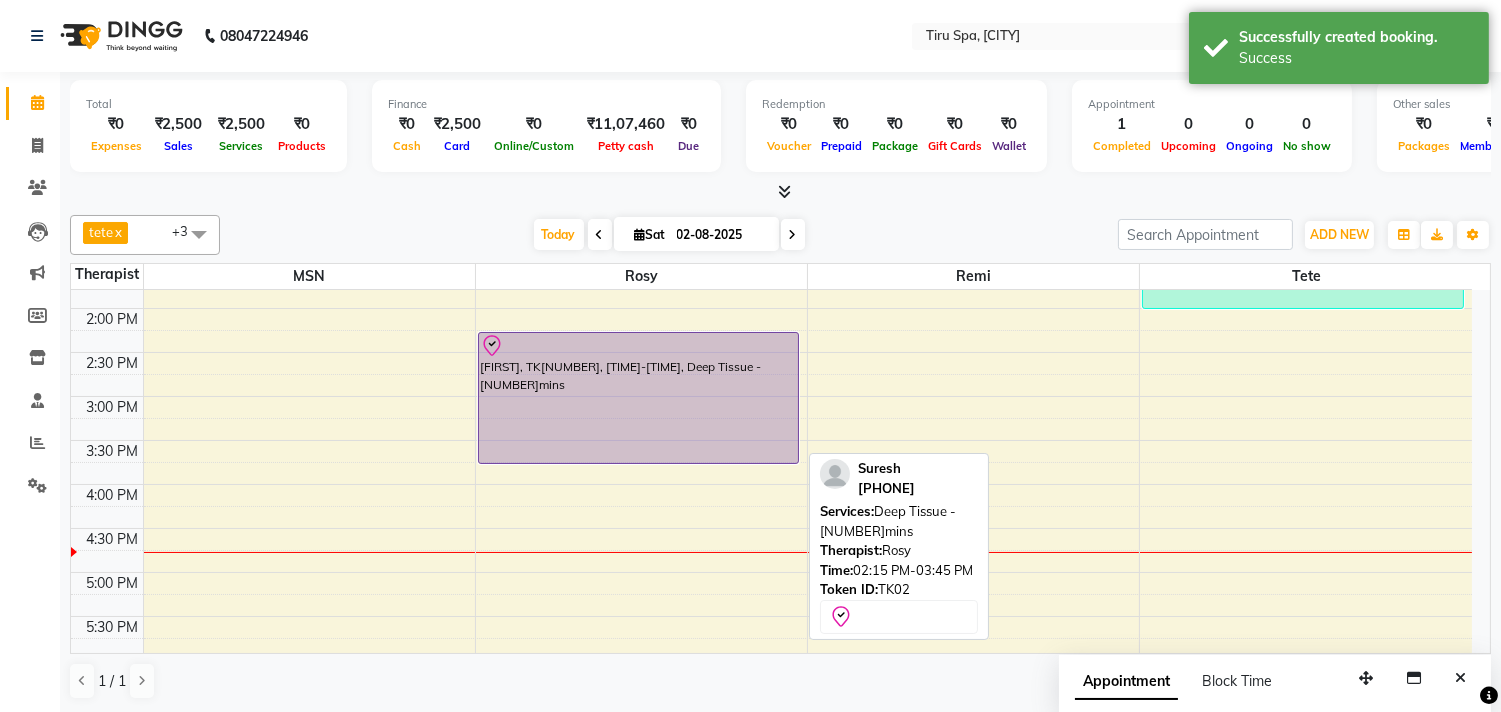 click on "[FIRST], TK[NUMBER], [TIME]-[TIME], Deep Tissue - [NUMBER]mins" at bounding box center [638, 398] 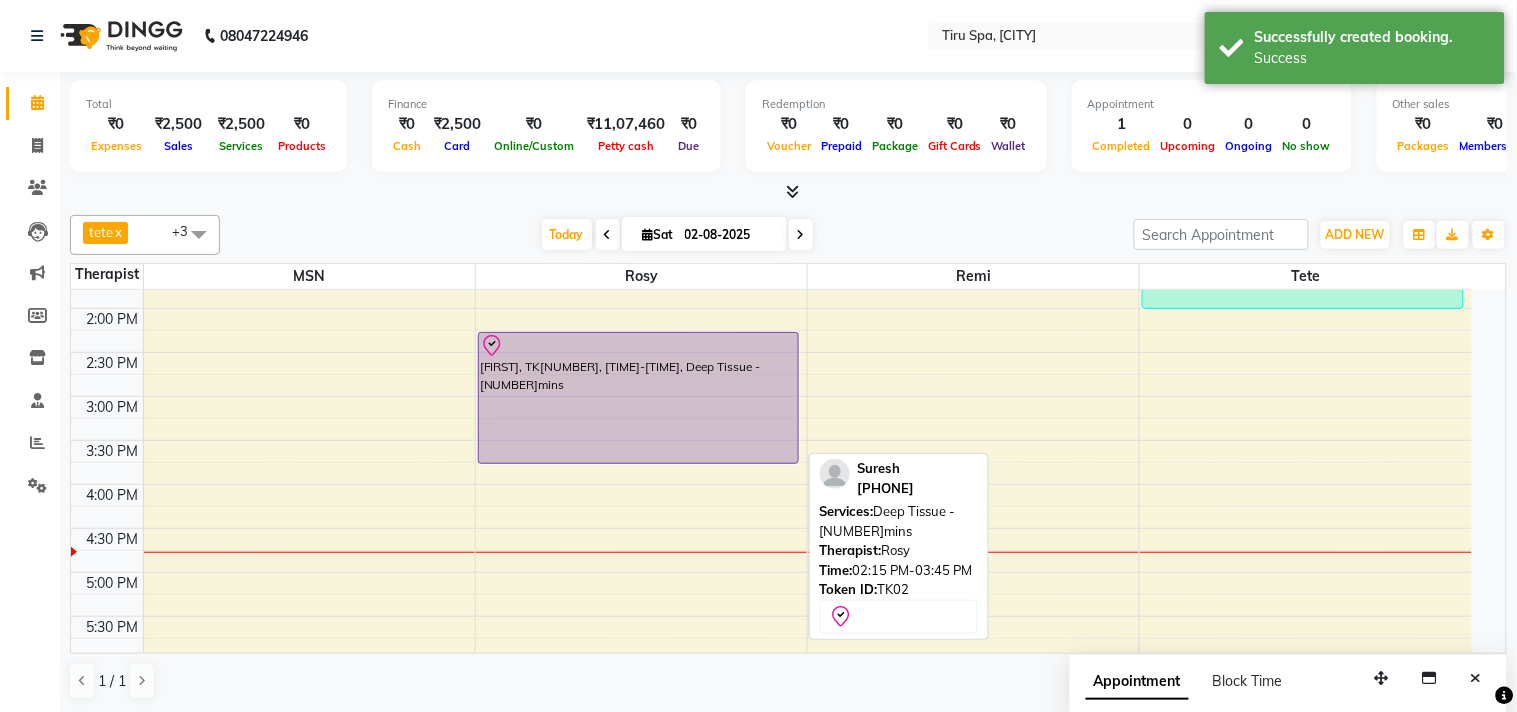select on "8" 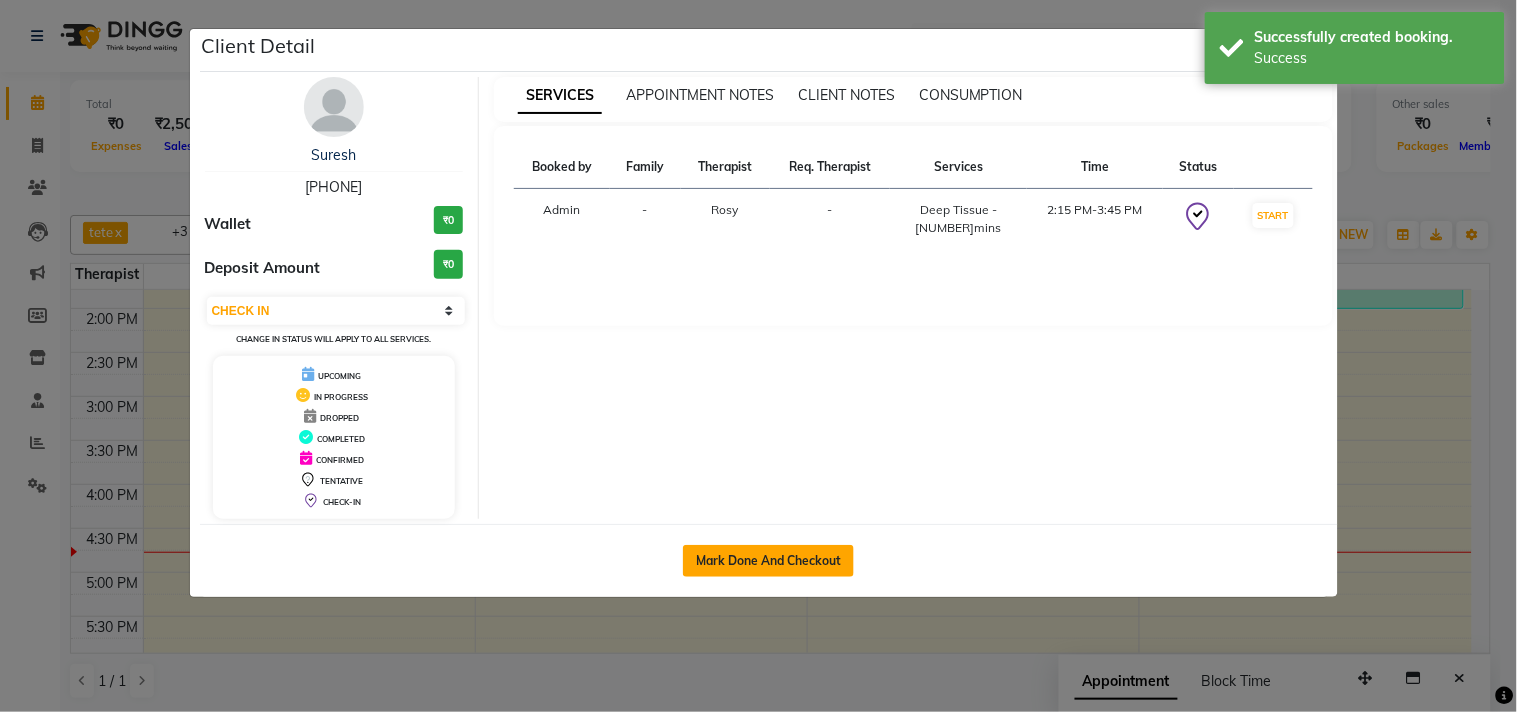click on "Mark Done And Checkout" 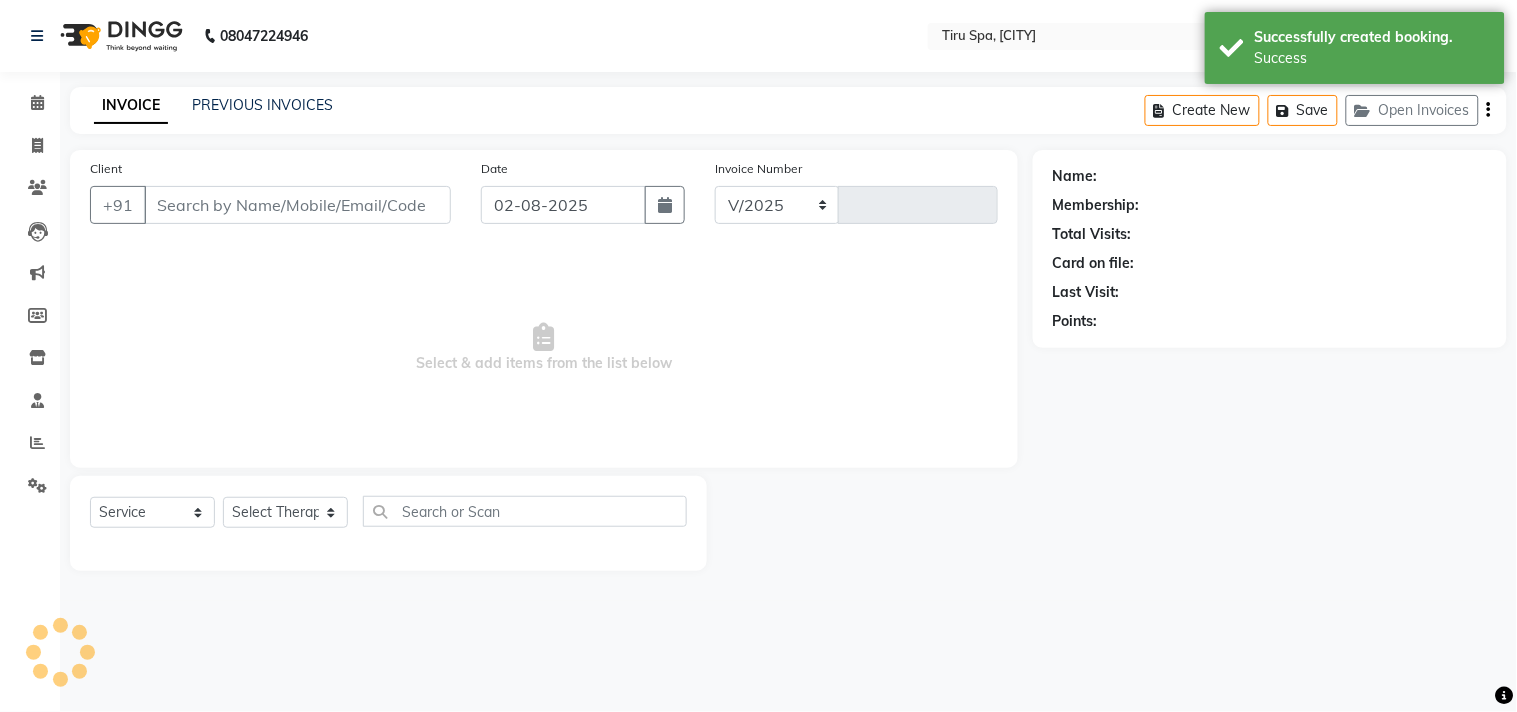 select on "722" 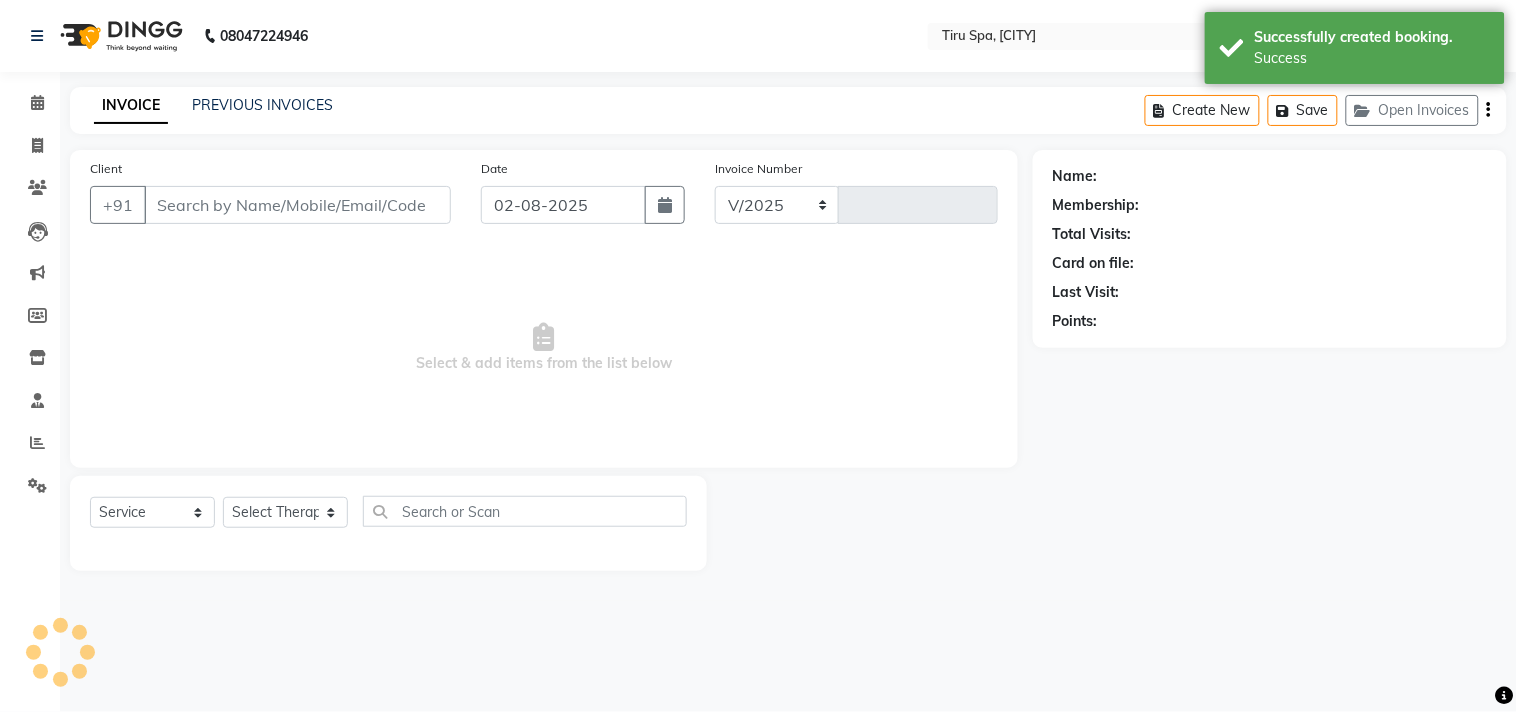 type on "0292" 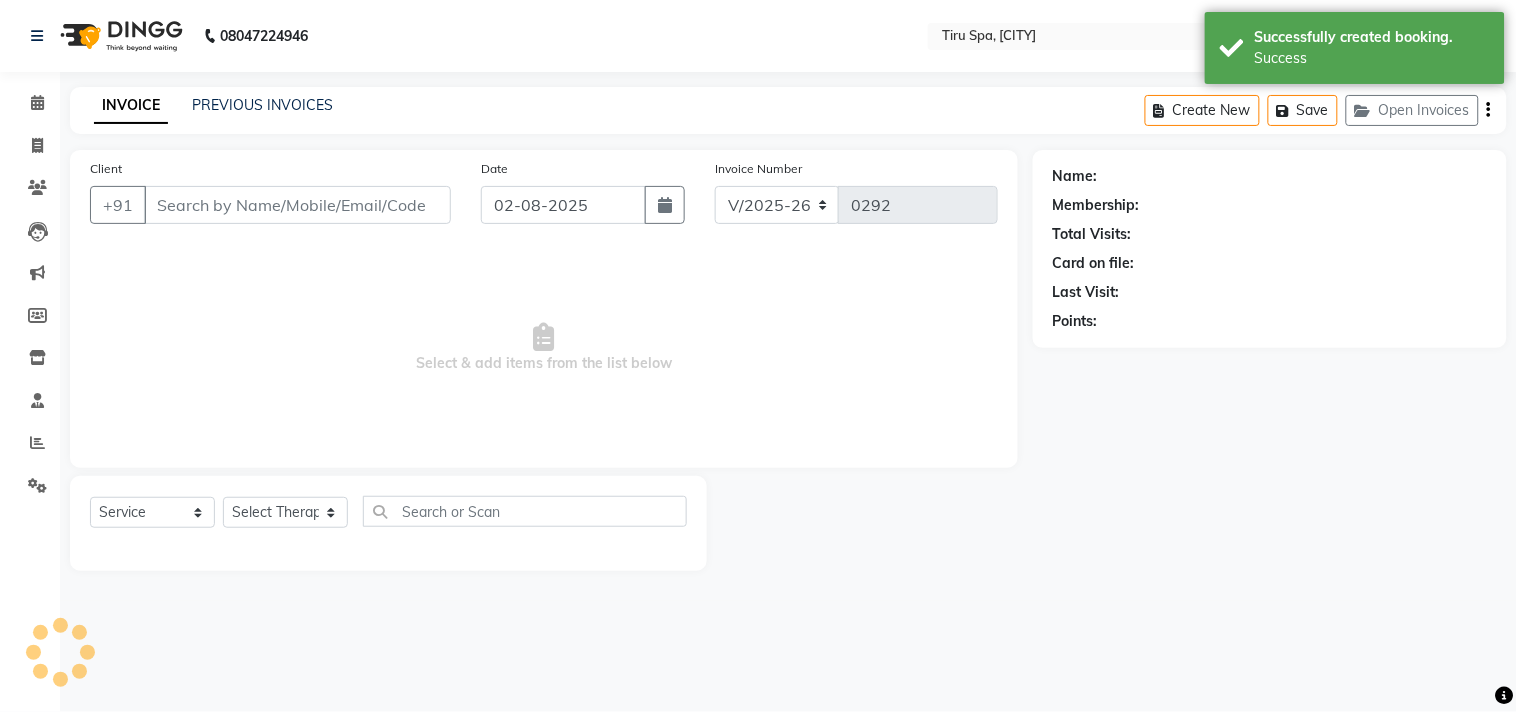 type on "[PHONE]" 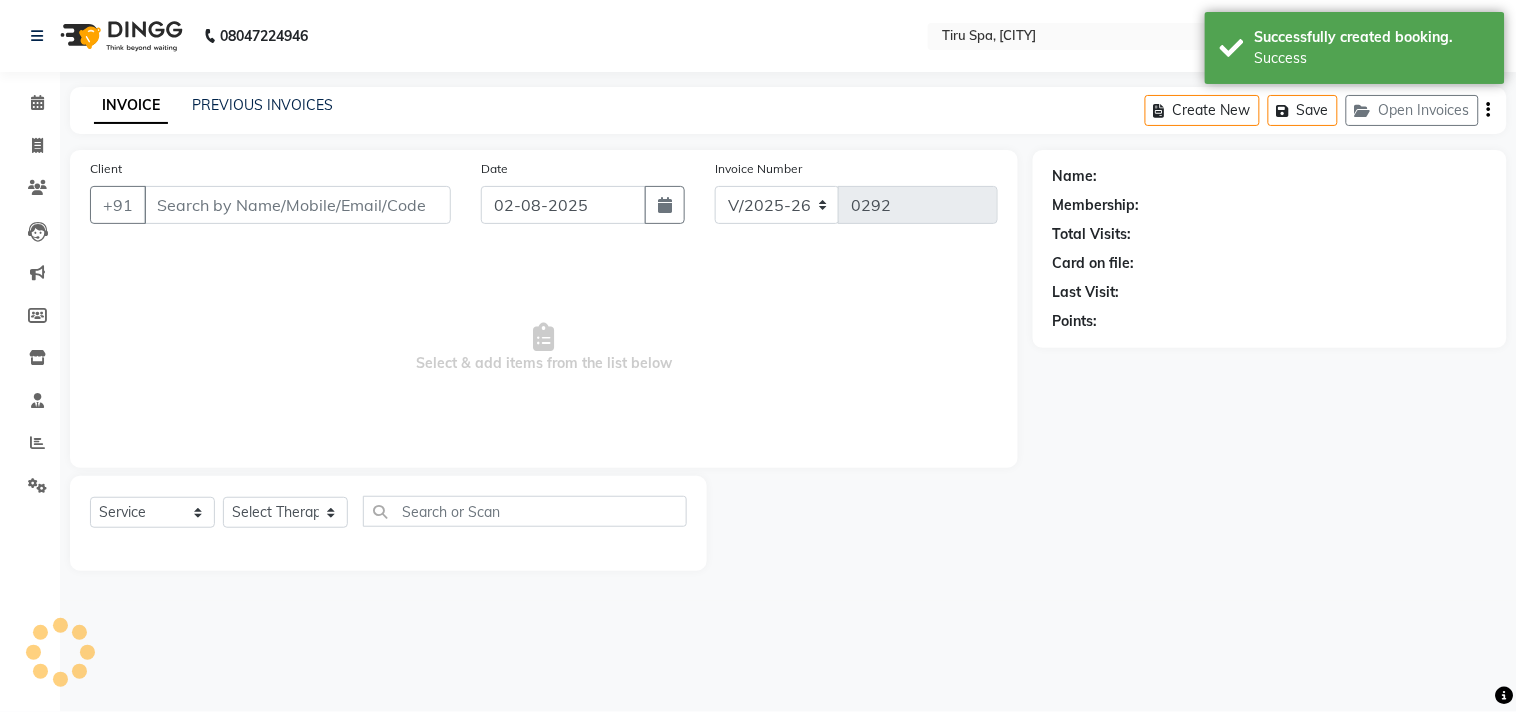 select on "32800" 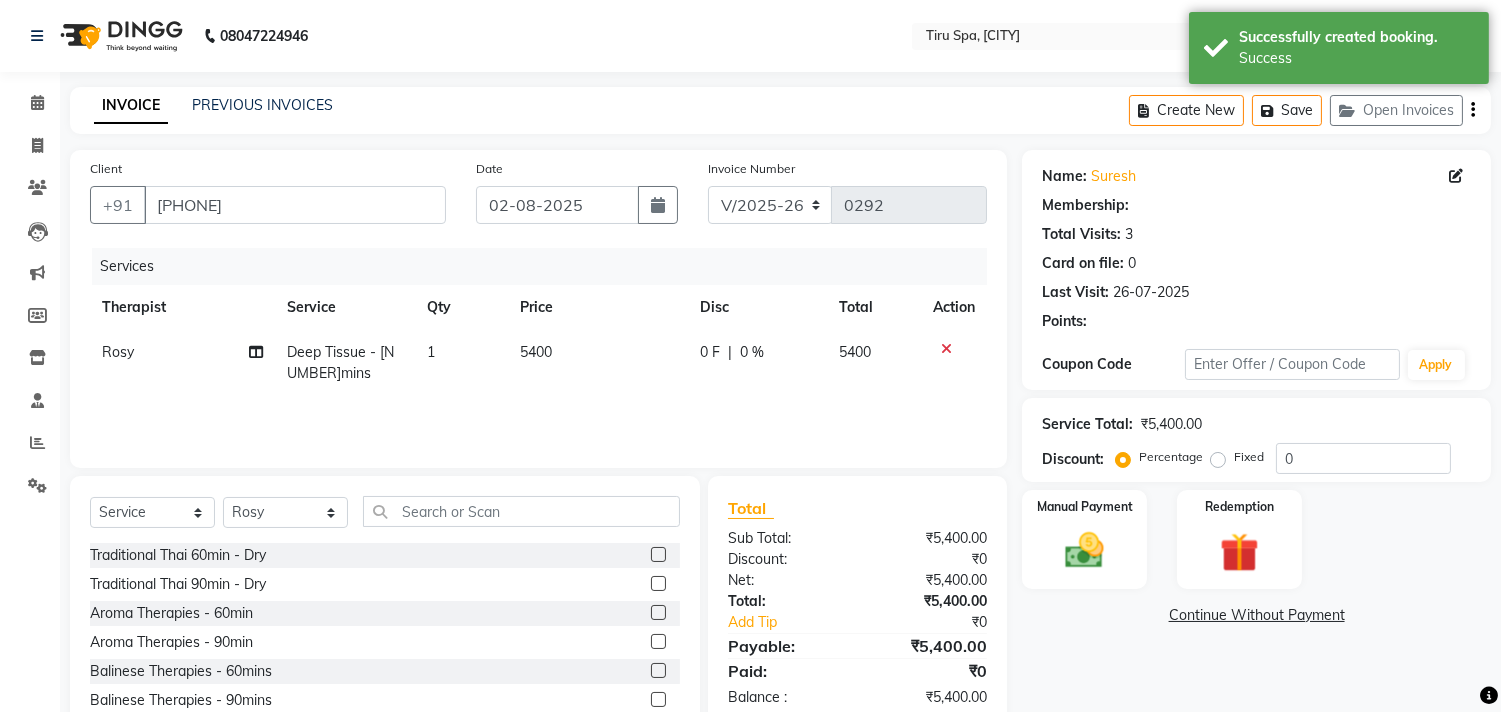 select on "1: Object" 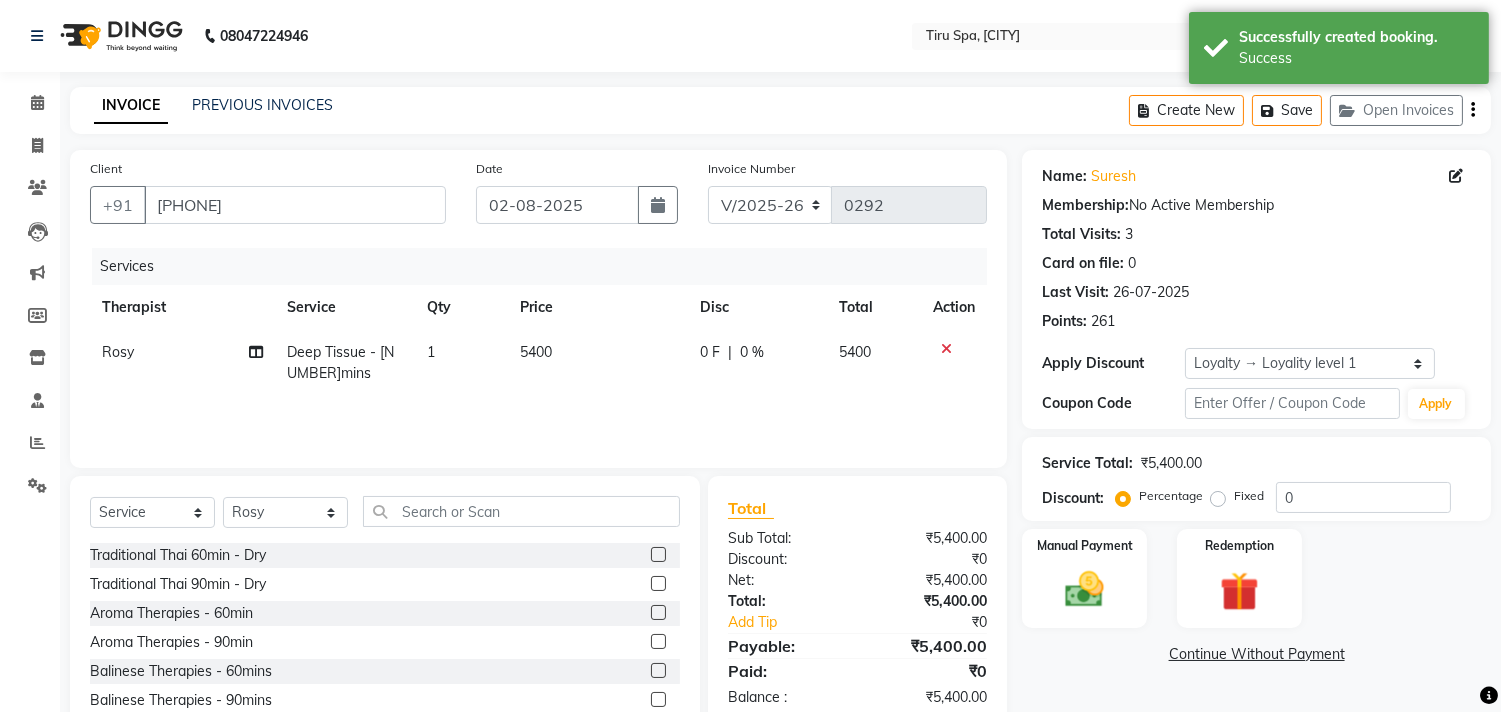 scroll, scrollTop: 88, scrollLeft: 0, axis: vertical 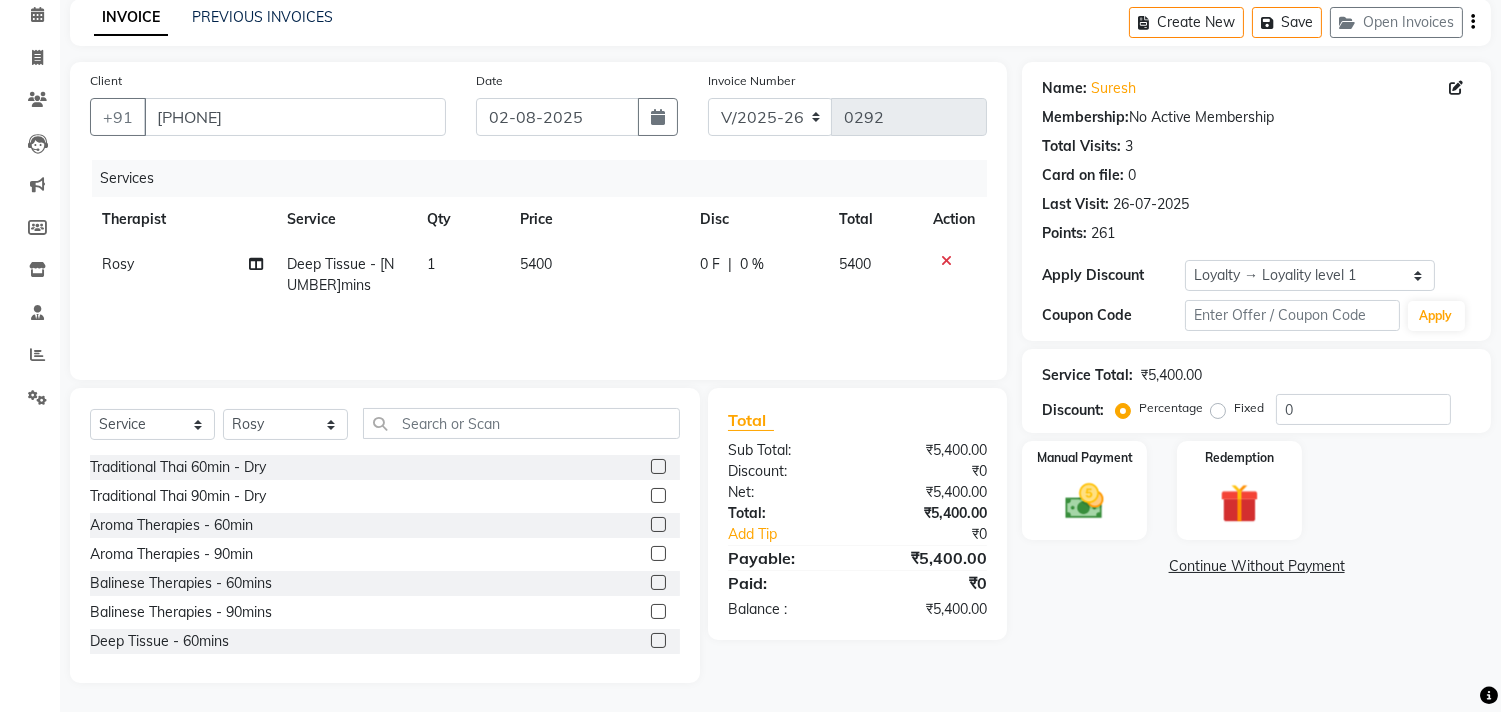 click on "Fixed" 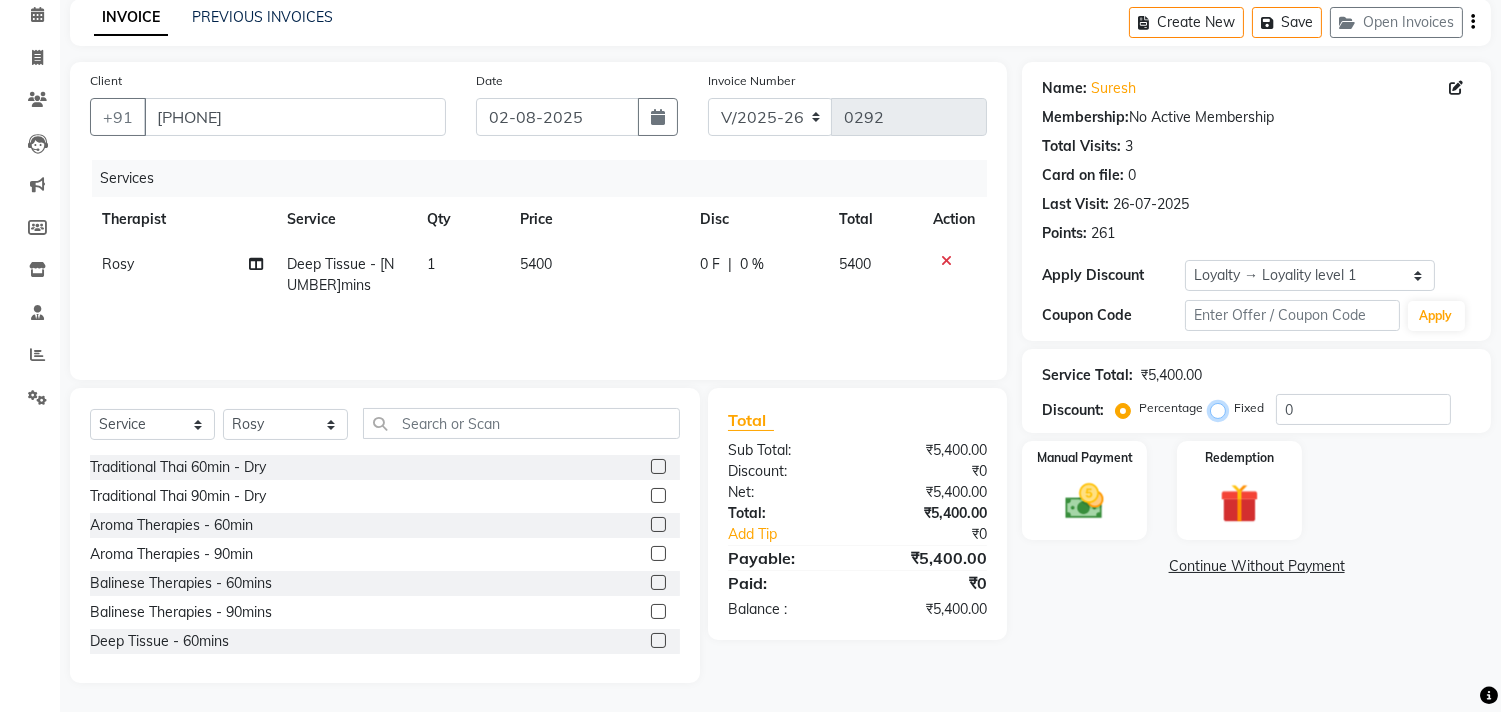 click on "Fixed" at bounding box center (1222, 408) 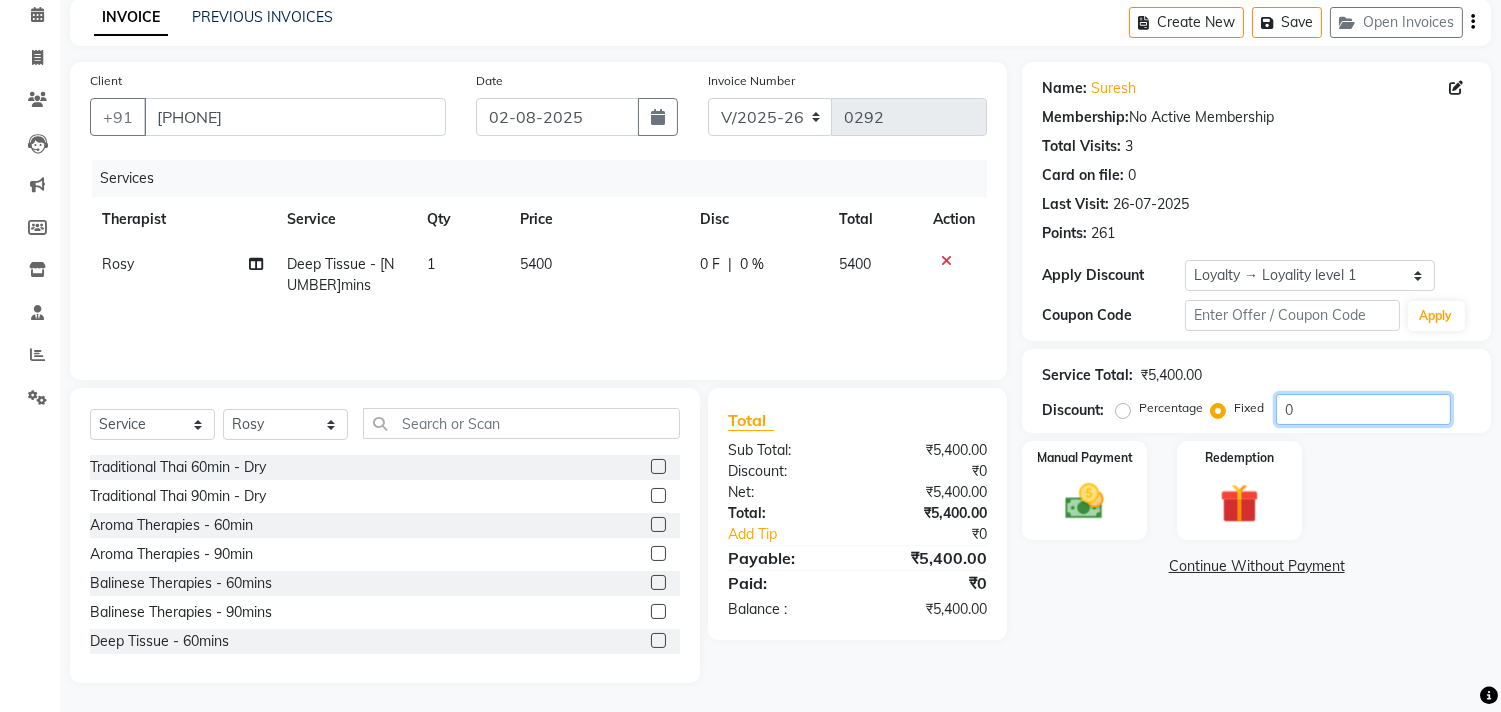 click on "0" 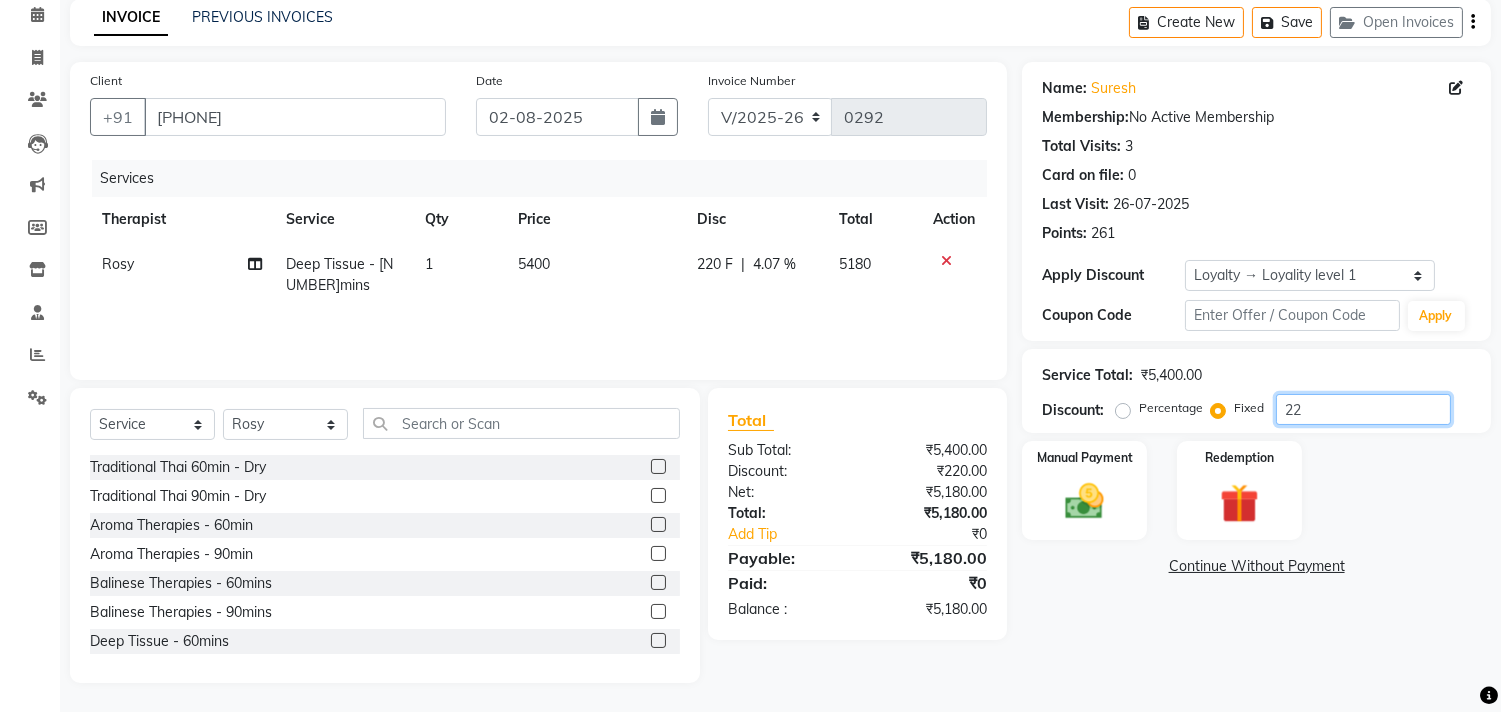 type on "2" 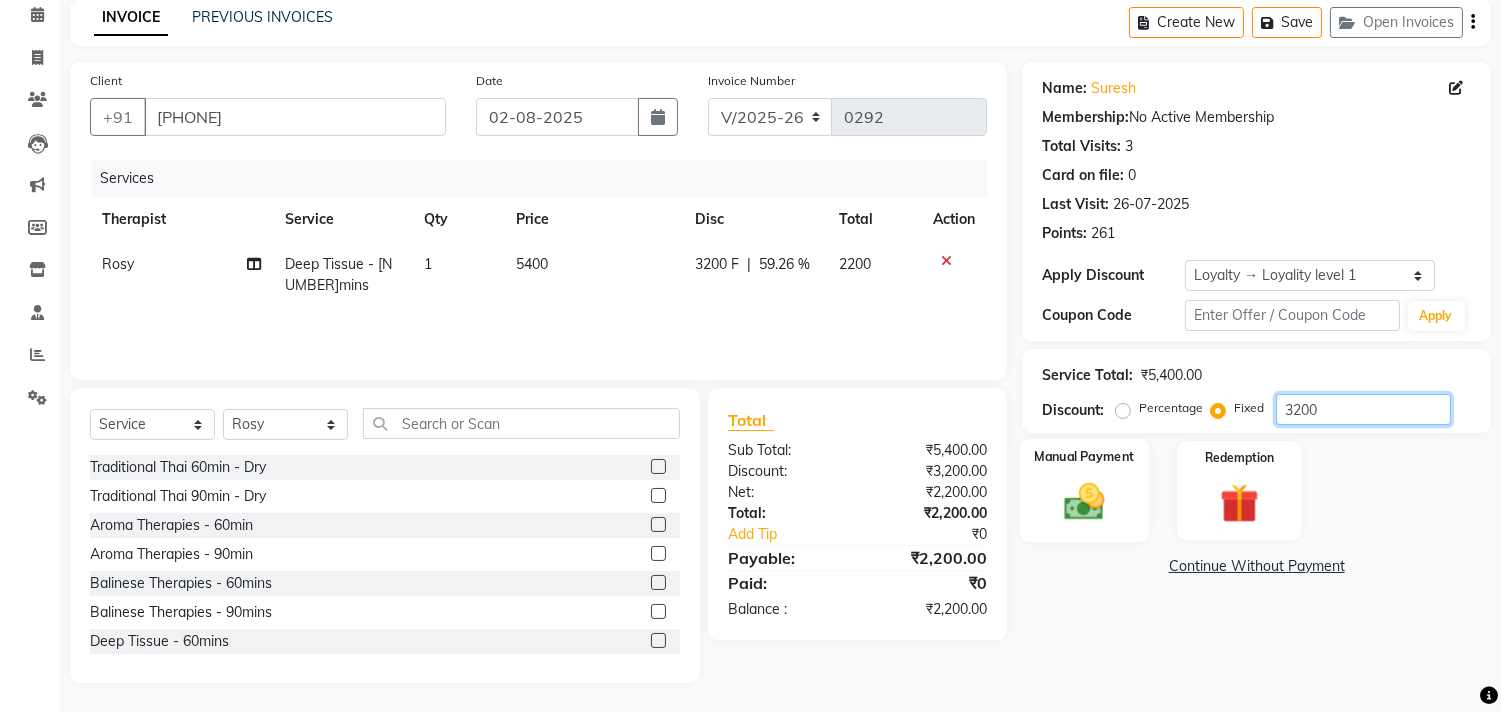 type on "3200" 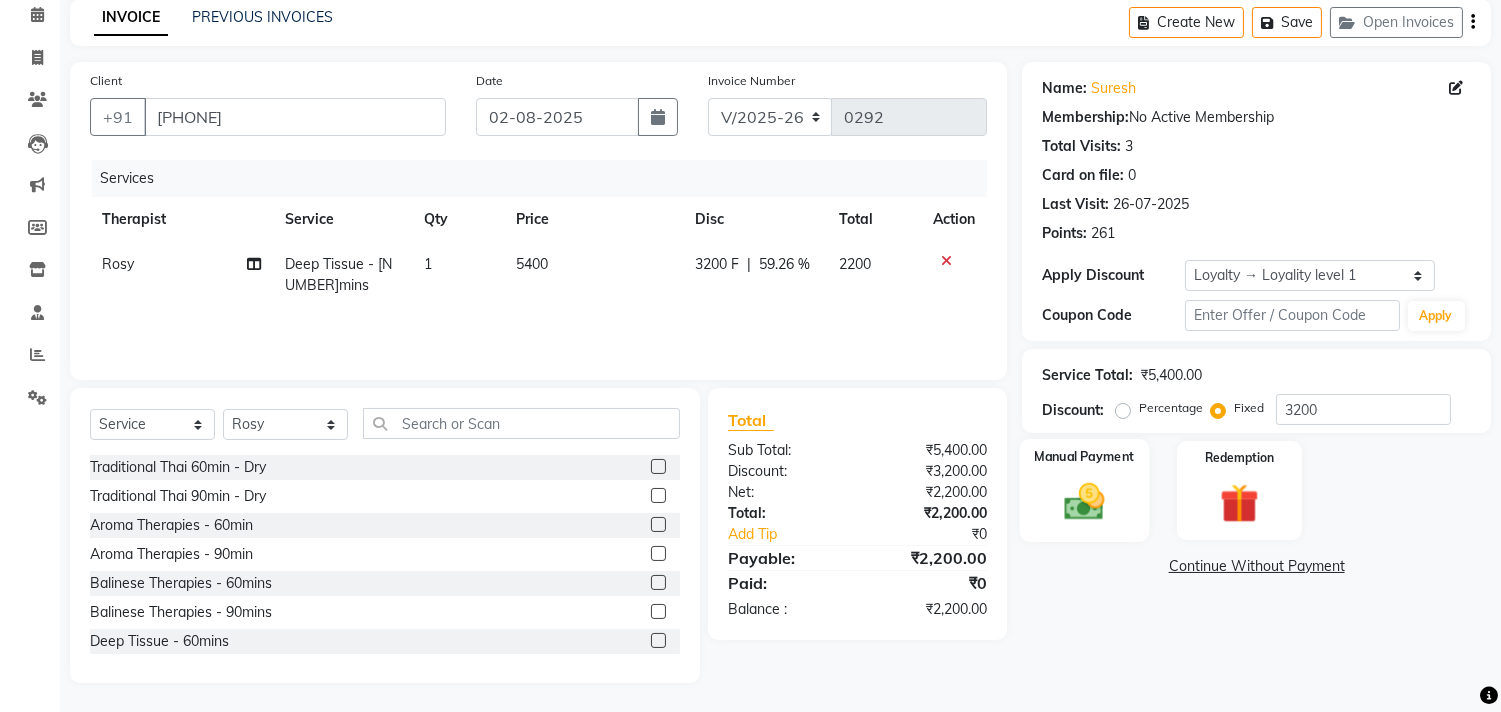 click 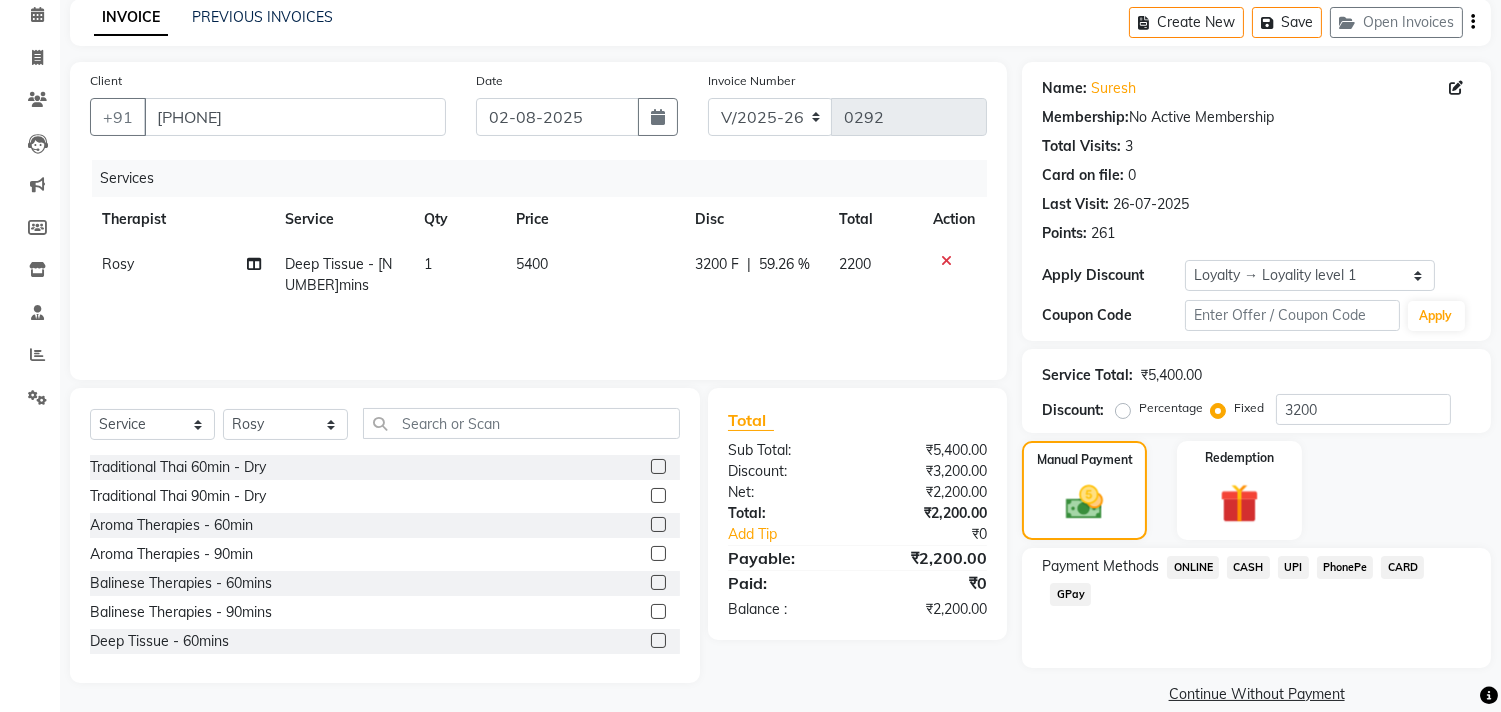 click on "UPI" 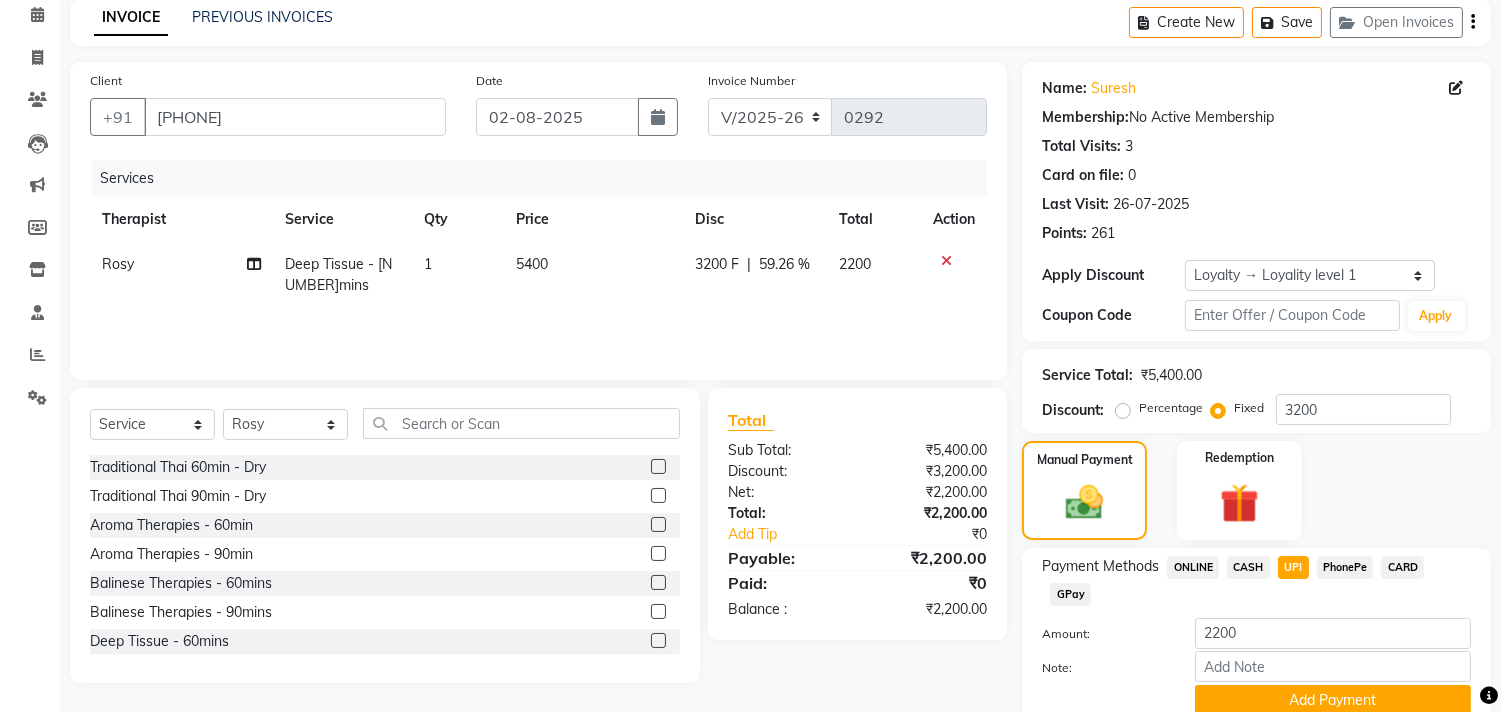 scroll, scrollTop: 171, scrollLeft: 0, axis: vertical 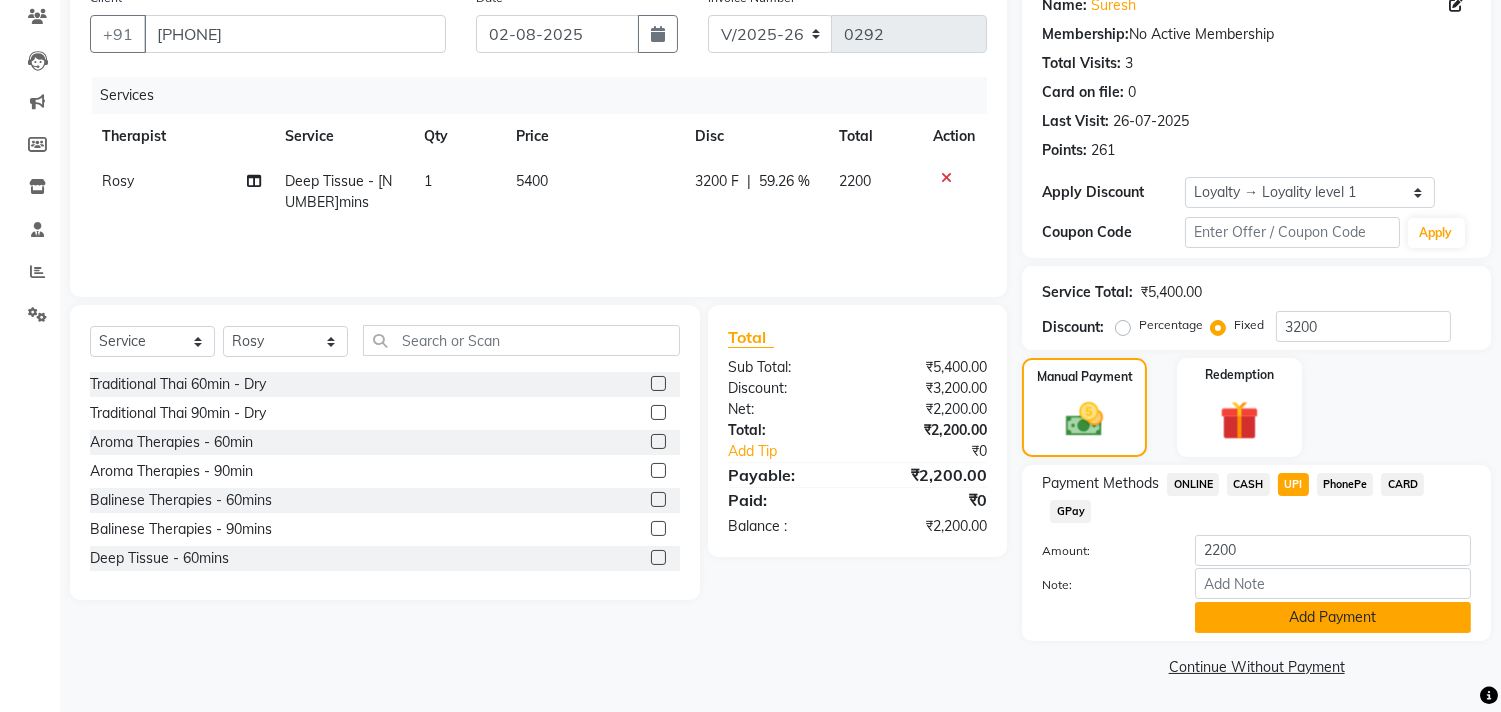 click on "Add Payment" 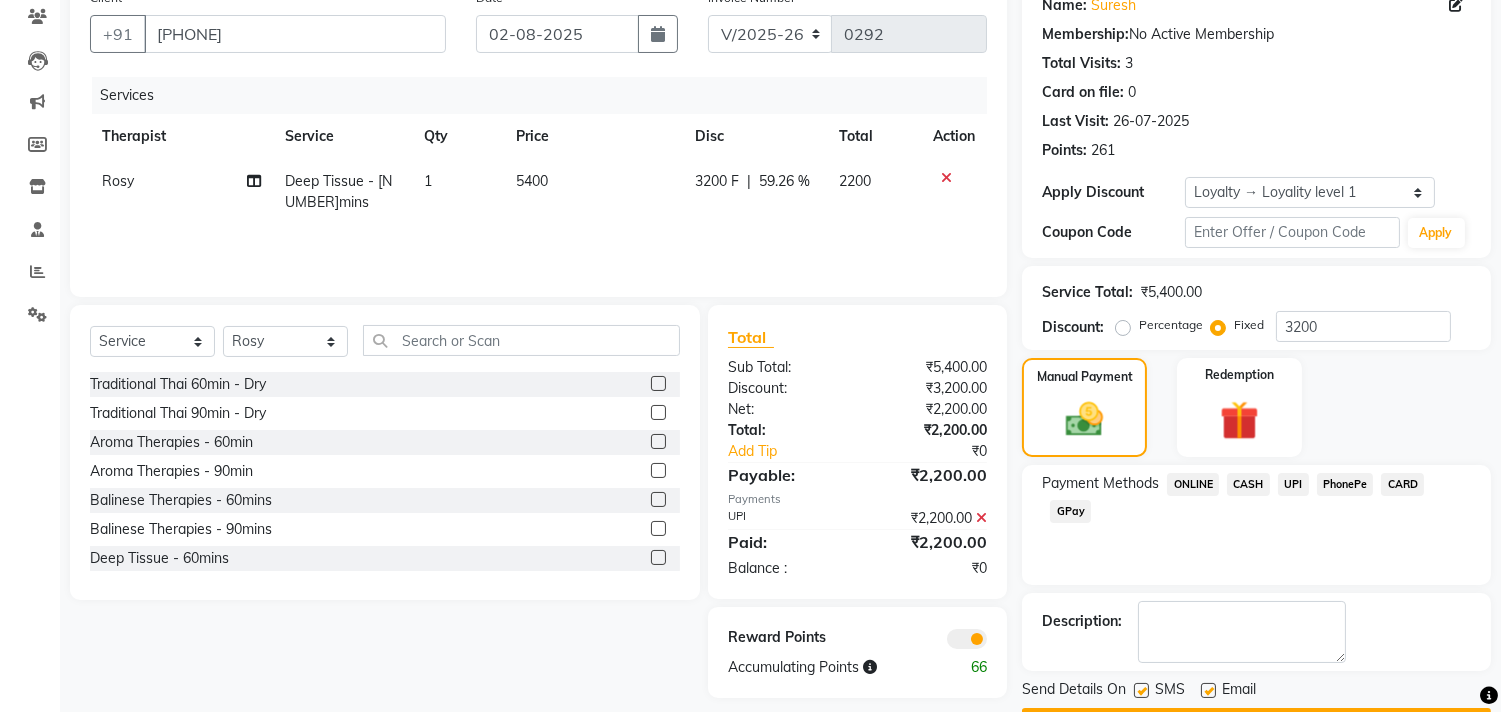 scroll, scrollTop: 227, scrollLeft: 0, axis: vertical 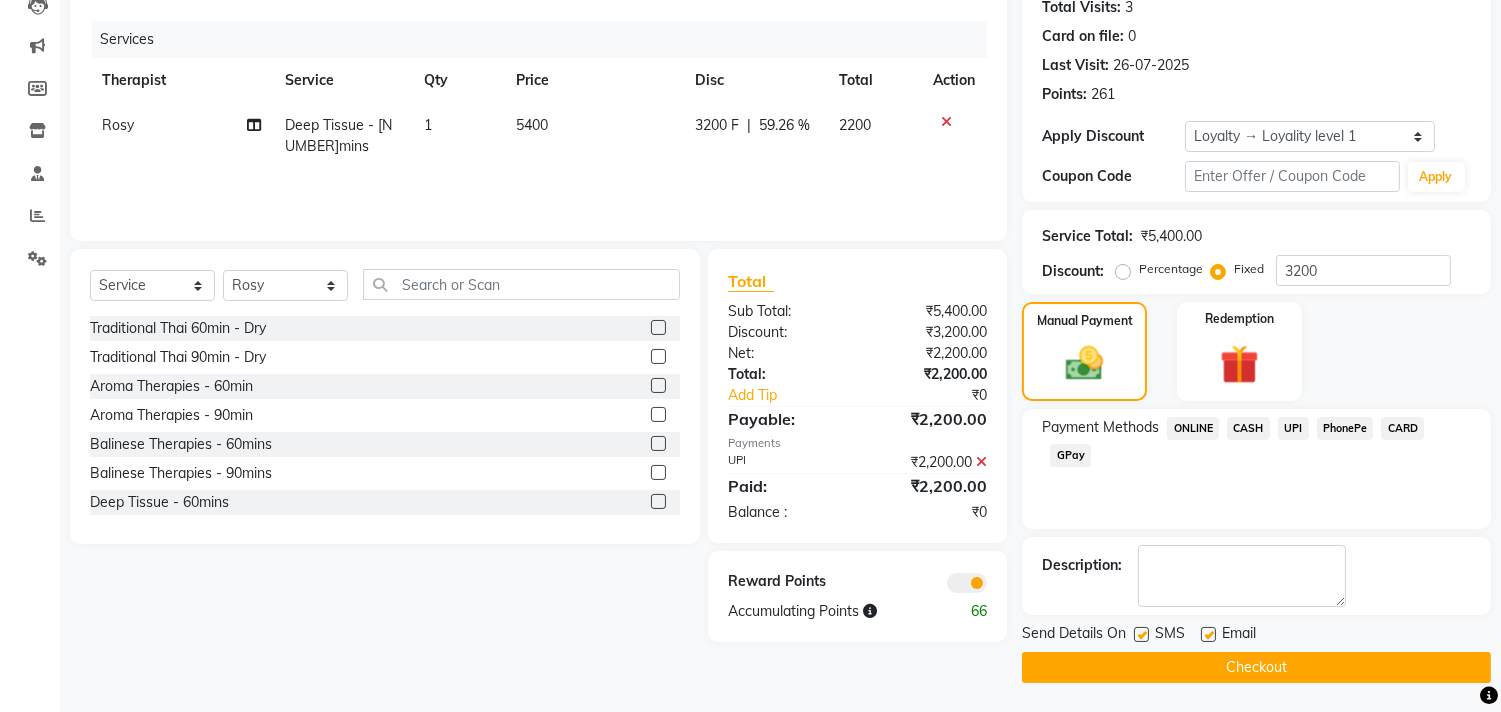 click on "Checkout" 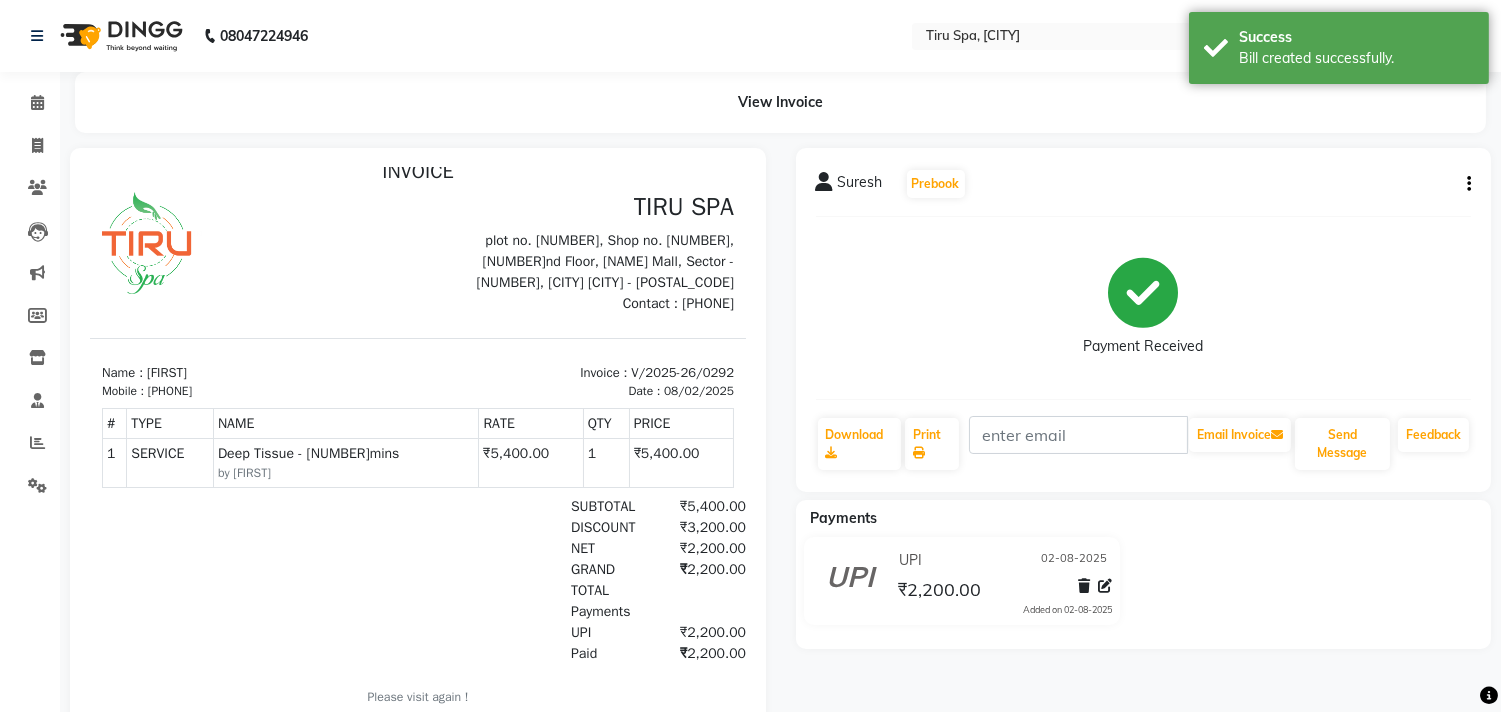 scroll, scrollTop: 0, scrollLeft: 0, axis: both 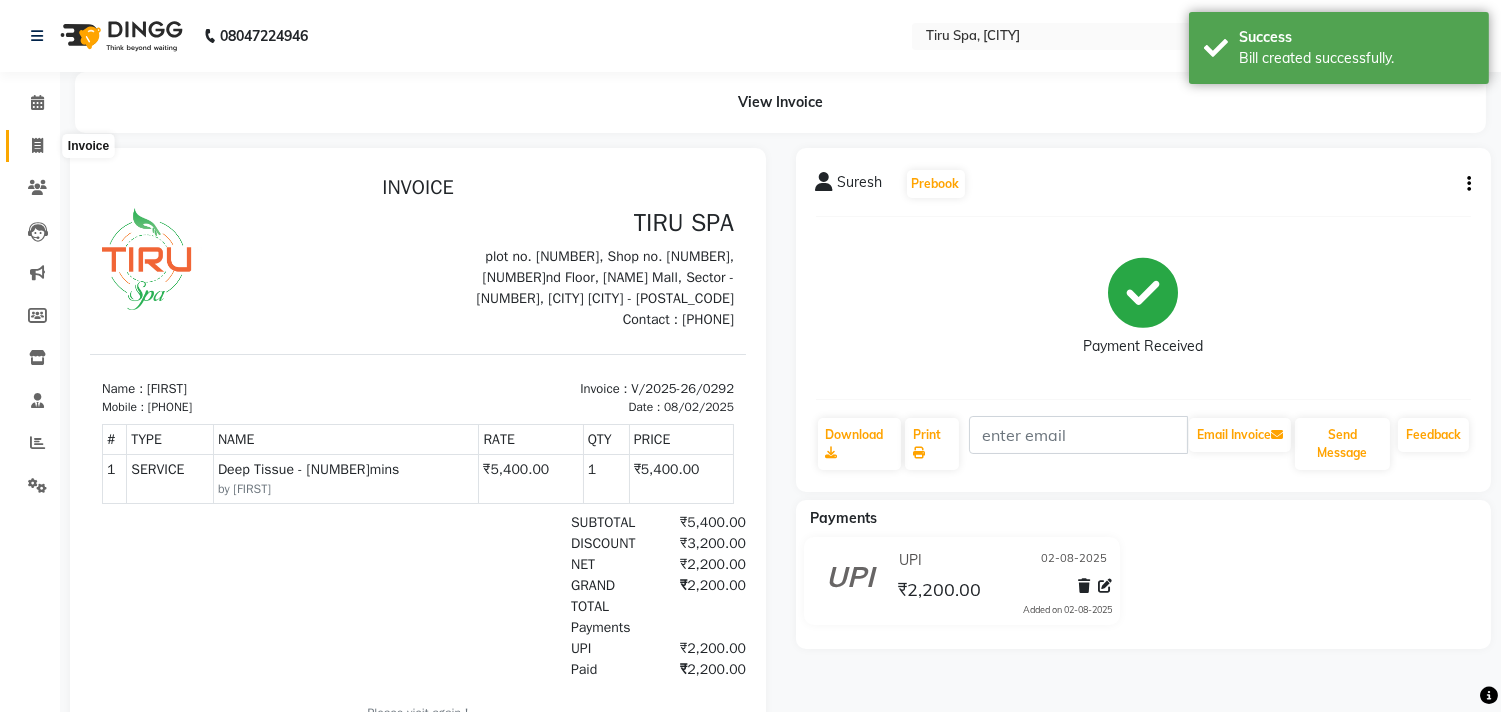 click 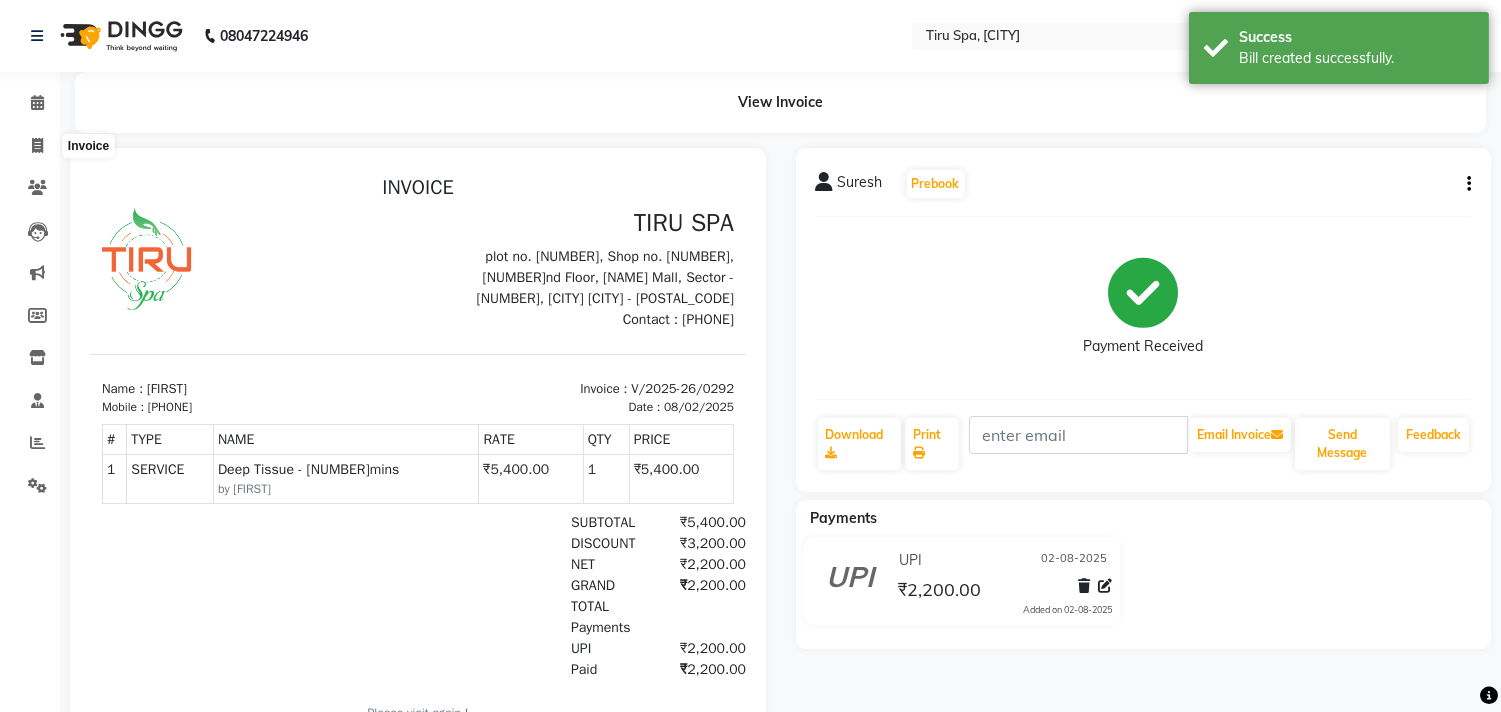 select on "service" 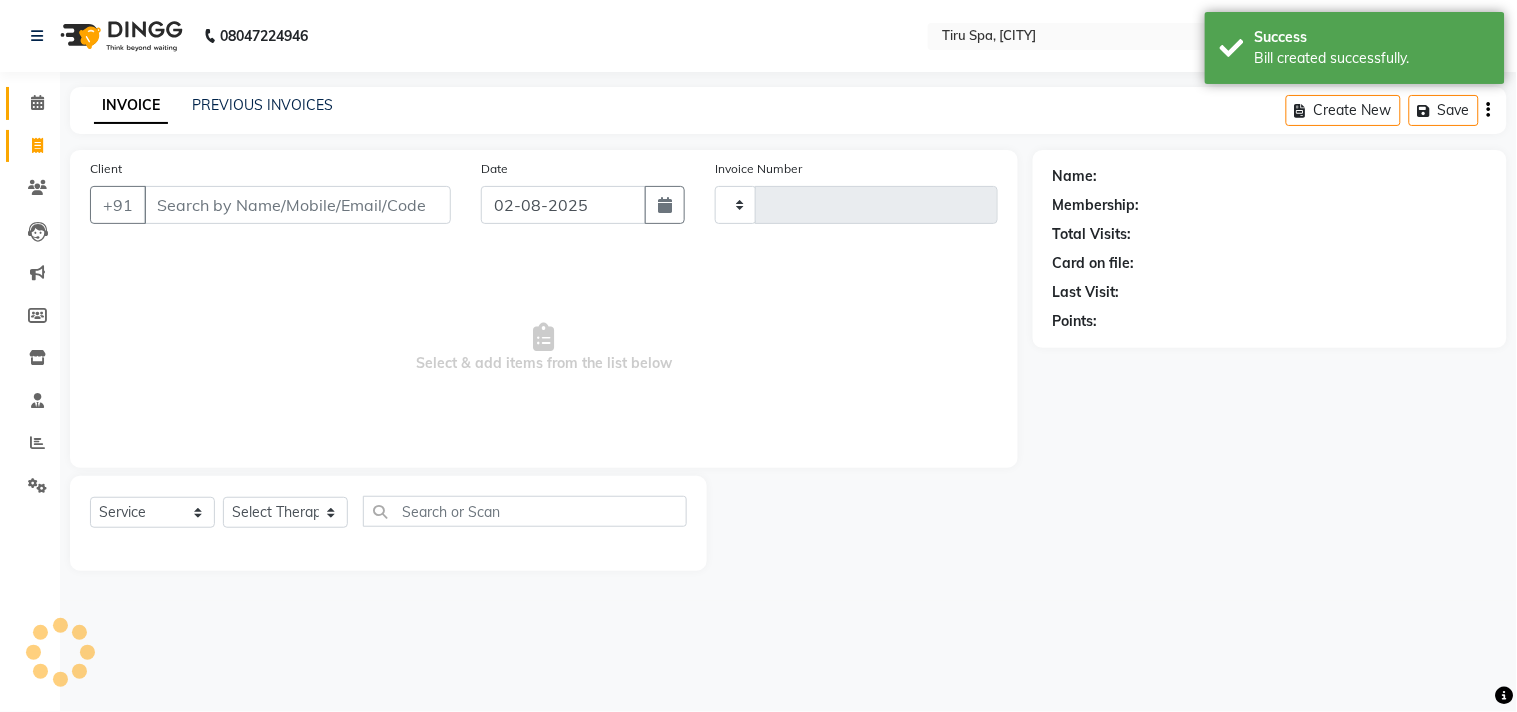 type on "0293" 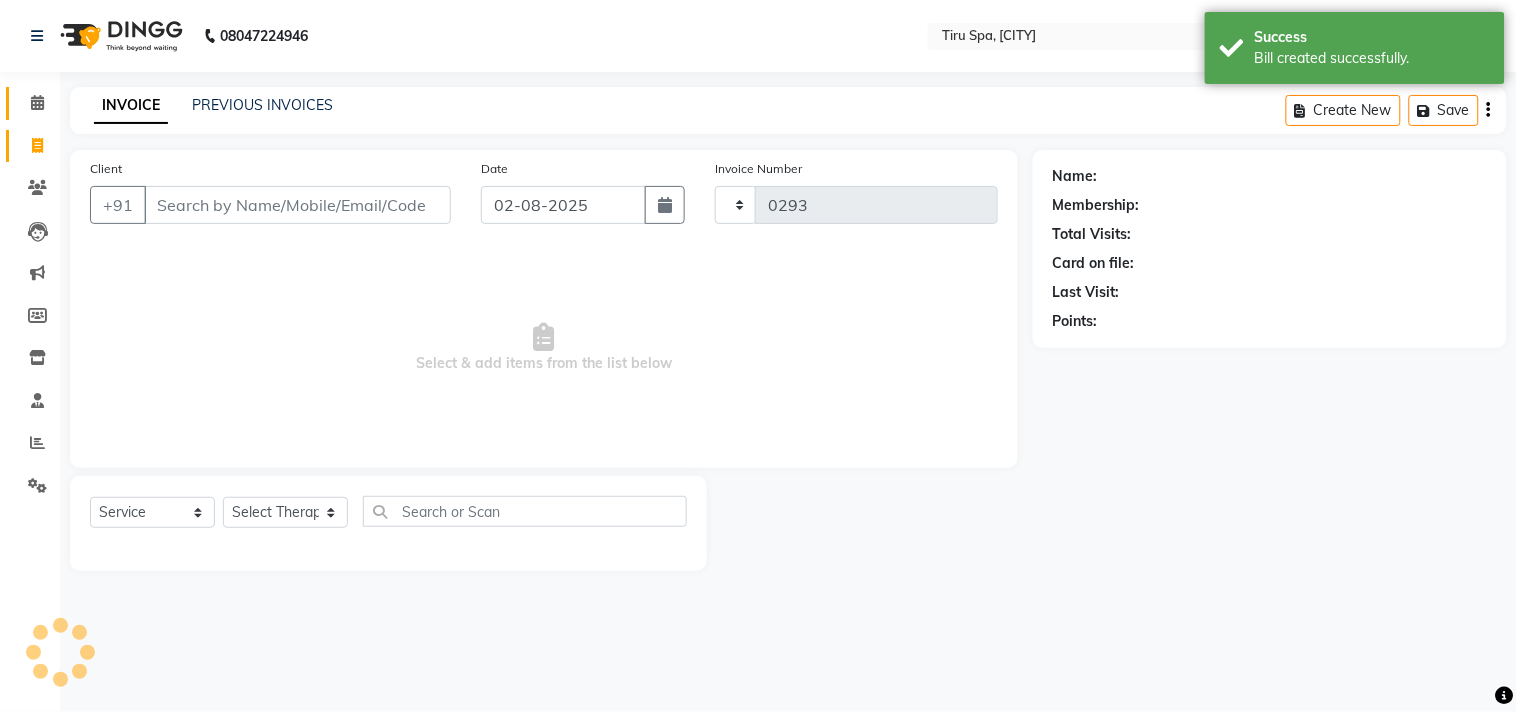 select on "722" 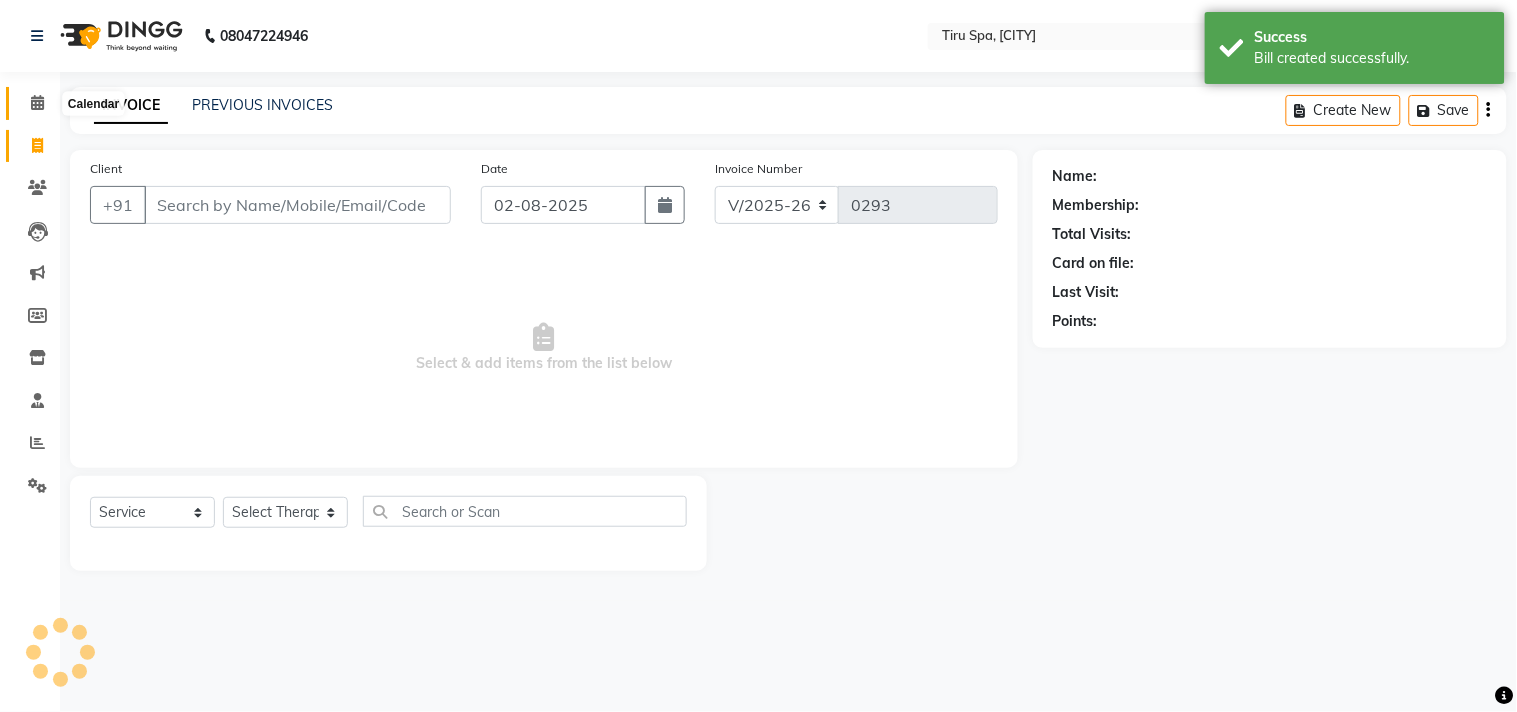 click 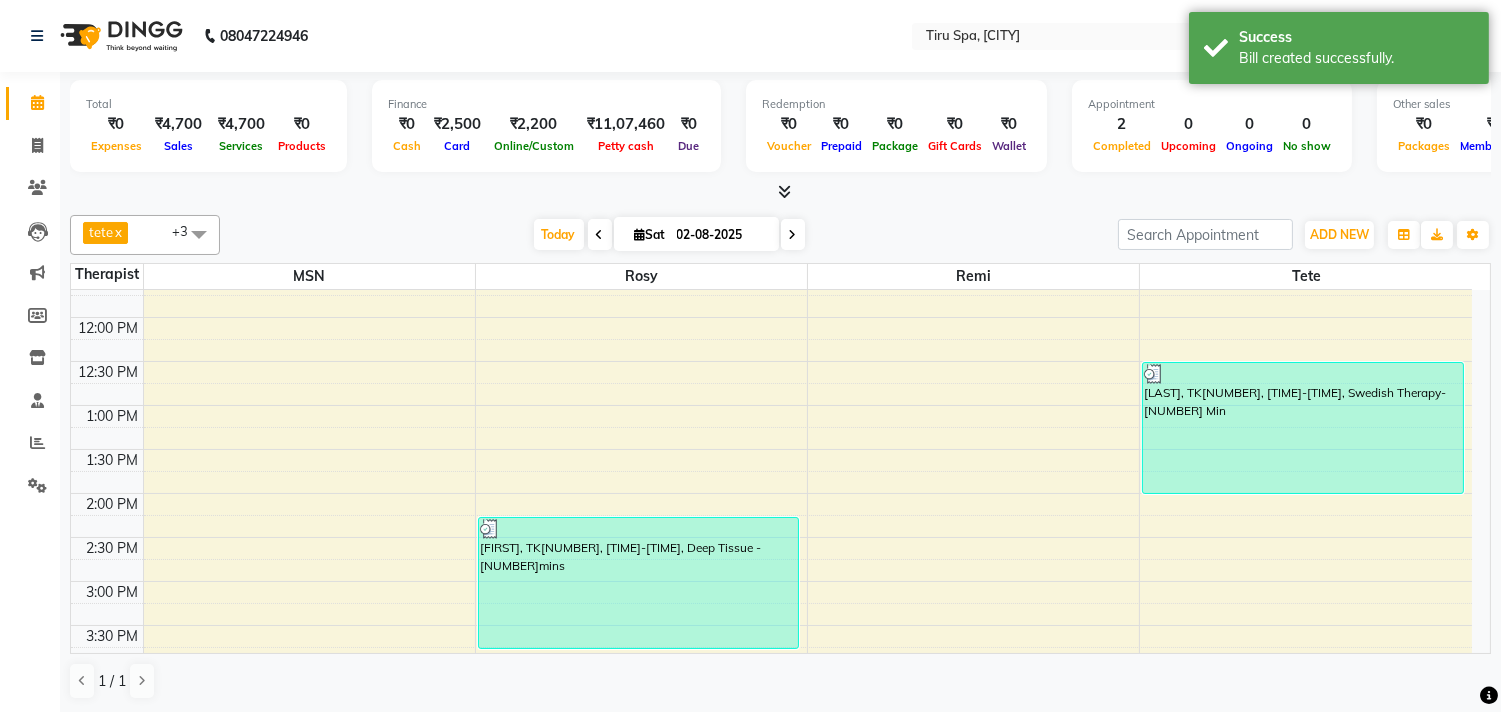 scroll, scrollTop: 333, scrollLeft: 0, axis: vertical 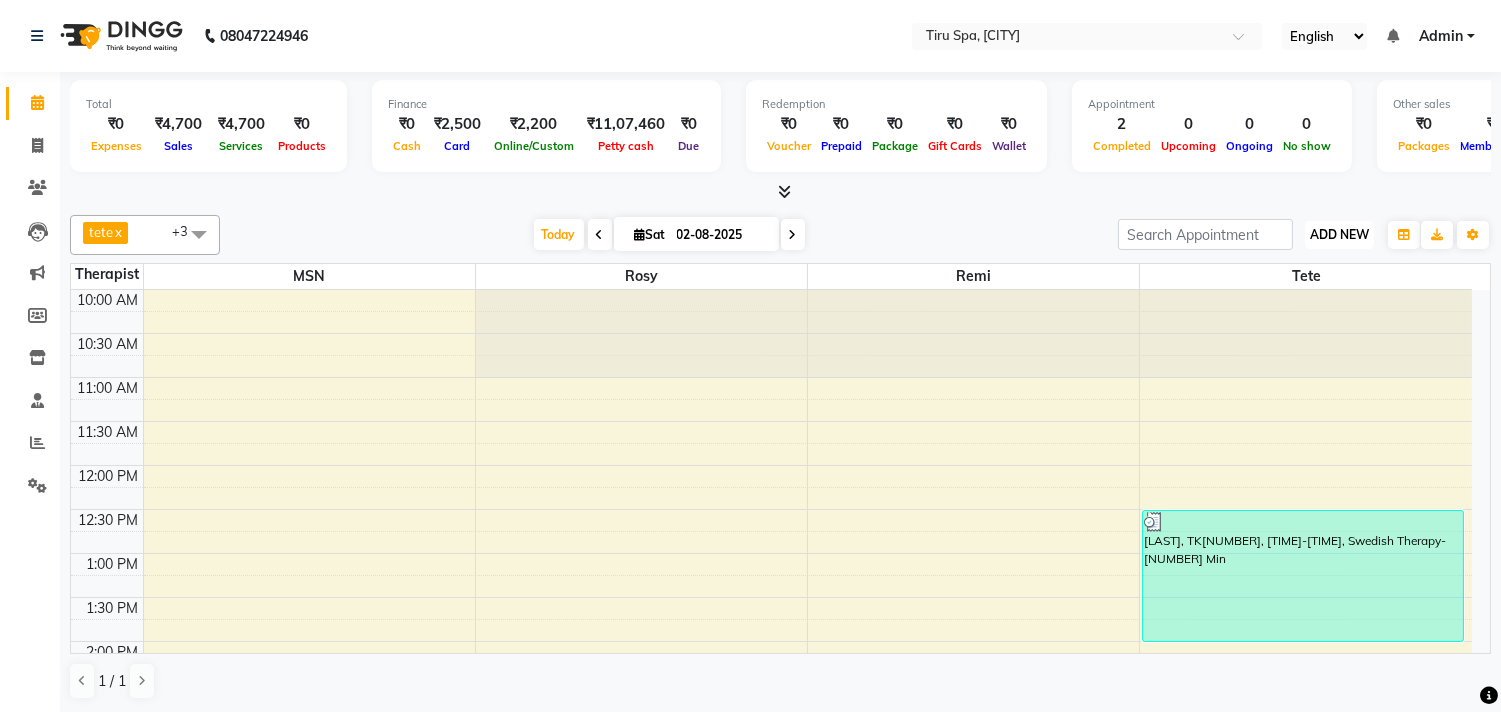 click on "ADD NEW" at bounding box center [1339, 234] 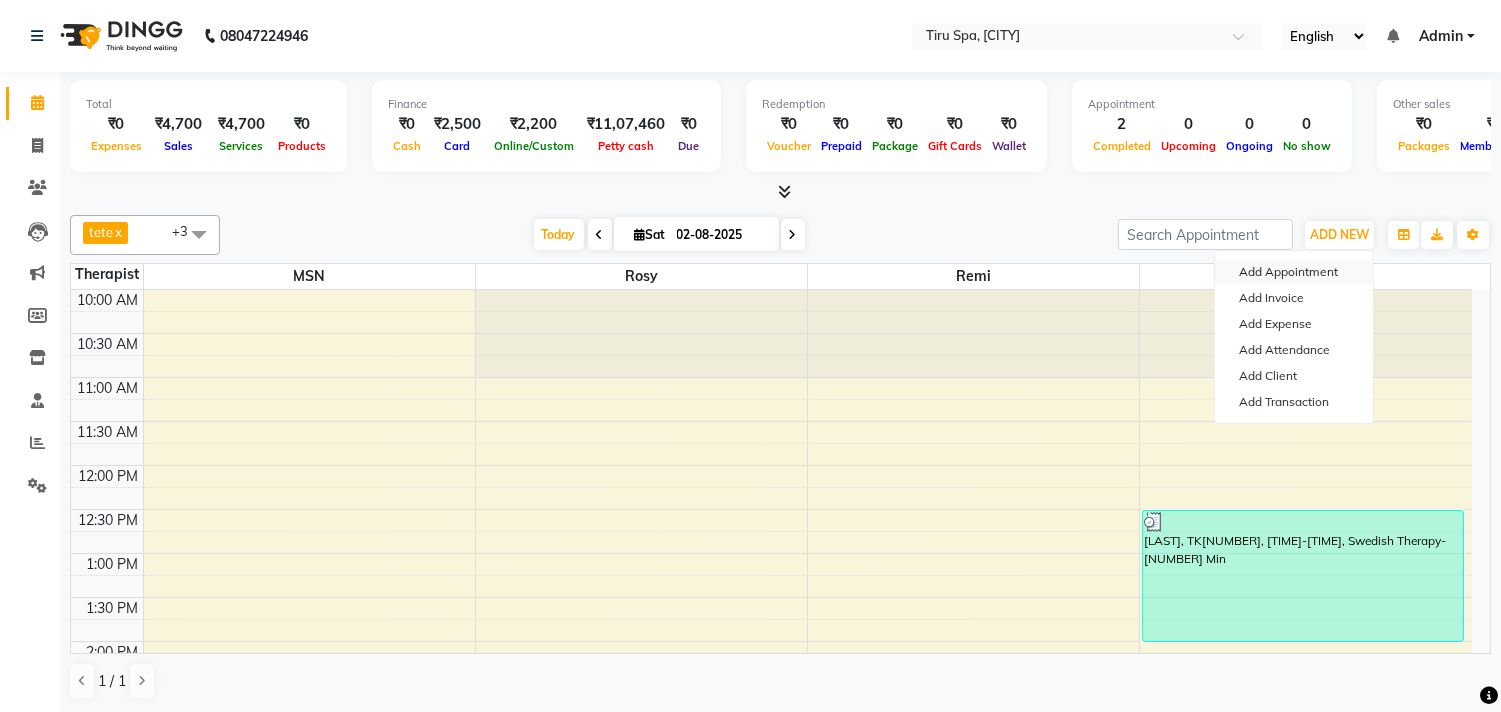 click on "Add Appointment" at bounding box center [1294, 272] 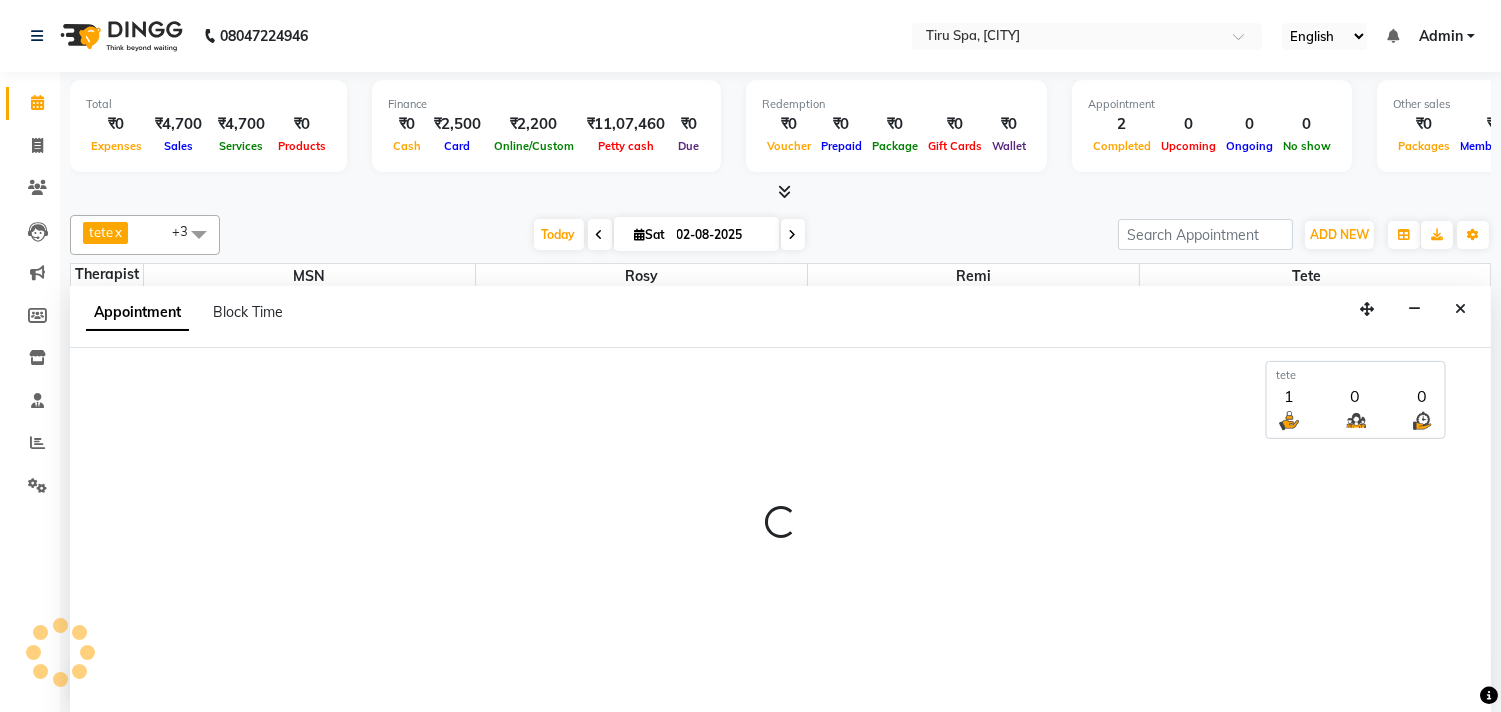 scroll, scrollTop: 1, scrollLeft: 0, axis: vertical 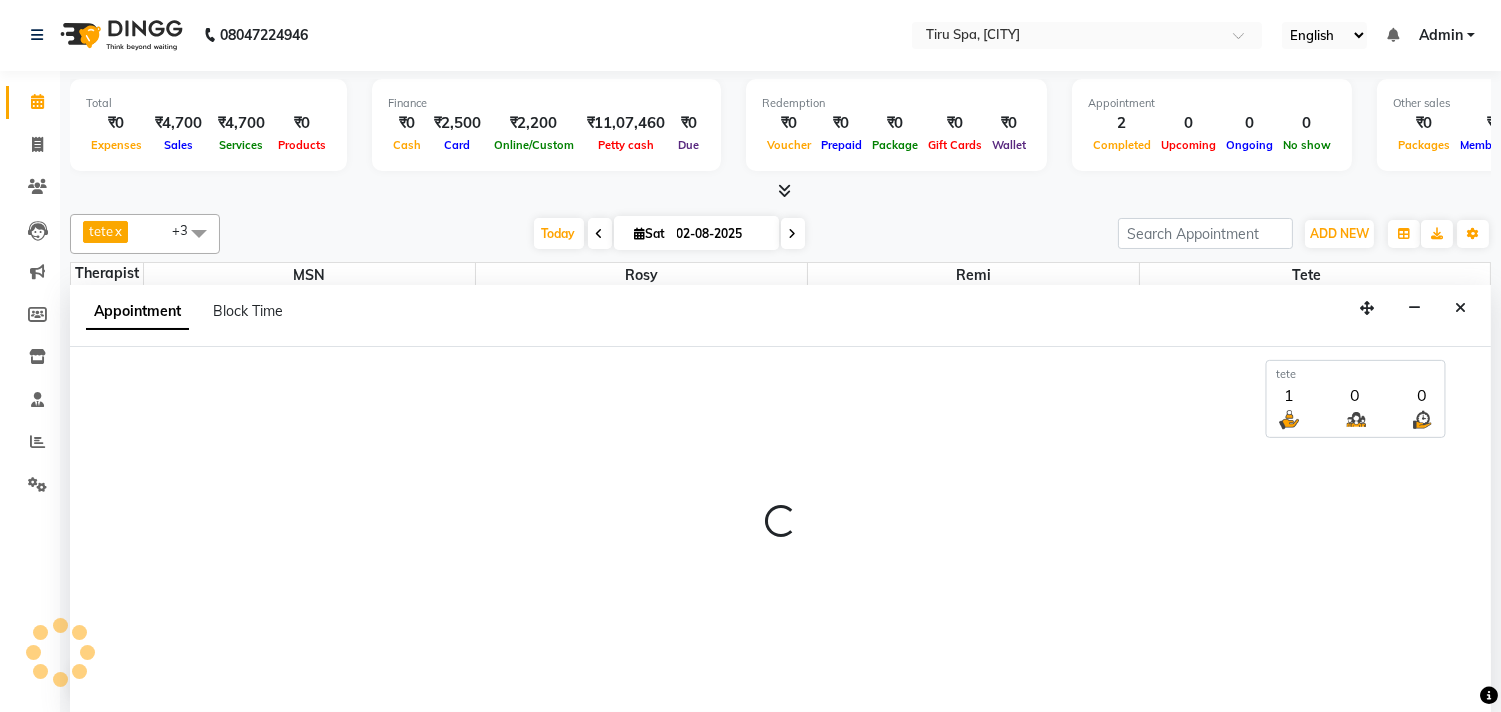 select on "660" 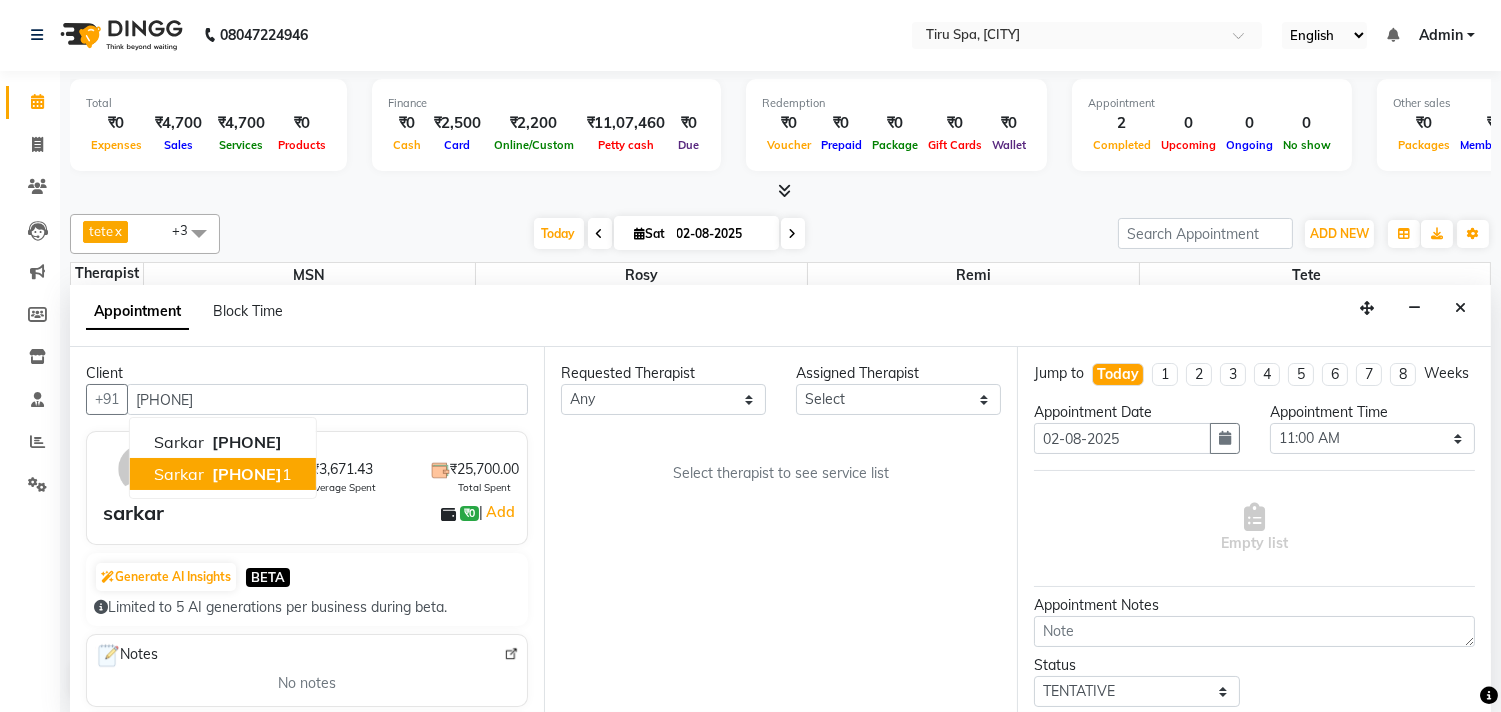 type on "[PHONE]" 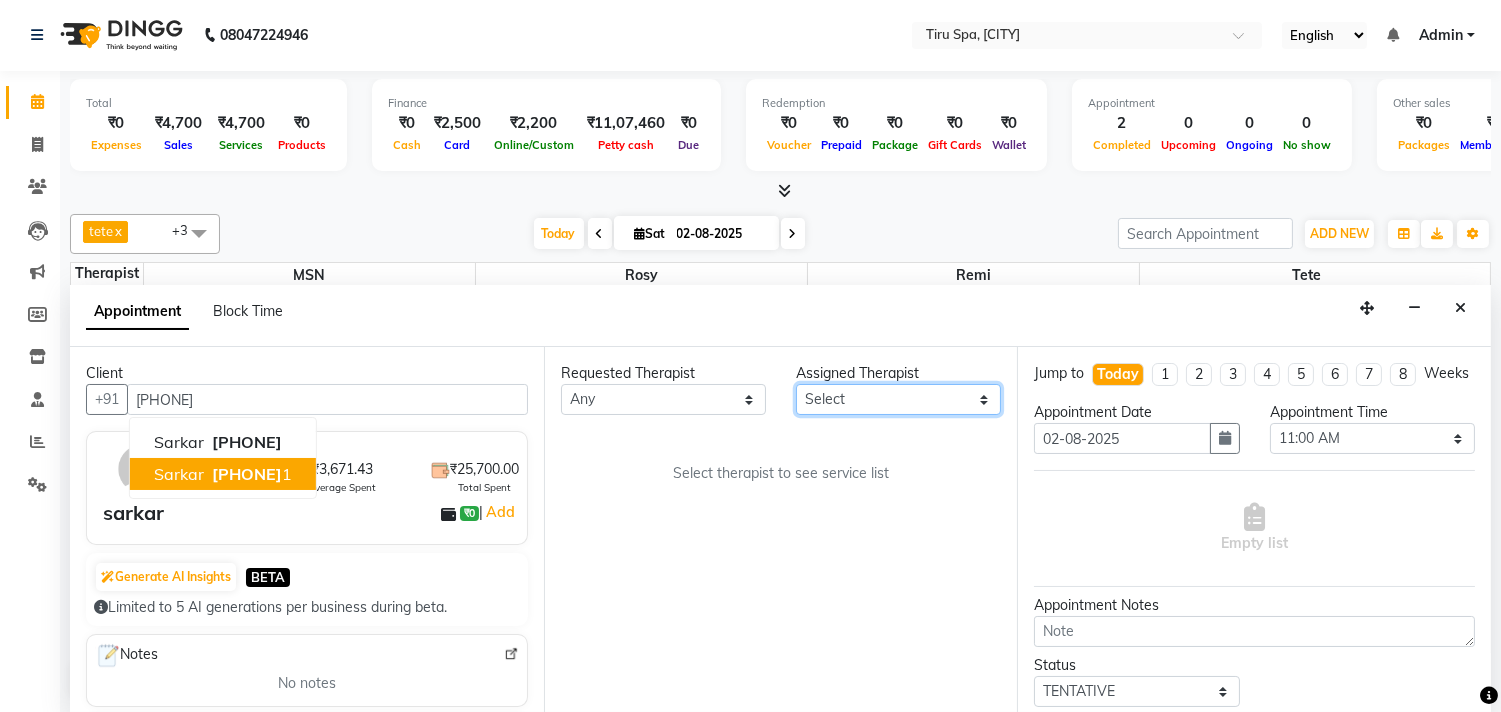 click on "Select [FIRST]  MSN [FIRST] [FIRST]  [FIRST] [FIRST] [FIRST]" at bounding box center [898, 399] 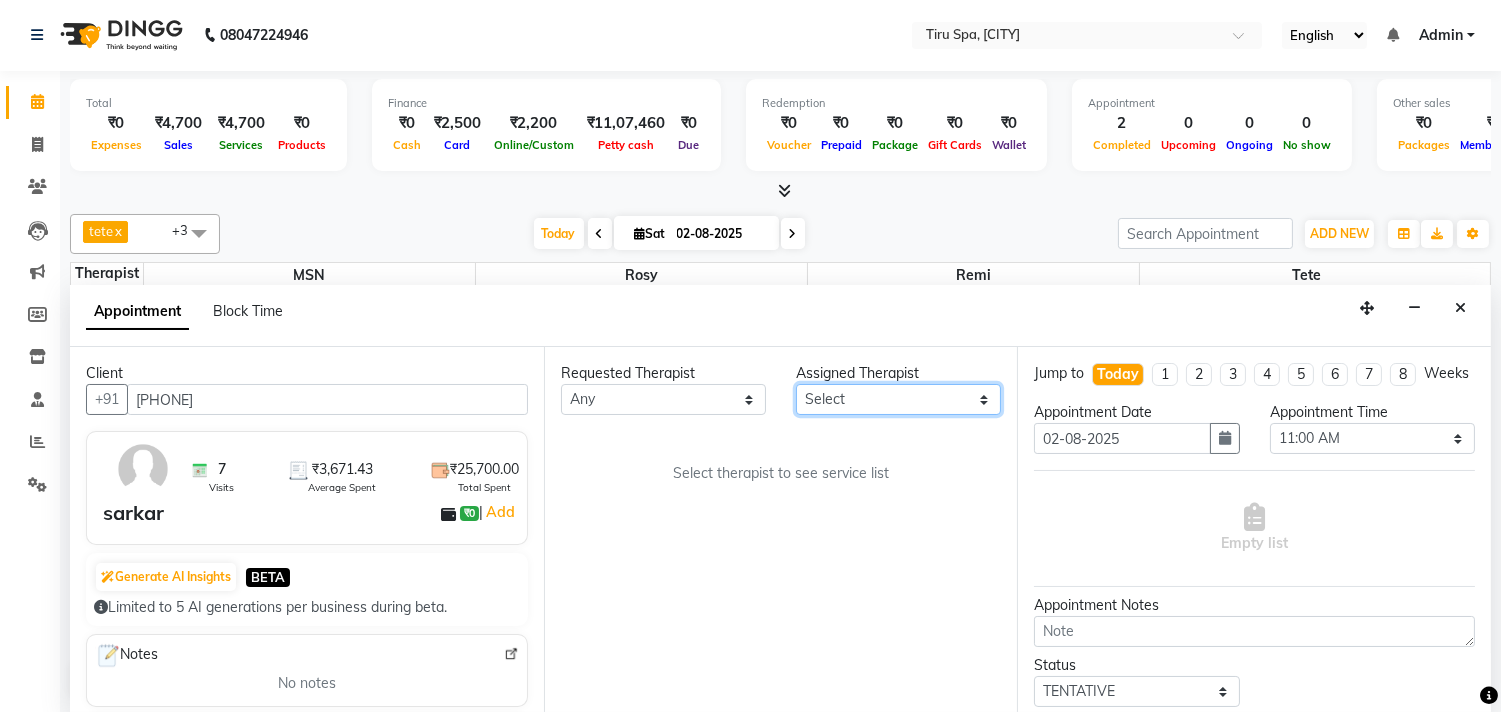 click on "Select [FIRST]  MSN [FIRST] [FIRST]  [FIRST] [FIRST] [FIRST]" at bounding box center [898, 399] 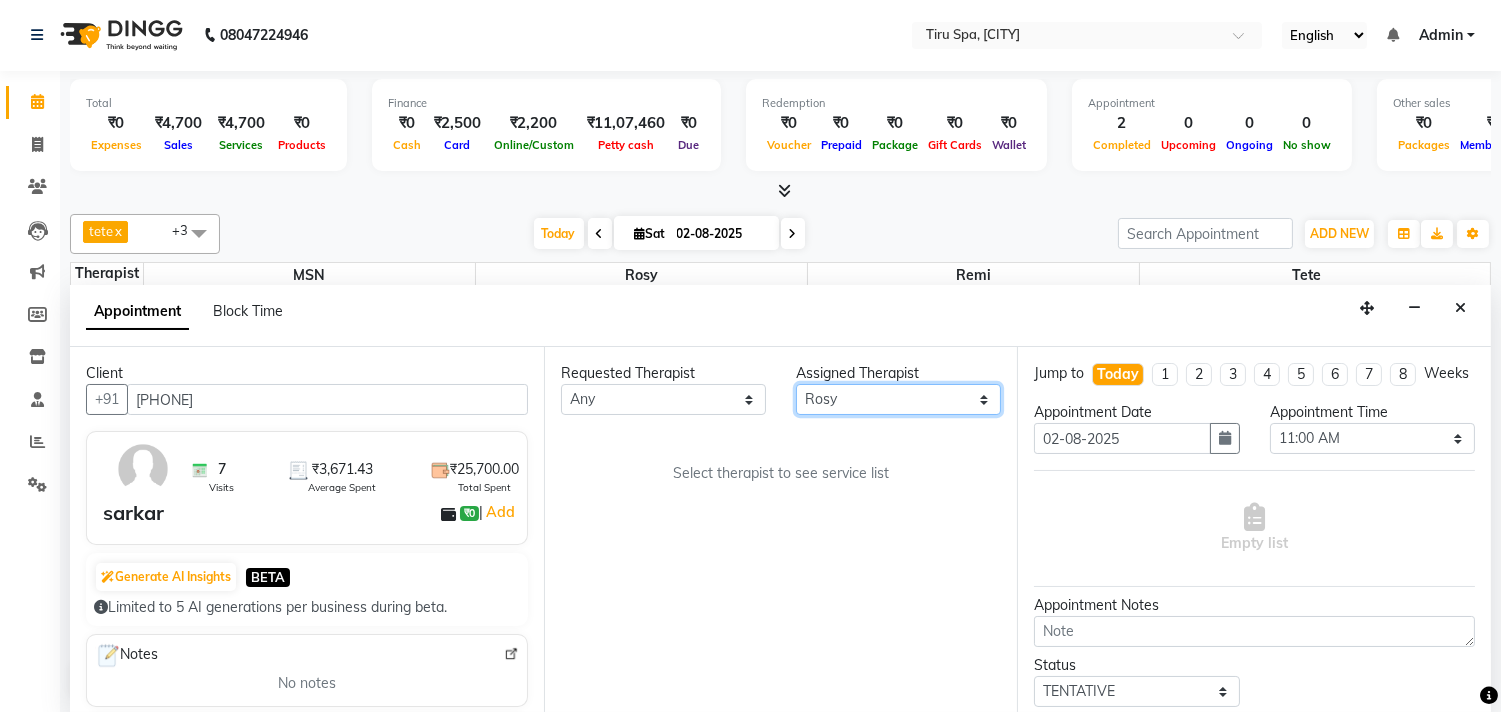 click on "Select [FIRST]  MSN [FIRST] [FIRST]  [FIRST] [FIRST] [FIRST]" at bounding box center [898, 399] 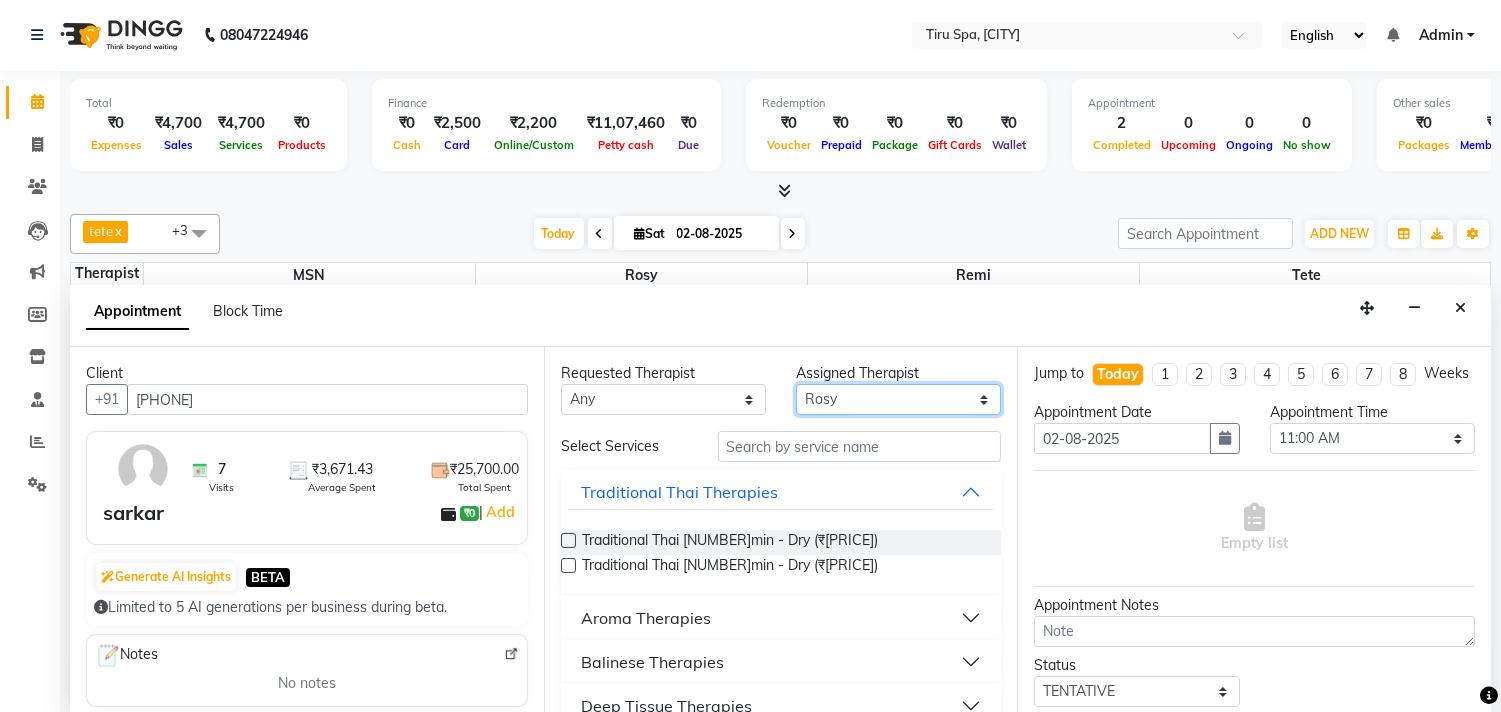 scroll, scrollTop: 111, scrollLeft: 0, axis: vertical 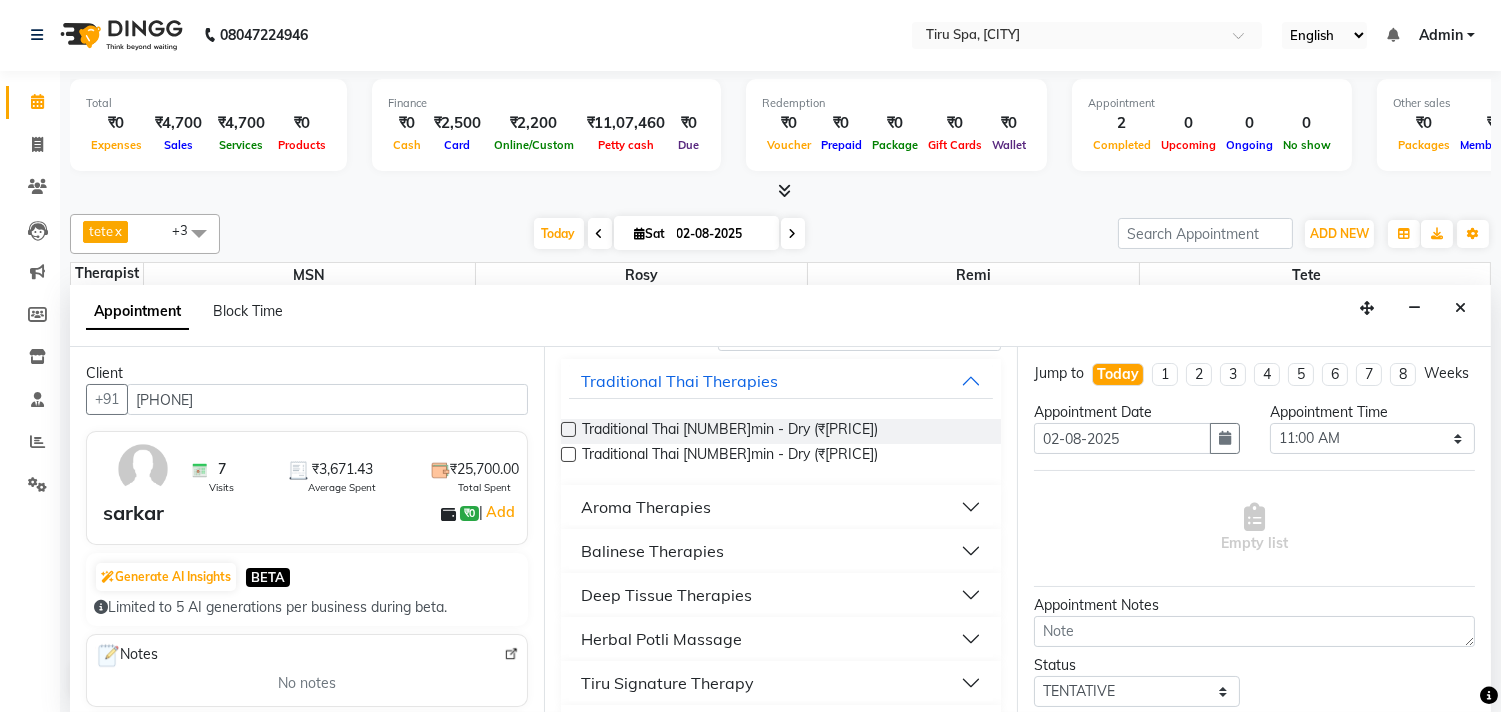 click on "Deep Tissue Therapies" at bounding box center (781, 595) 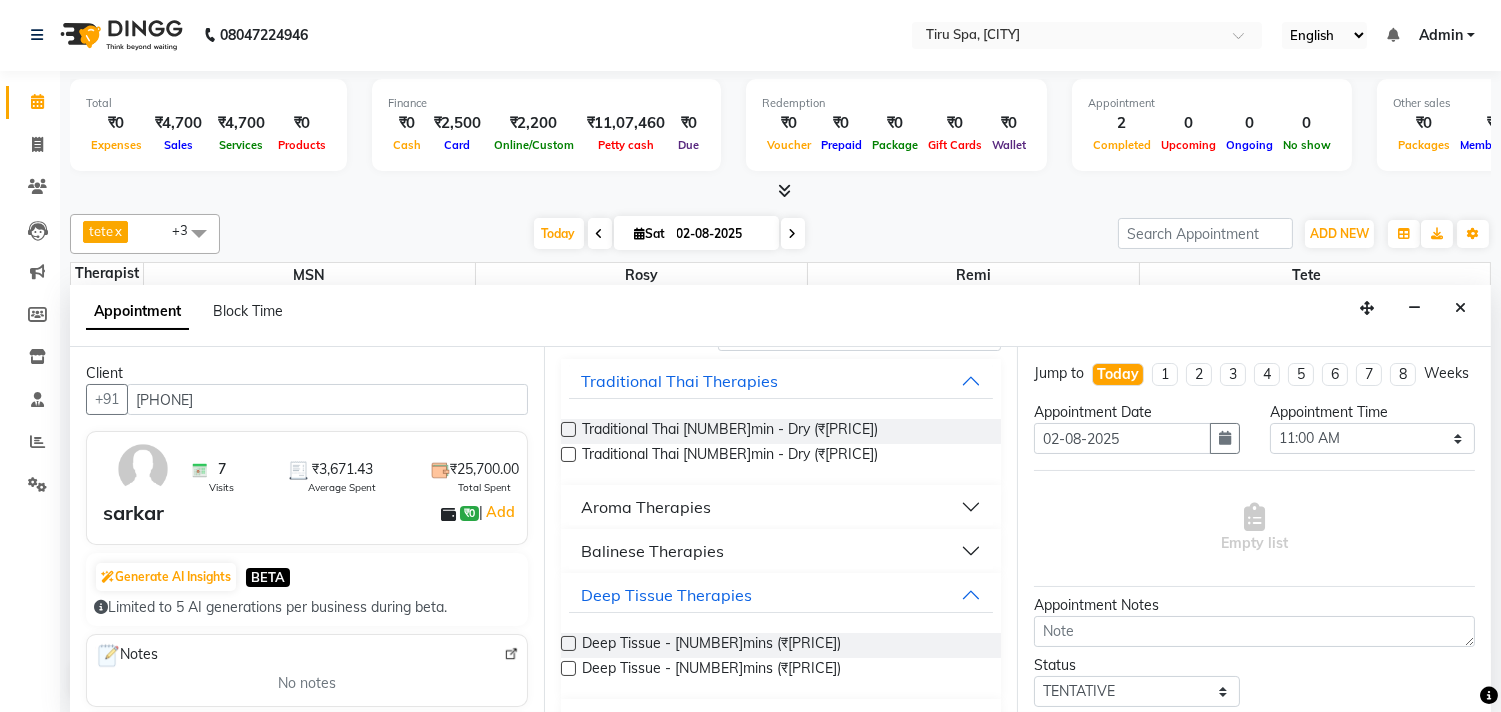 click at bounding box center (568, 643) 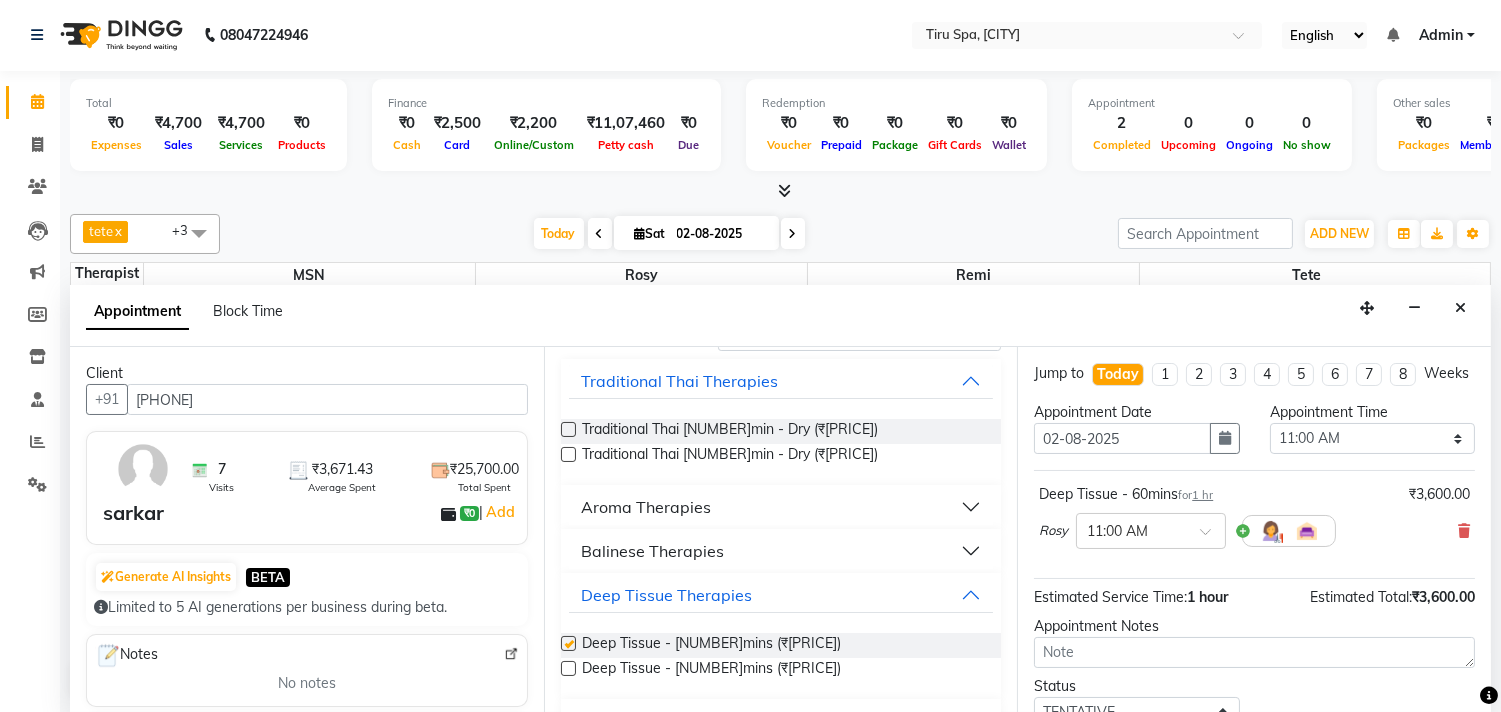 checkbox on "false" 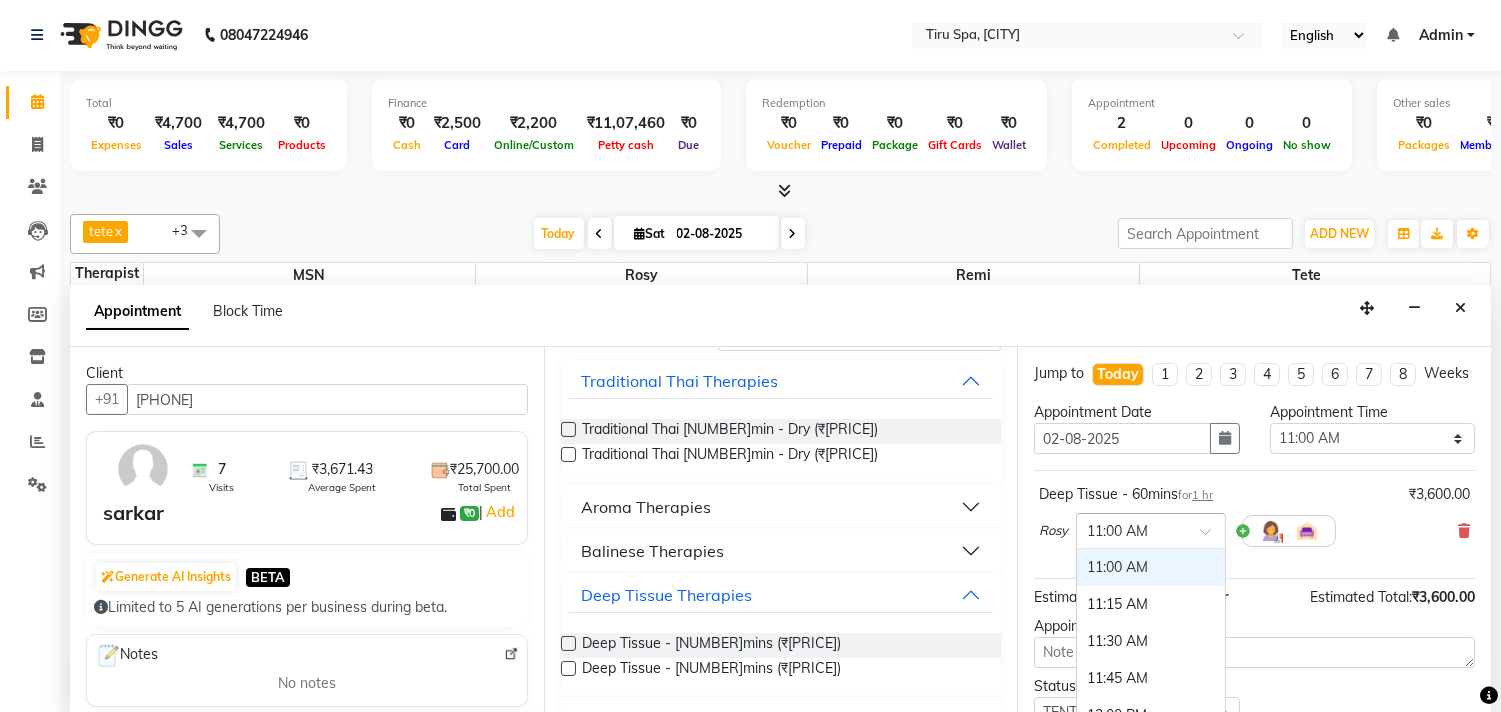 click at bounding box center [1212, 537] 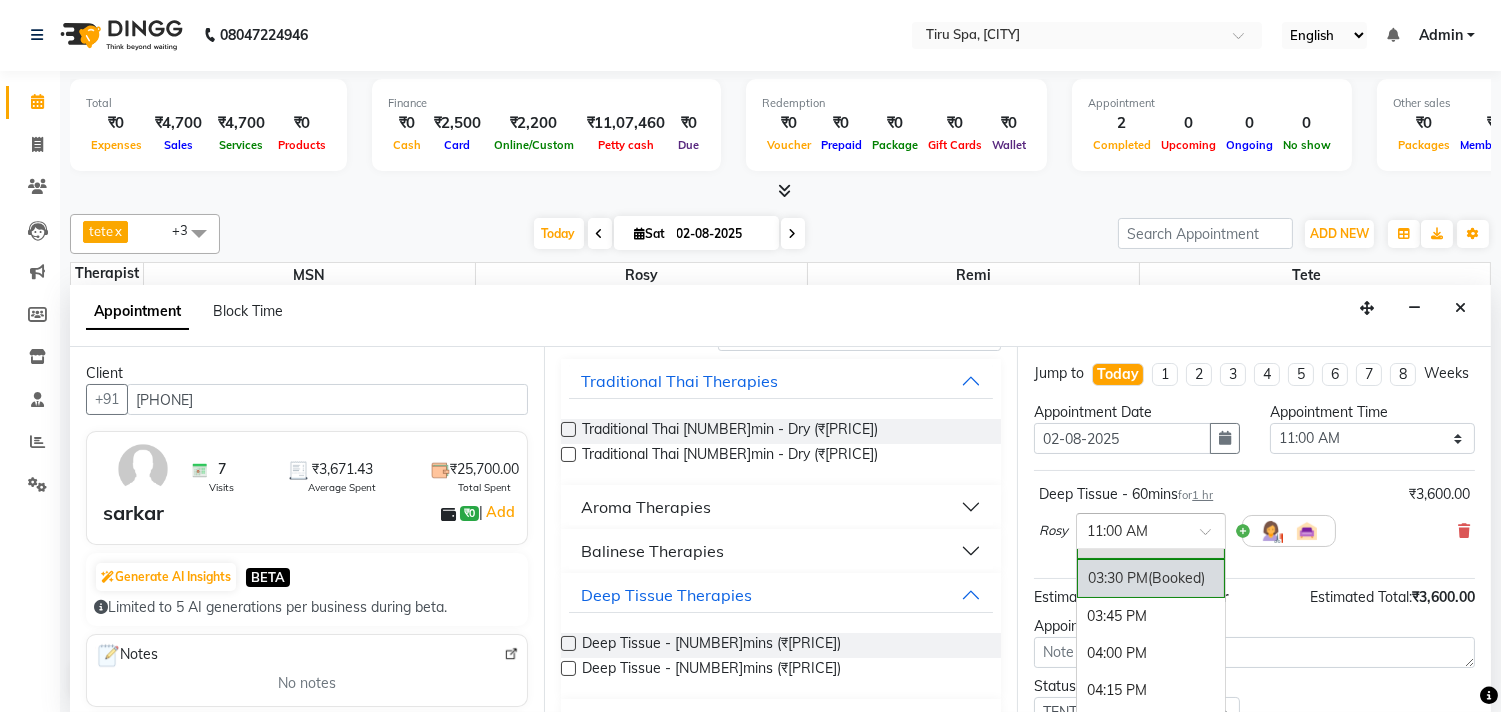scroll, scrollTop: 777, scrollLeft: 0, axis: vertical 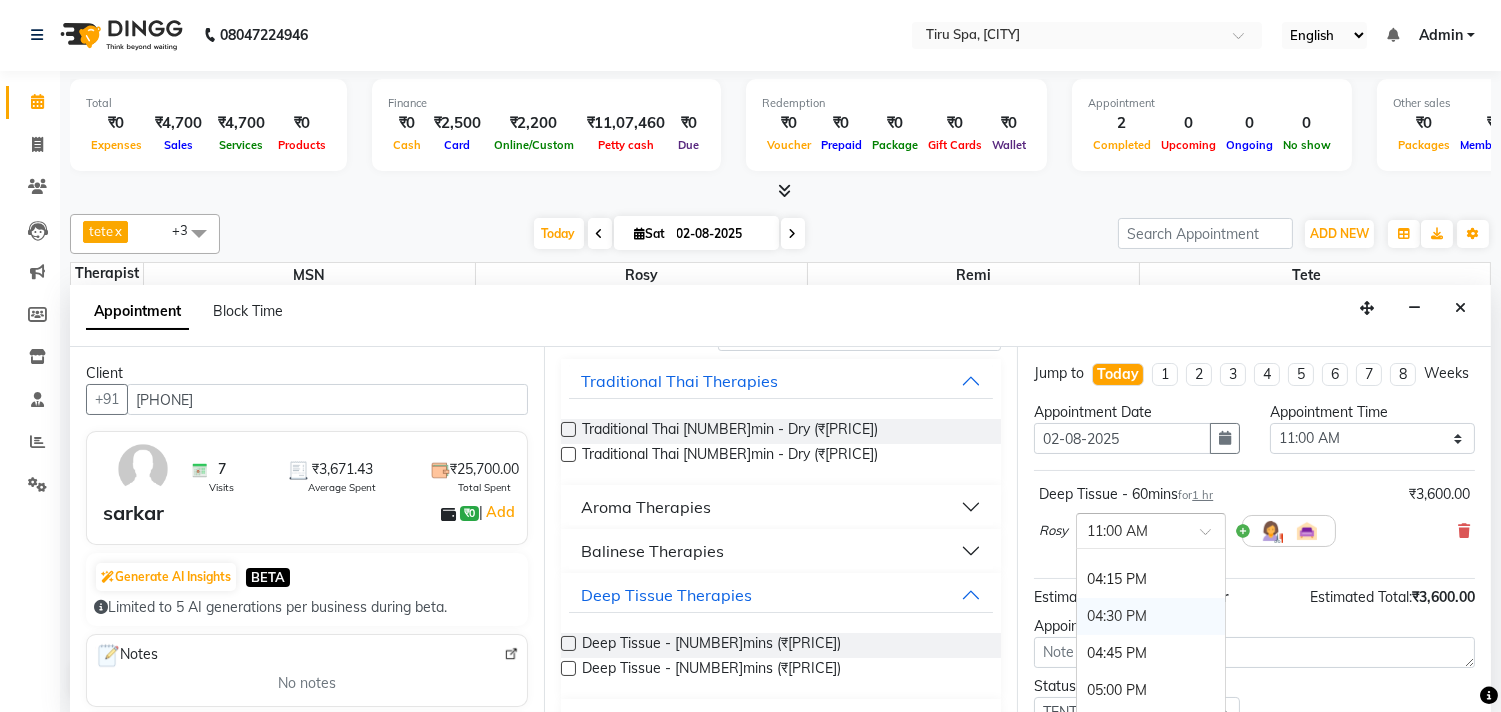 click on "04:30 PM" at bounding box center [1151, 616] 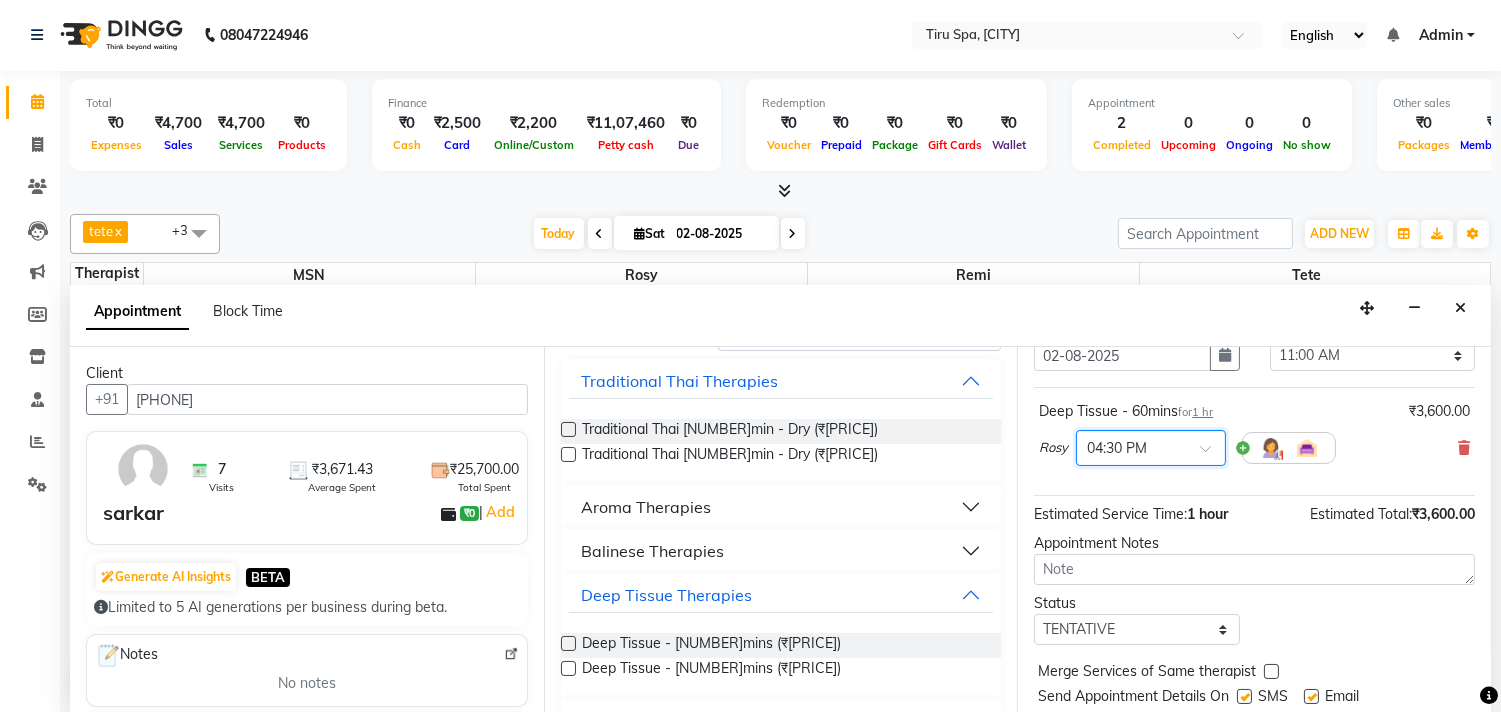 scroll, scrollTop: 161, scrollLeft: 0, axis: vertical 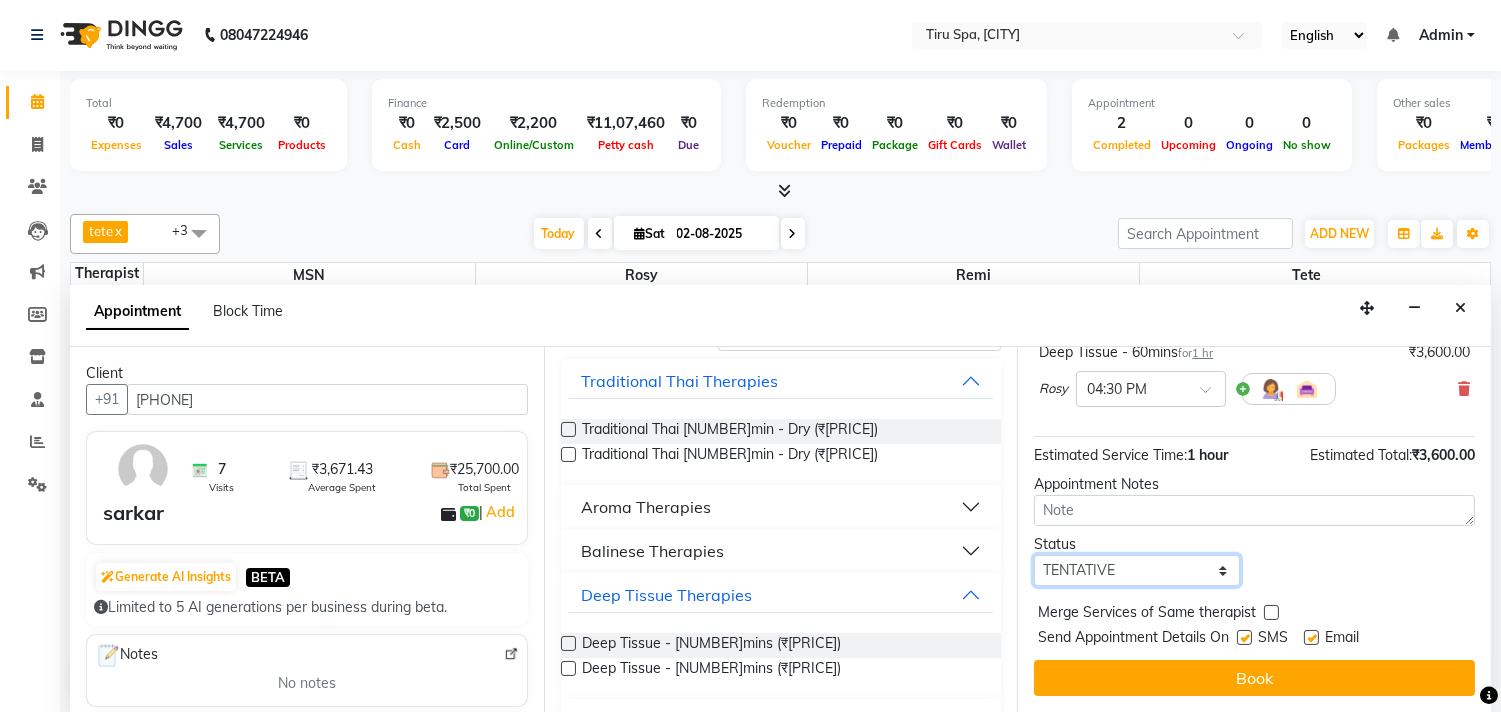 click on "Select TENTATIVE CONFIRM CHECK-IN UPCOMING" at bounding box center (1136, 570) 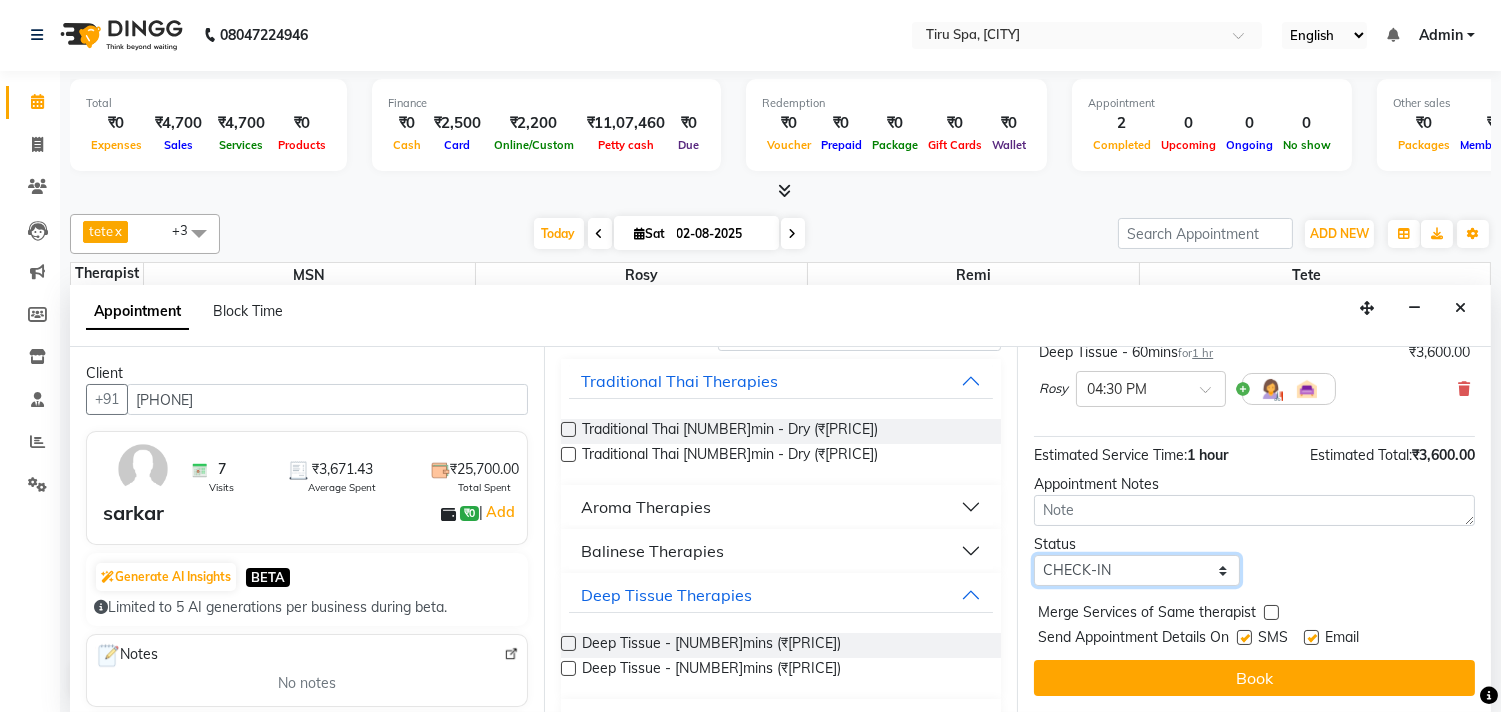 click on "Select TENTATIVE CONFIRM CHECK-IN UPCOMING" at bounding box center (1136, 570) 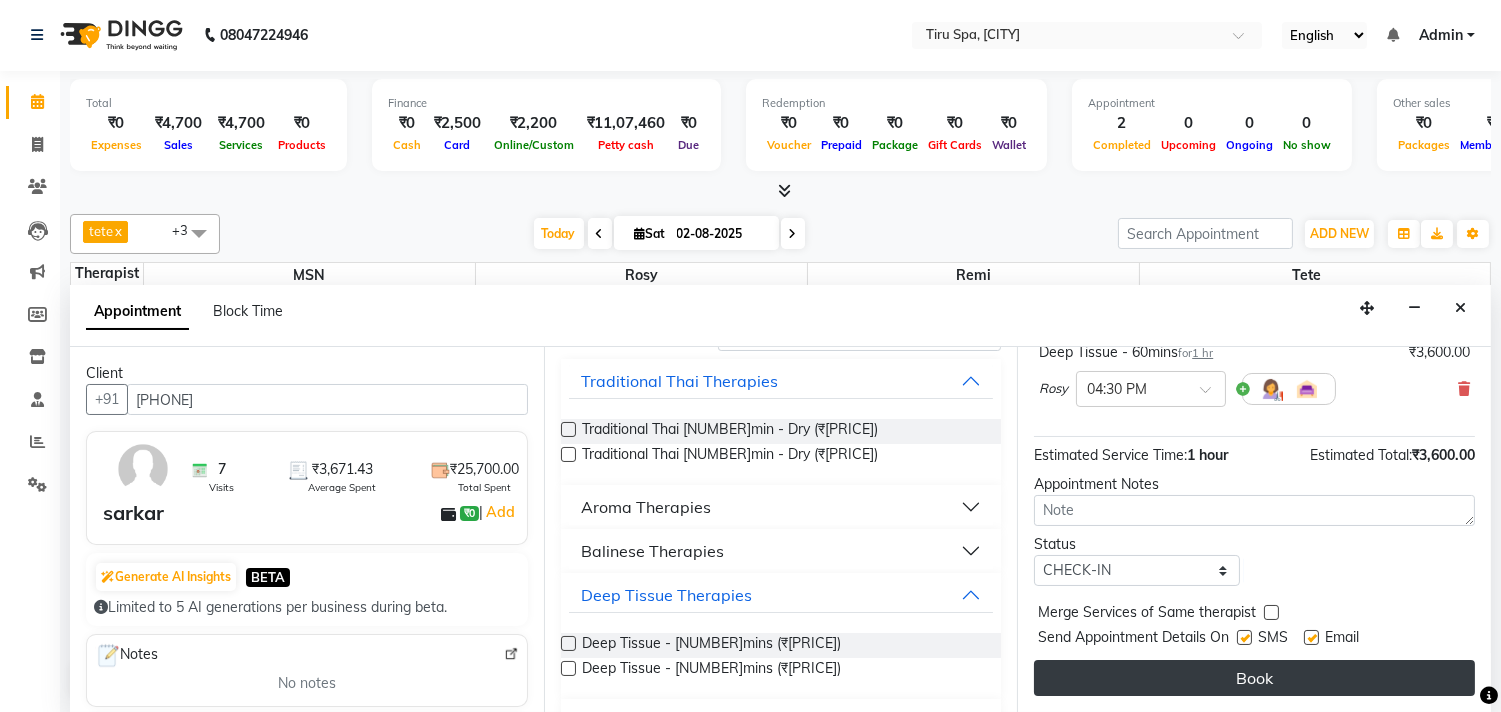 click on "Book" at bounding box center (1254, 678) 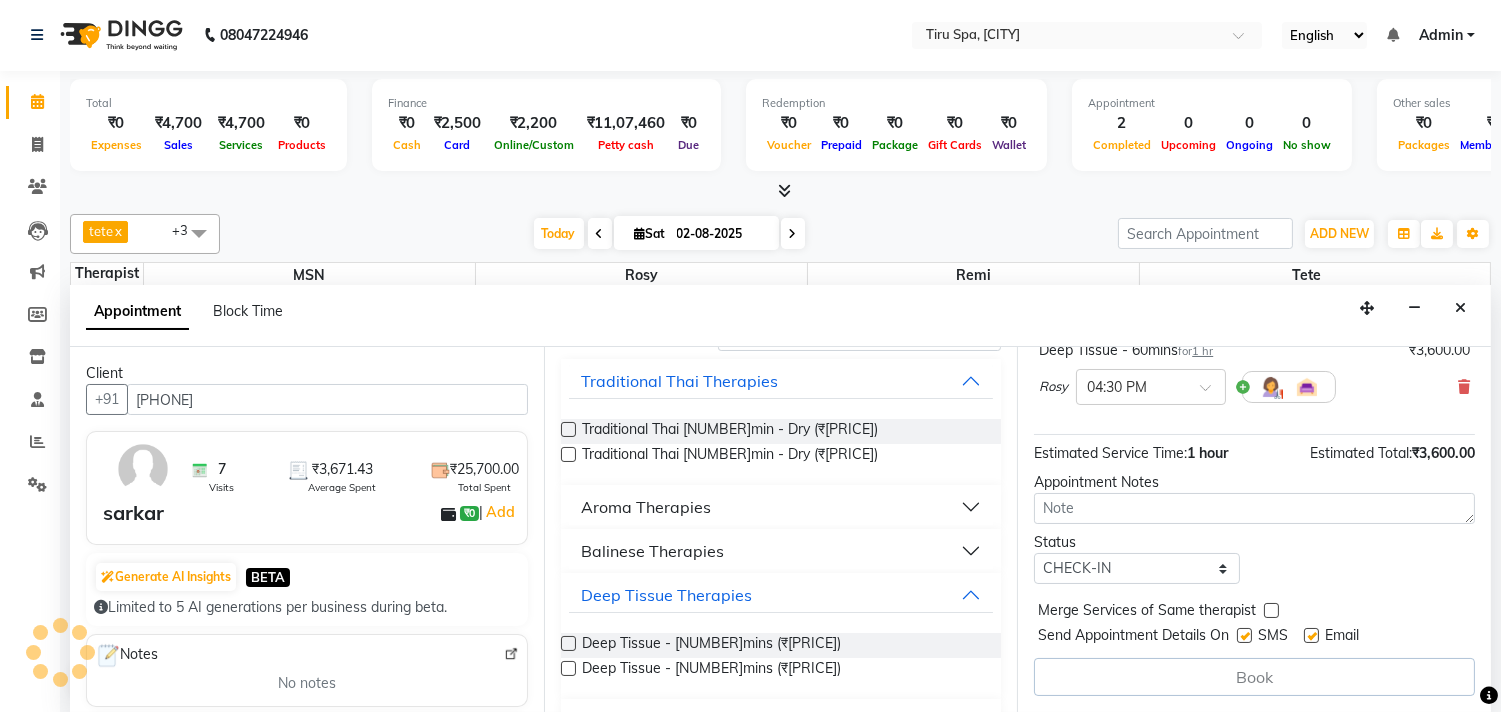 scroll, scrollTop: 163, scrollLeft: 0, axis: vertical 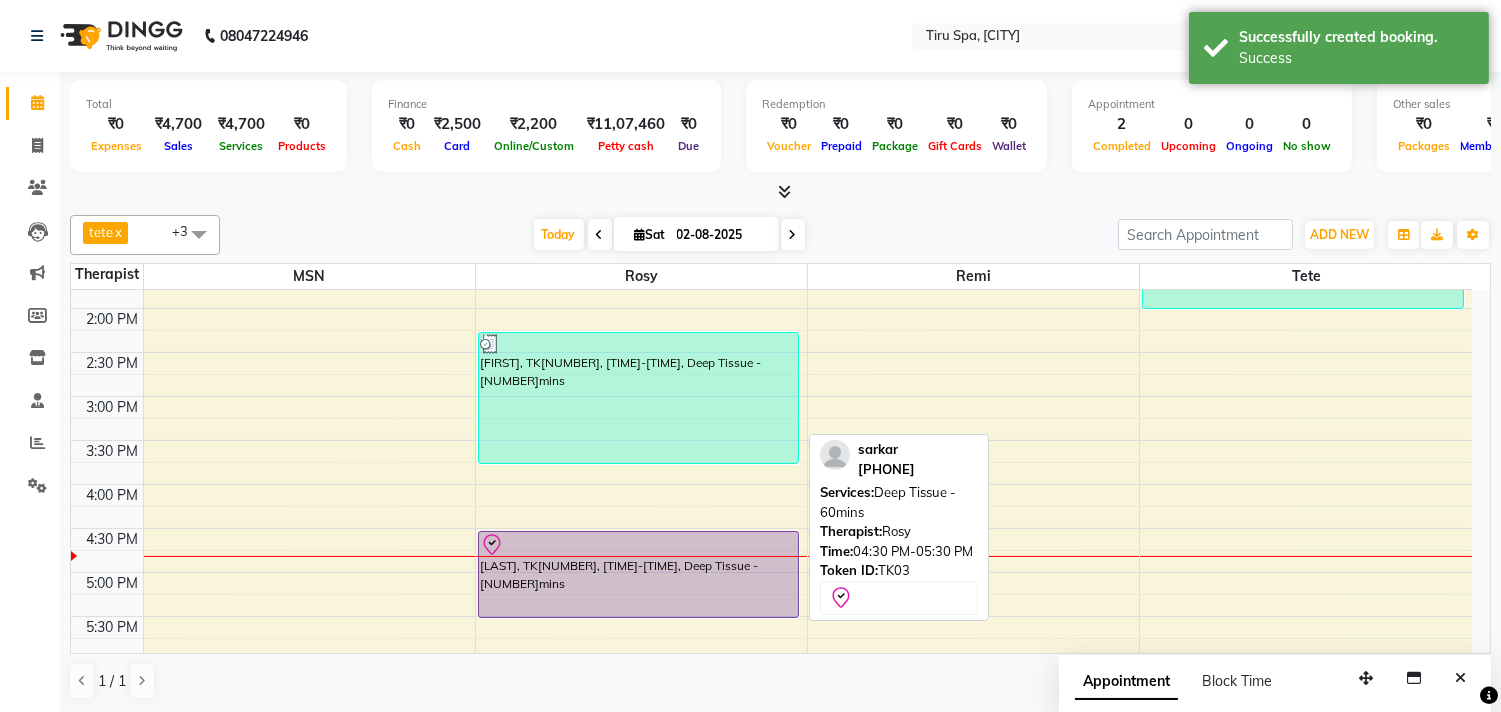 click on "[LAST], TK[NUMBER], [TIME]-[TIME], Deep Tissue - [NUMBER]mins" at bounding box center (638, 574) 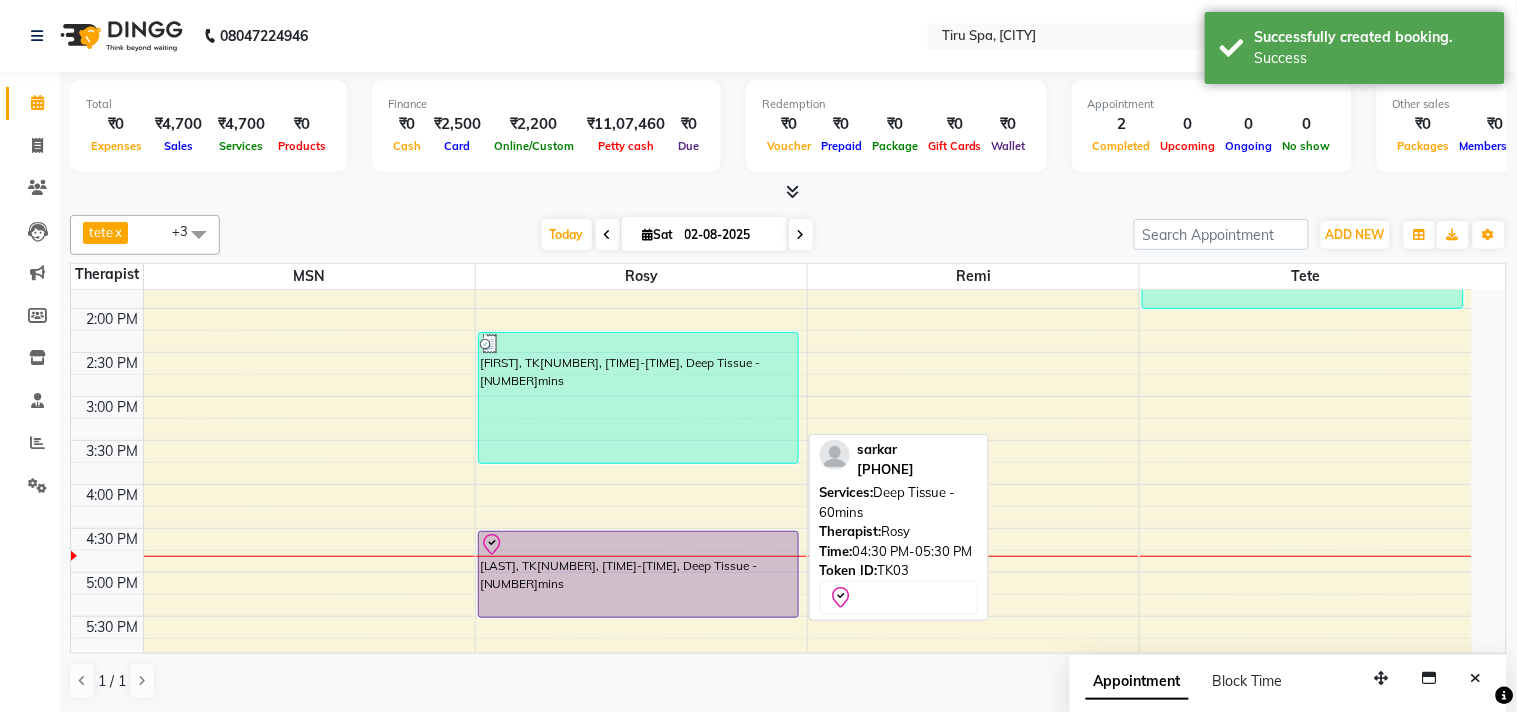 select on "8" 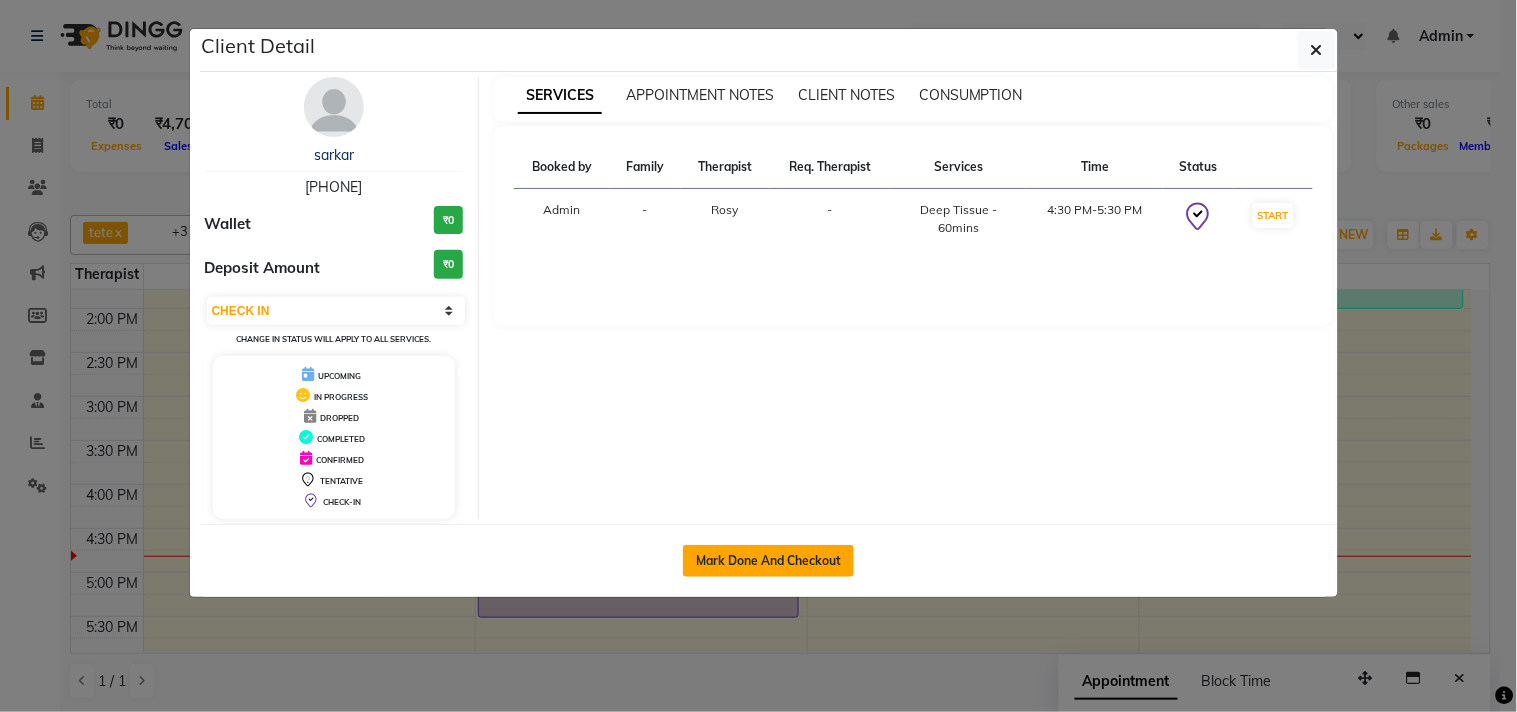 click on "Mark Done And Checkout" 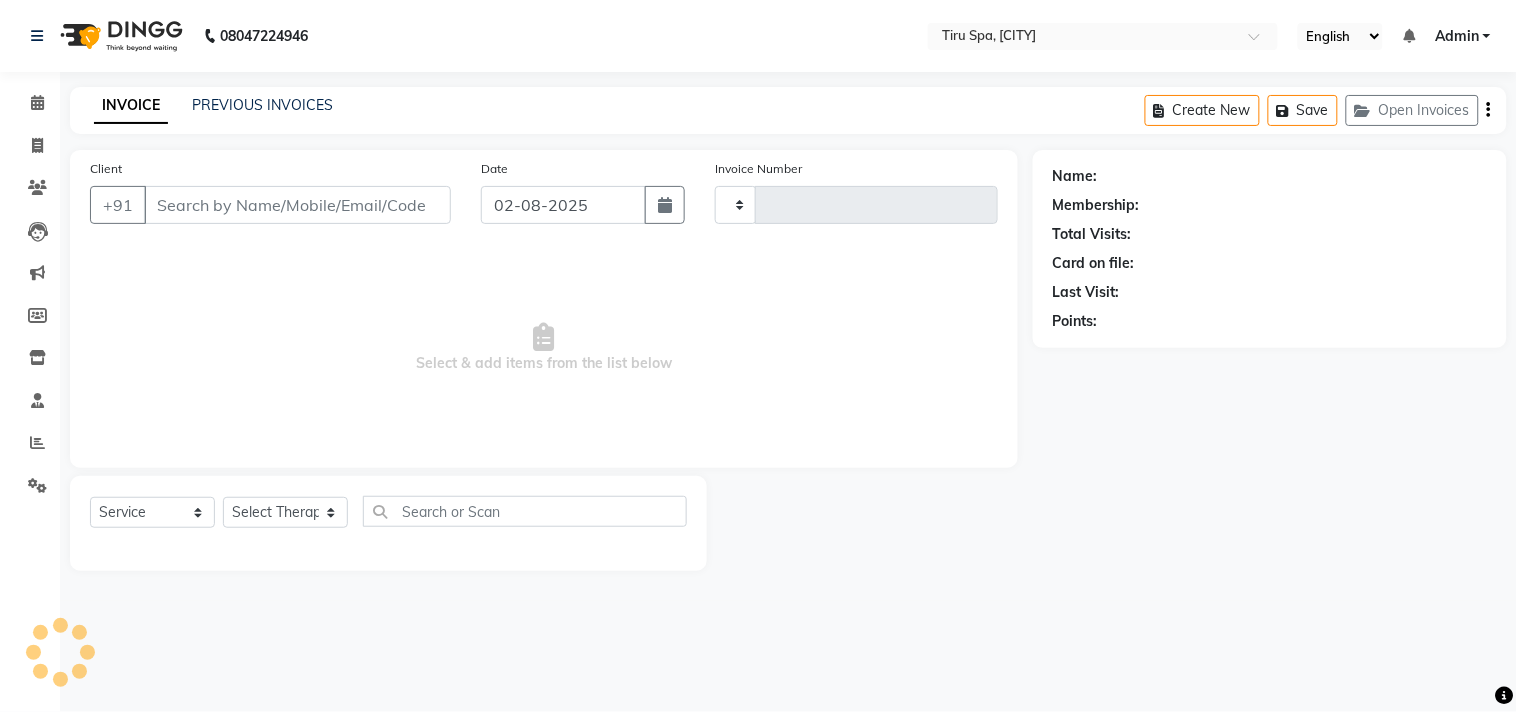 type on "0293" 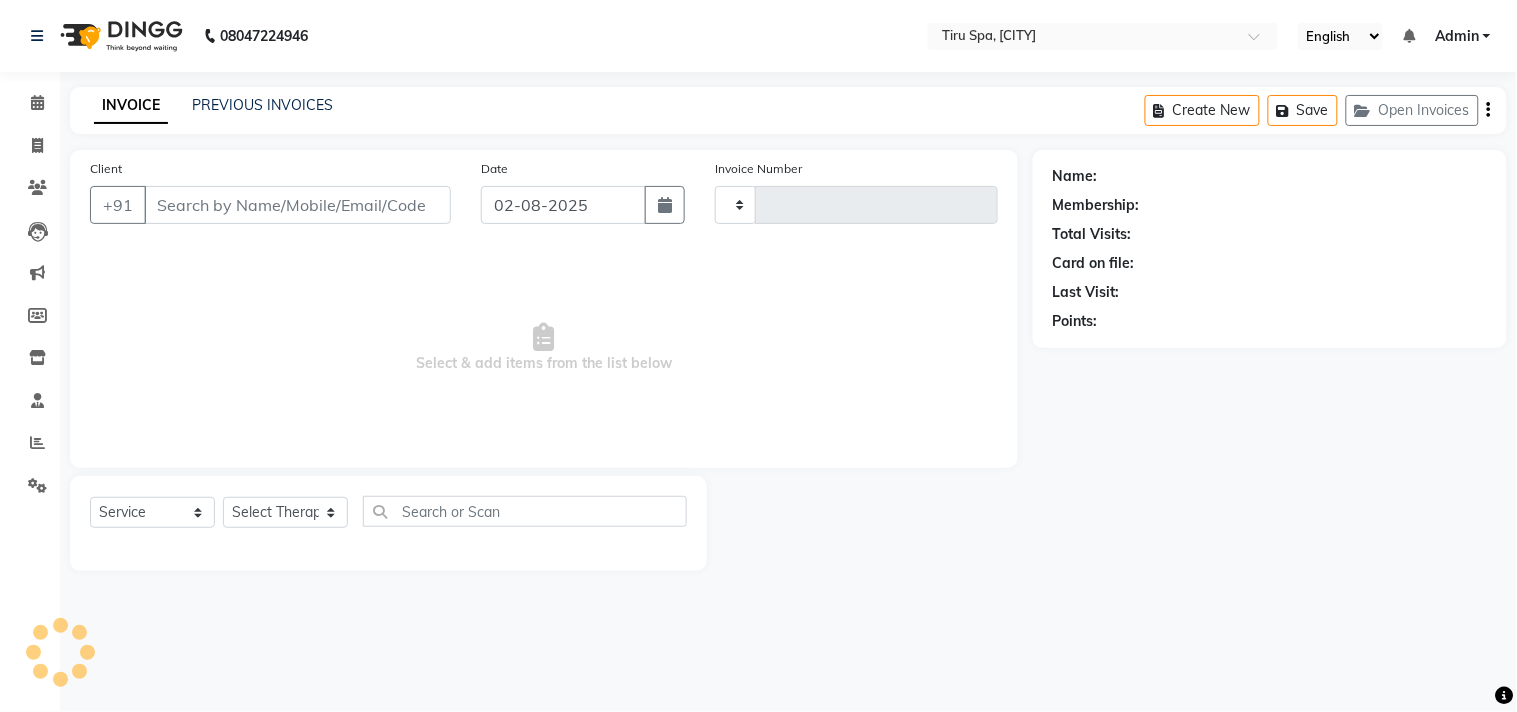 select on "722" 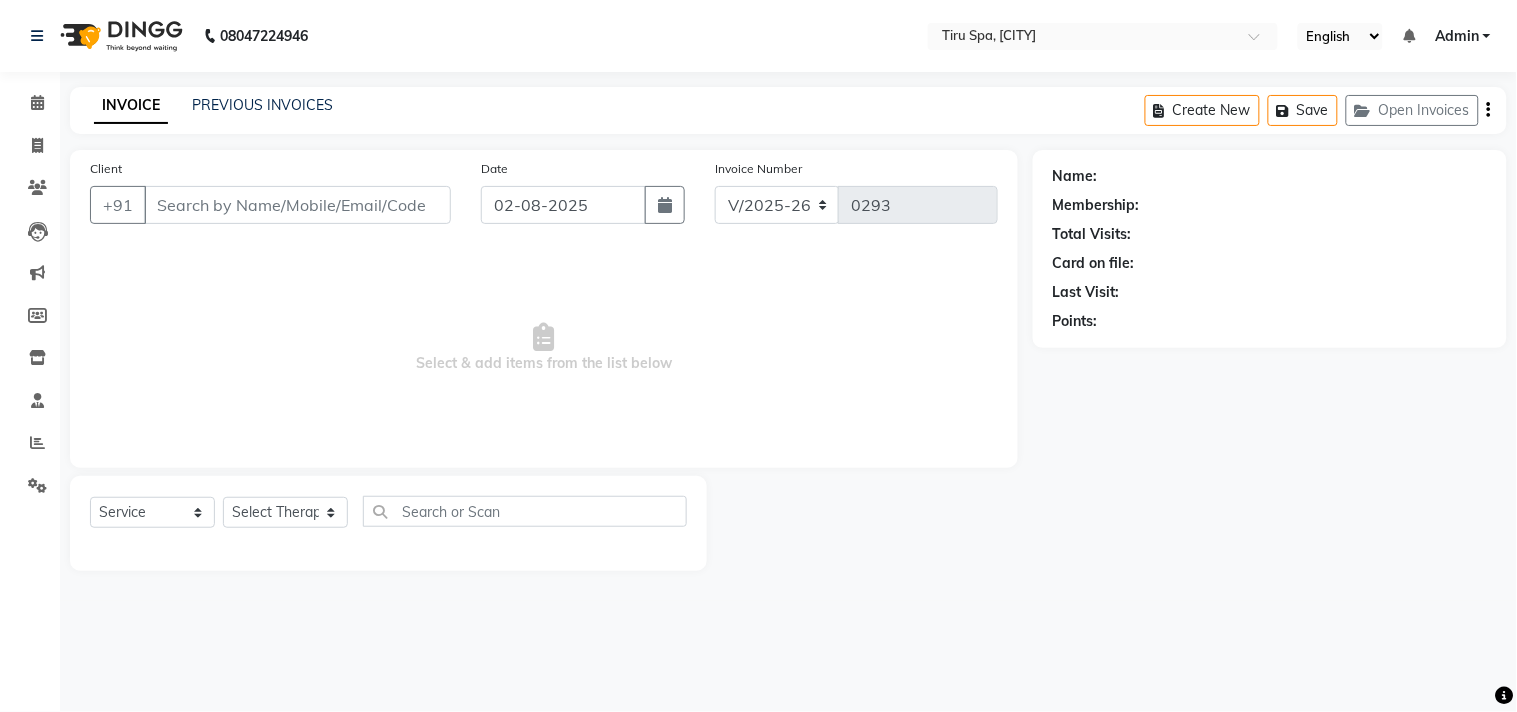 type on "[PHONE]" 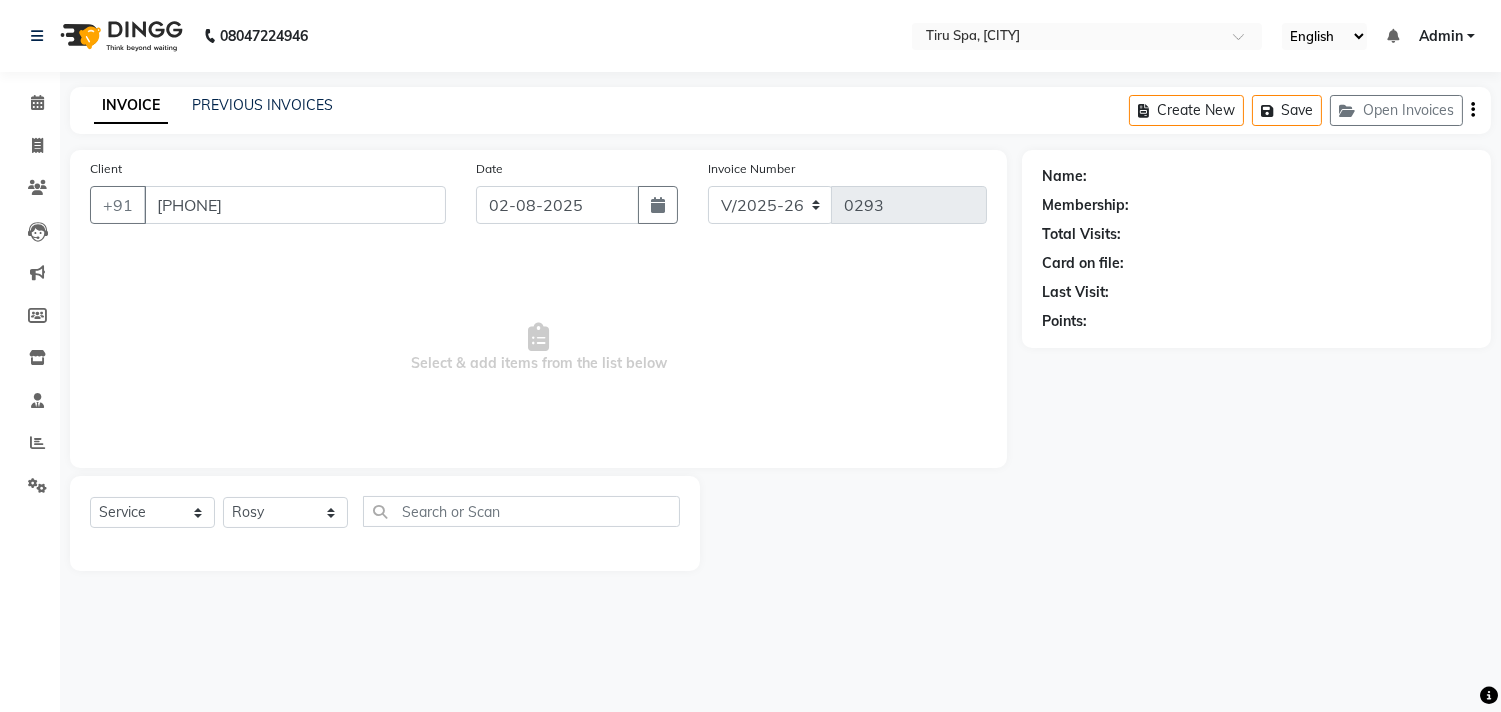 select on "1: Object" 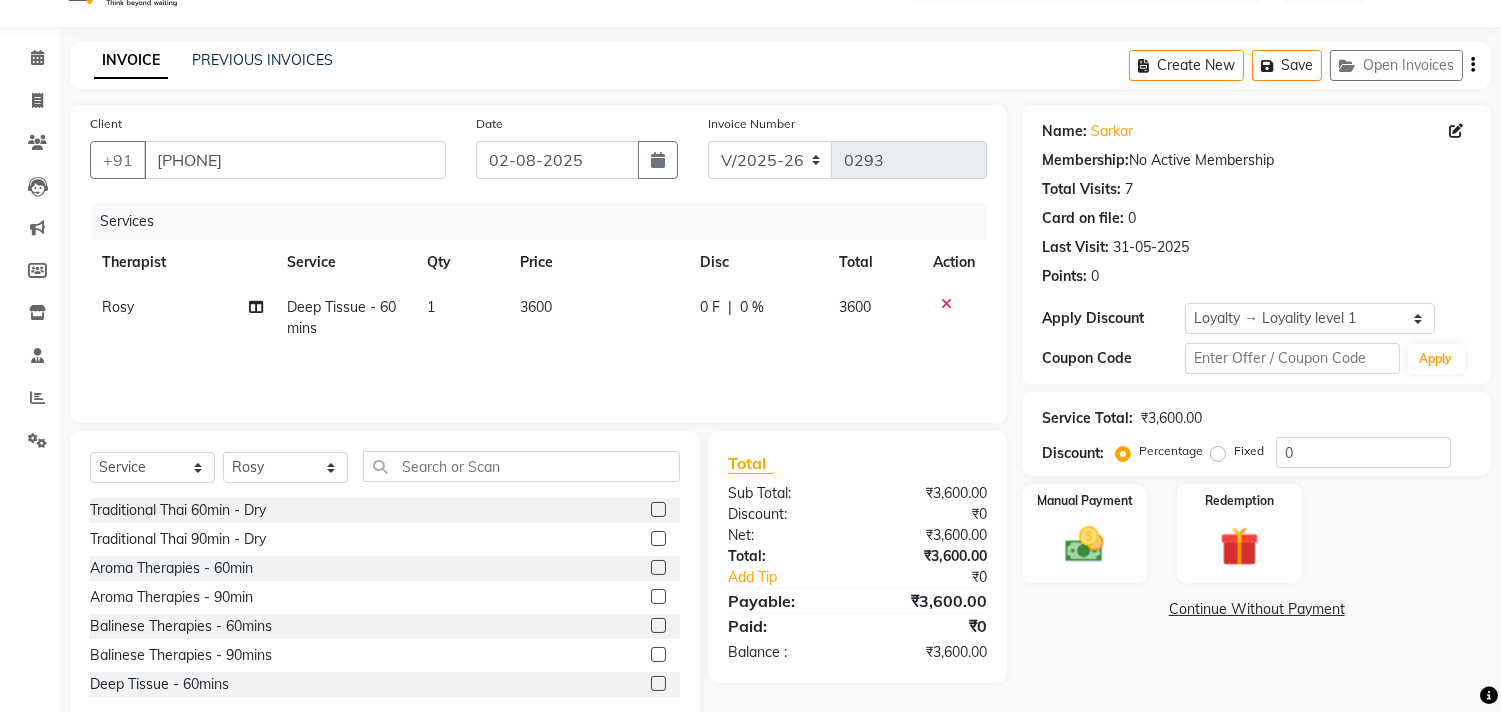 scroll, scrollTop: 88, scrollLeft: 0, axis: vertical 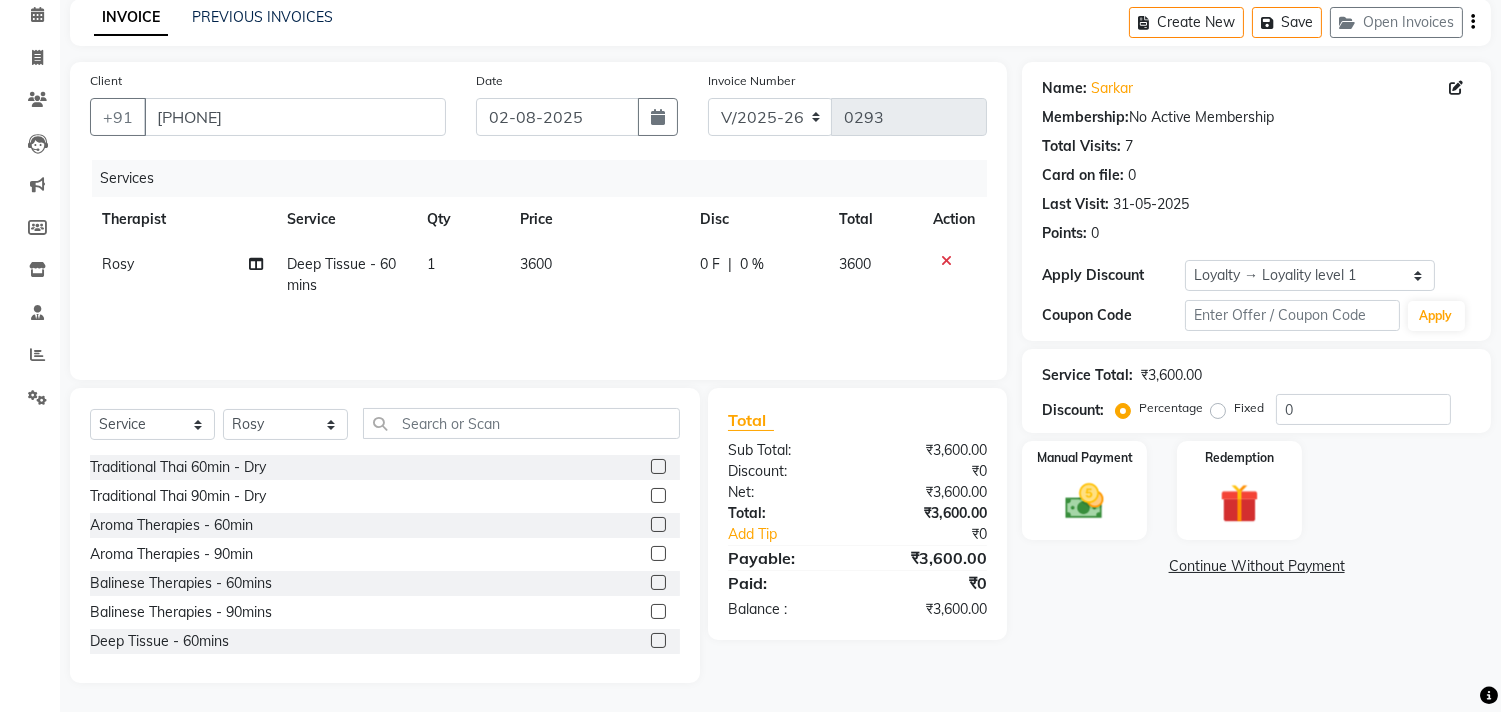 click on "Fixed" 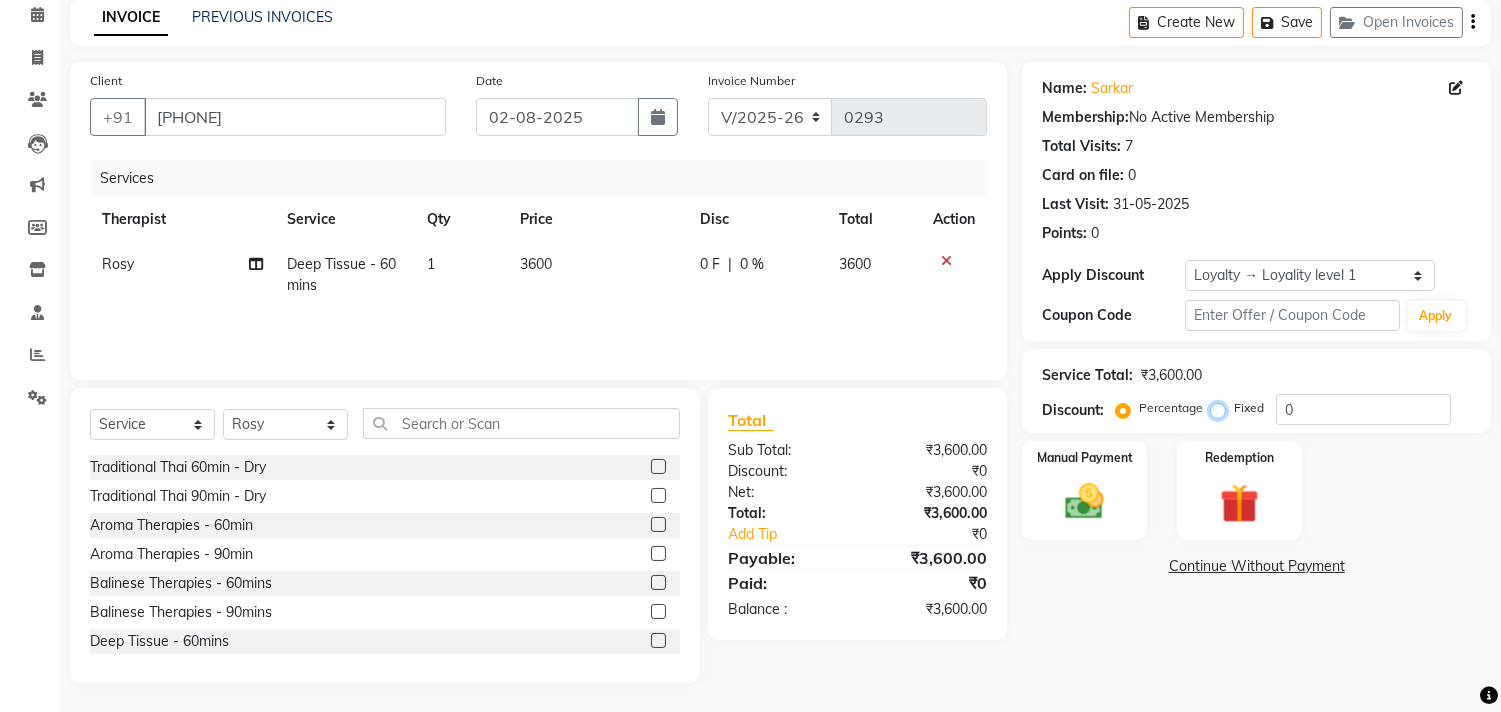 click on "Fixed" at bounding box center (1222, 408) 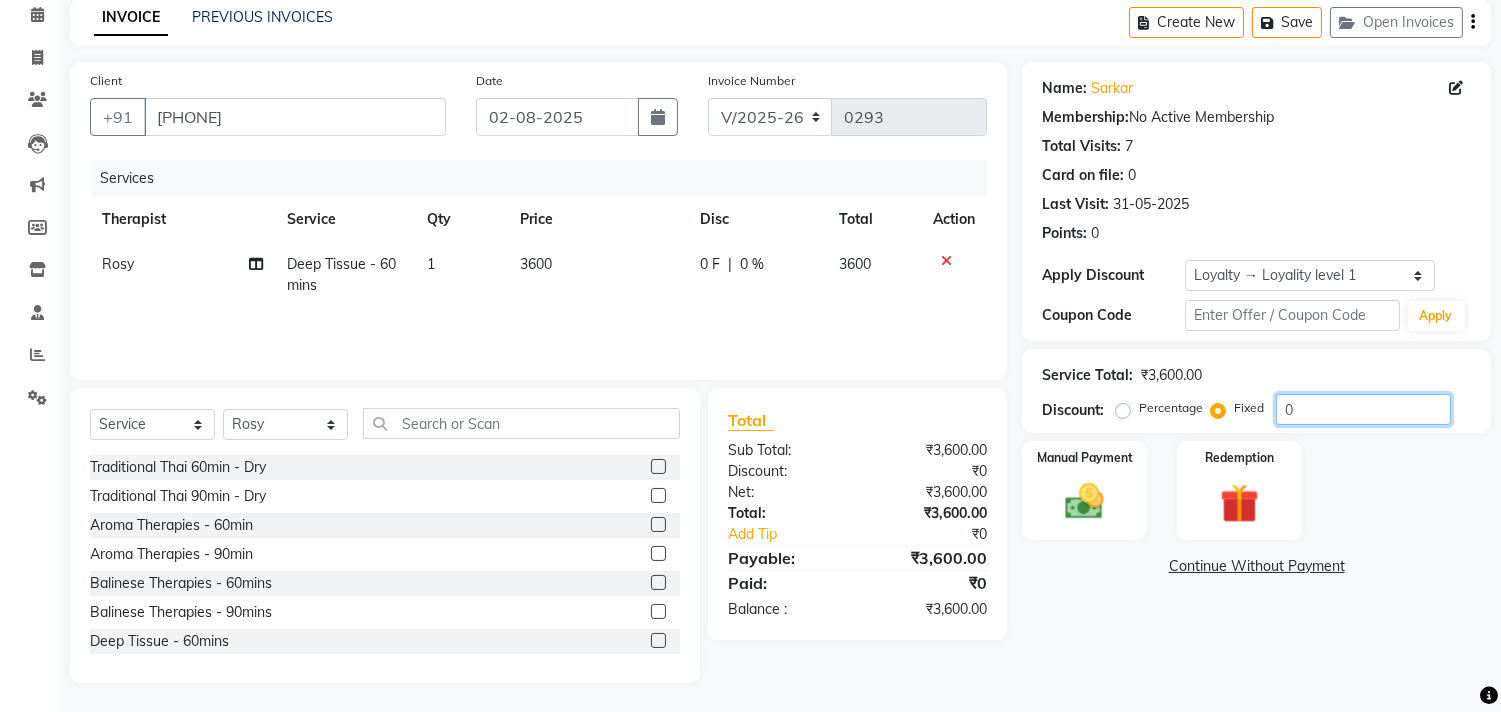 drag, startPoint x: 1325, startPoint y: 410, endPoint x: 1263, endPoint y: 420, distance: 62.801273 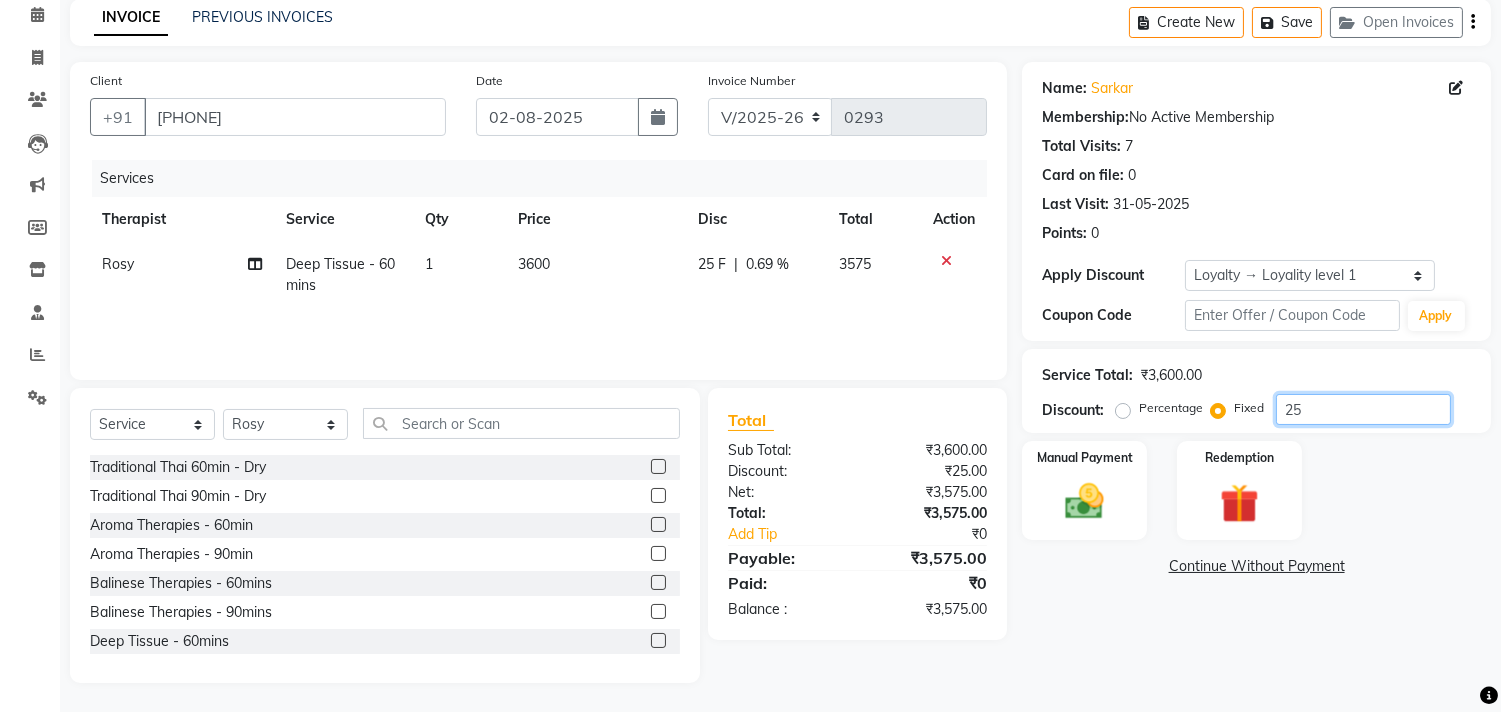 type on "2" 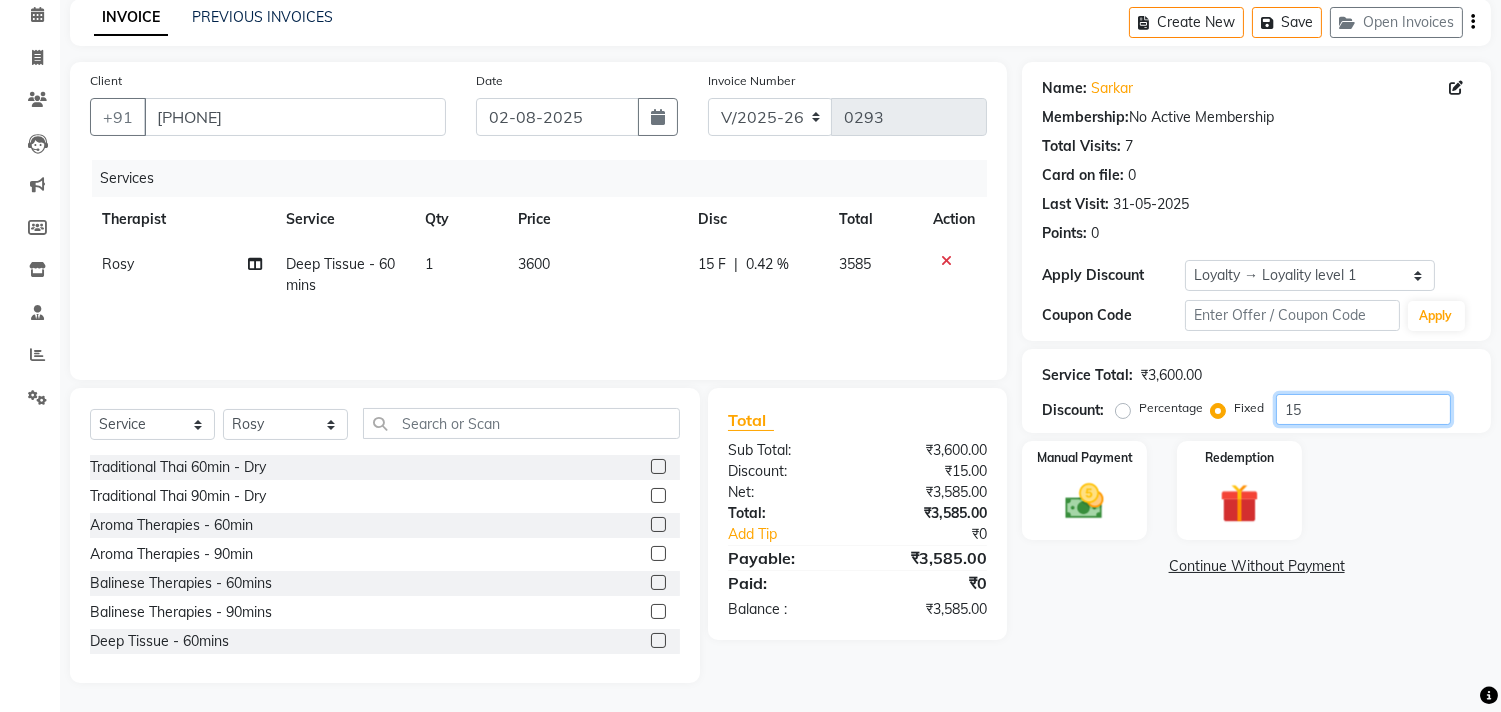 type on "1" 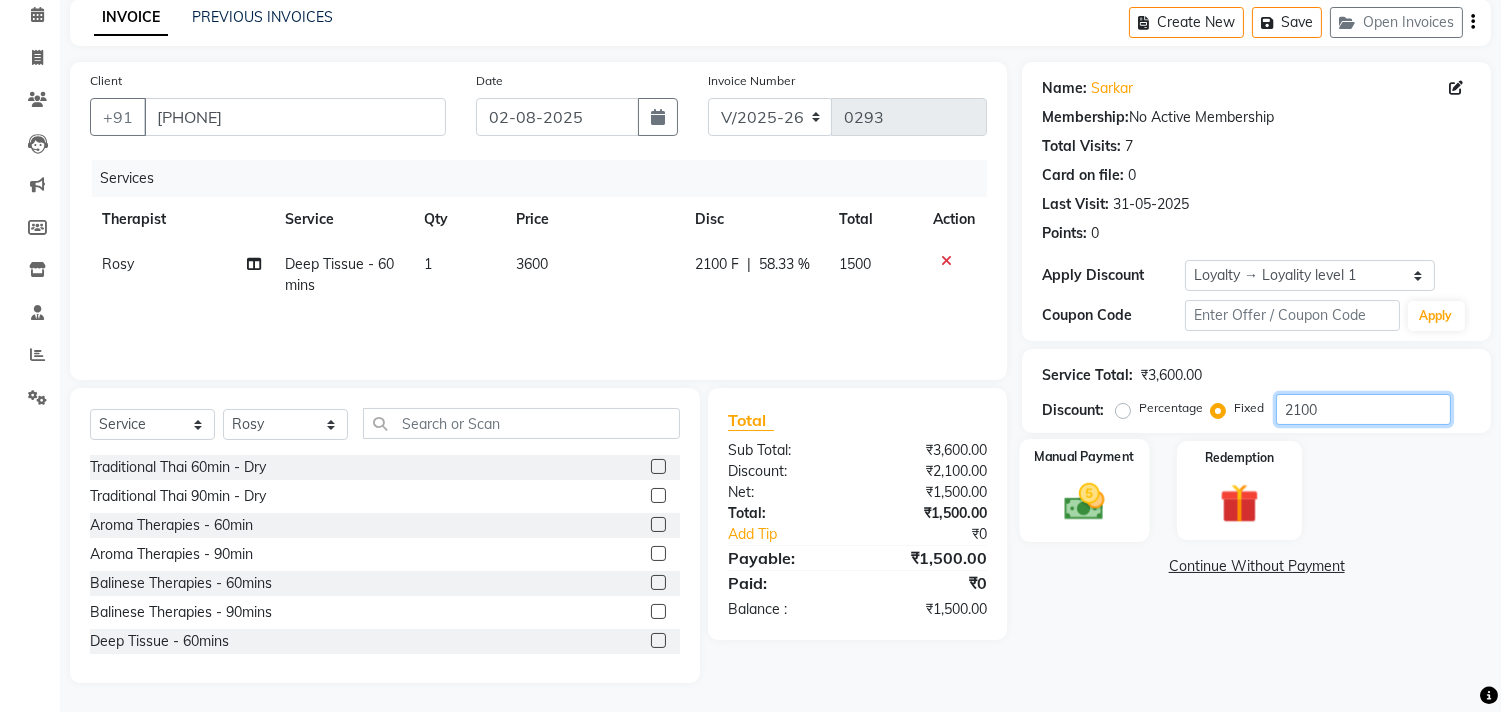 type on "2100" 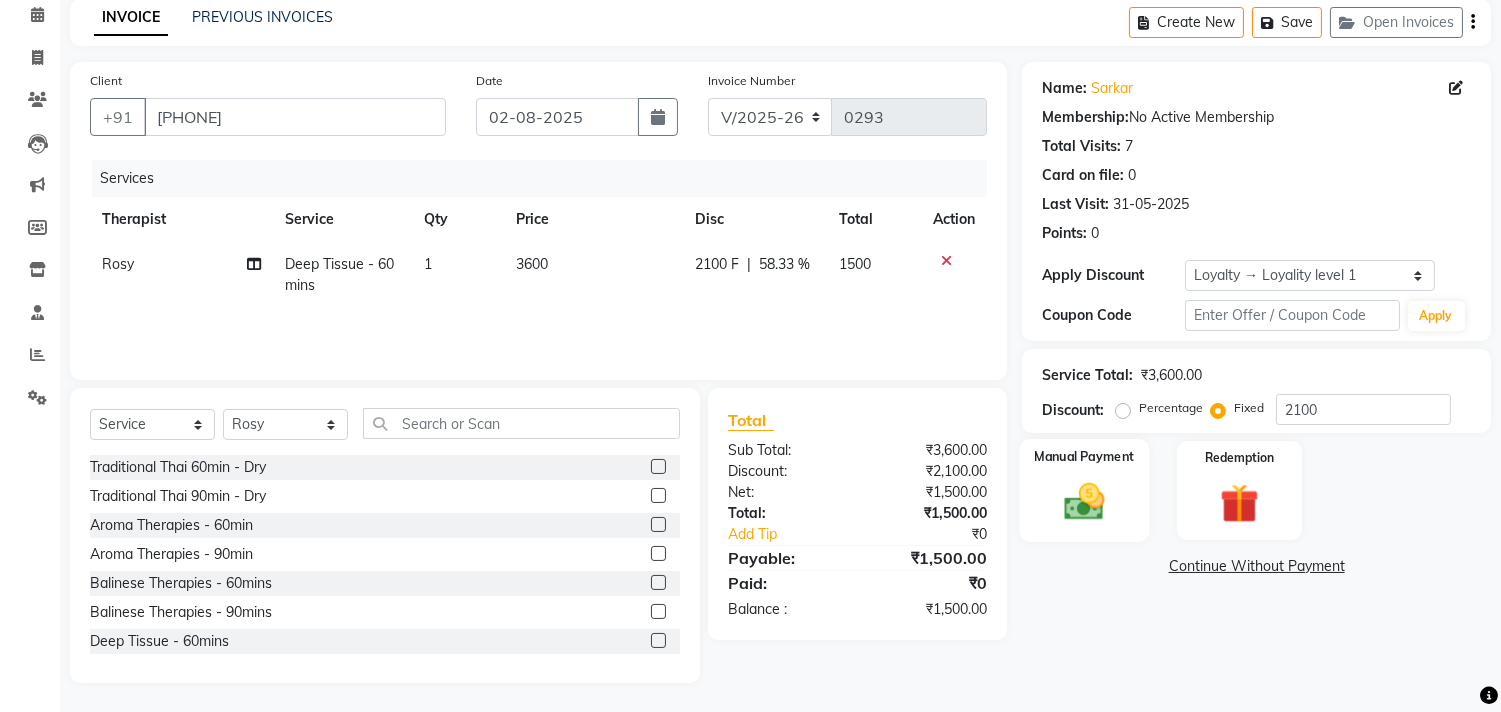 click 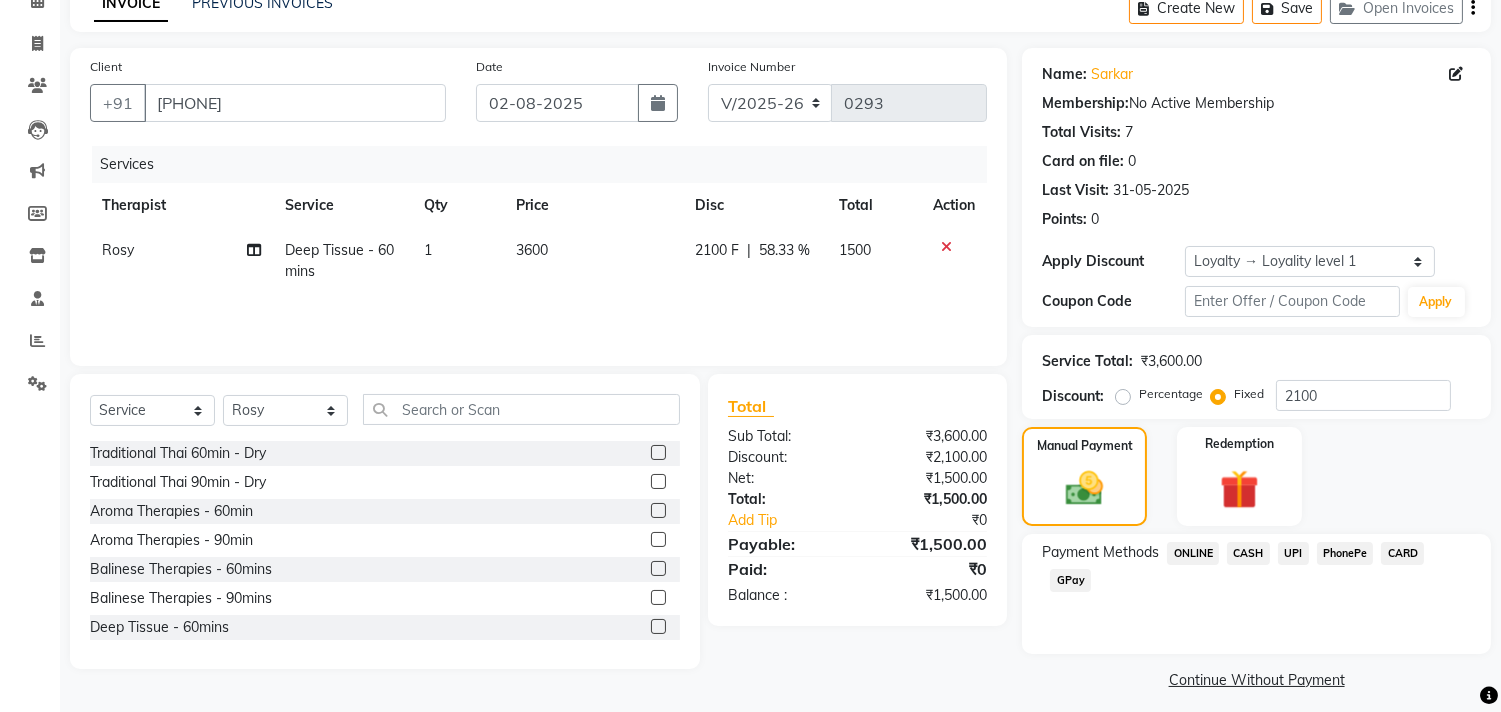 scroll, scrollTop: 114, scrollLeft: 0, axis: vertical 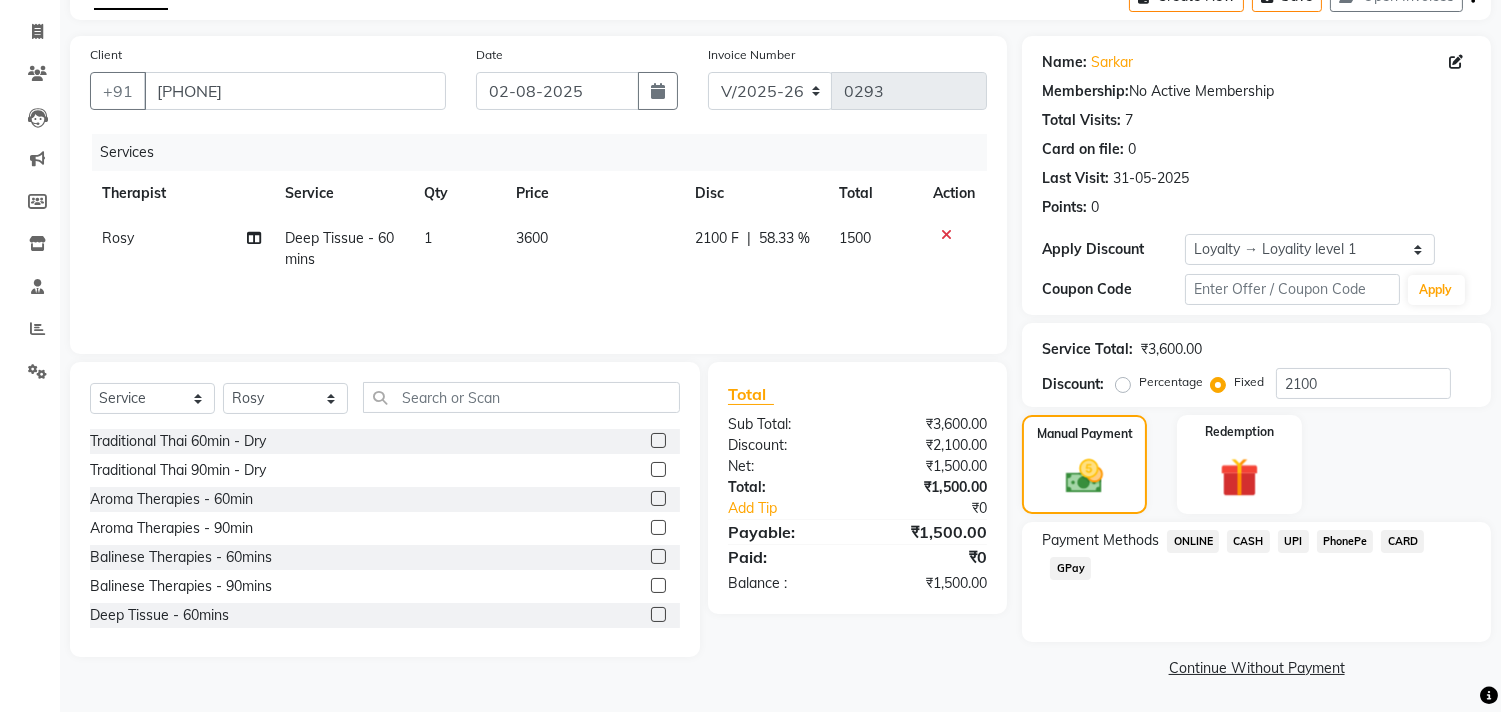 click on "UPI" 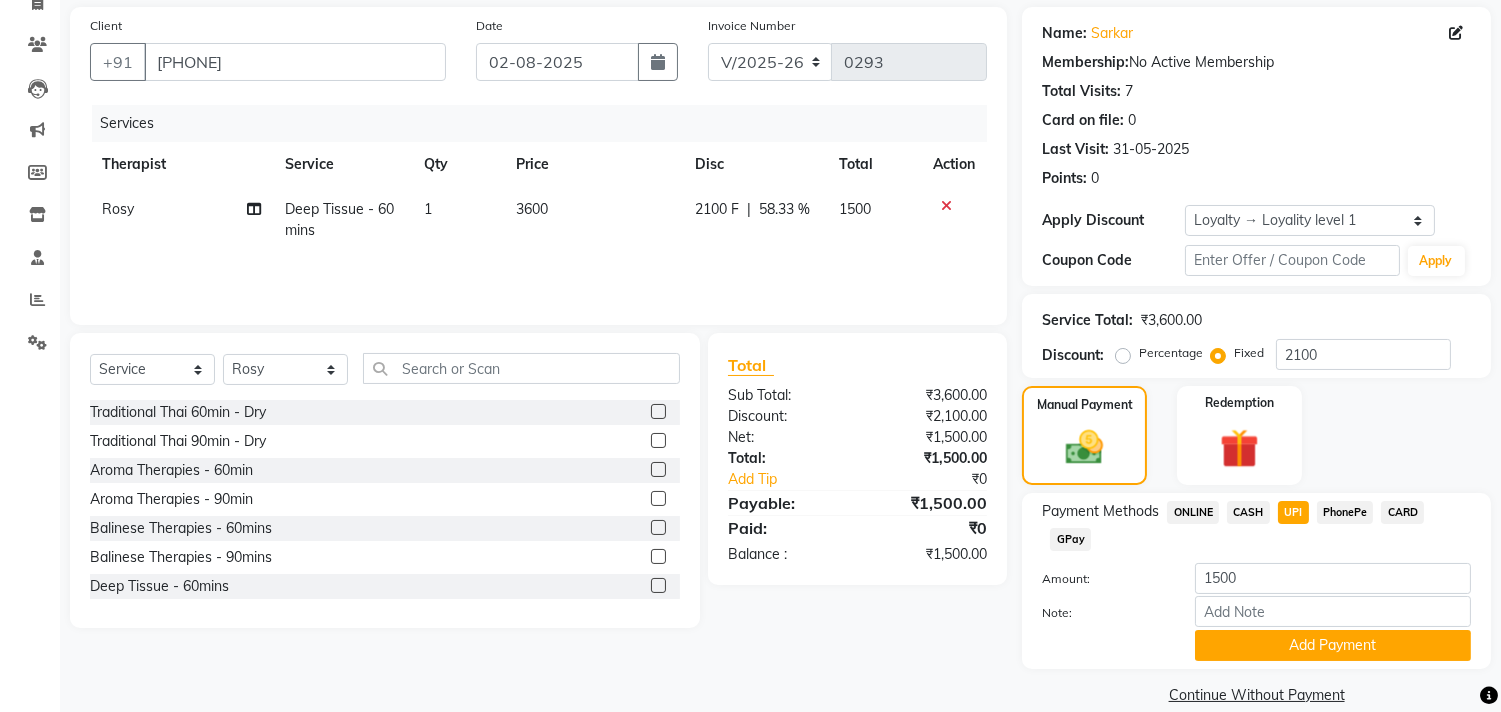 scroll, scrollTop: 171, scrollLeft: 0, axis: vertical 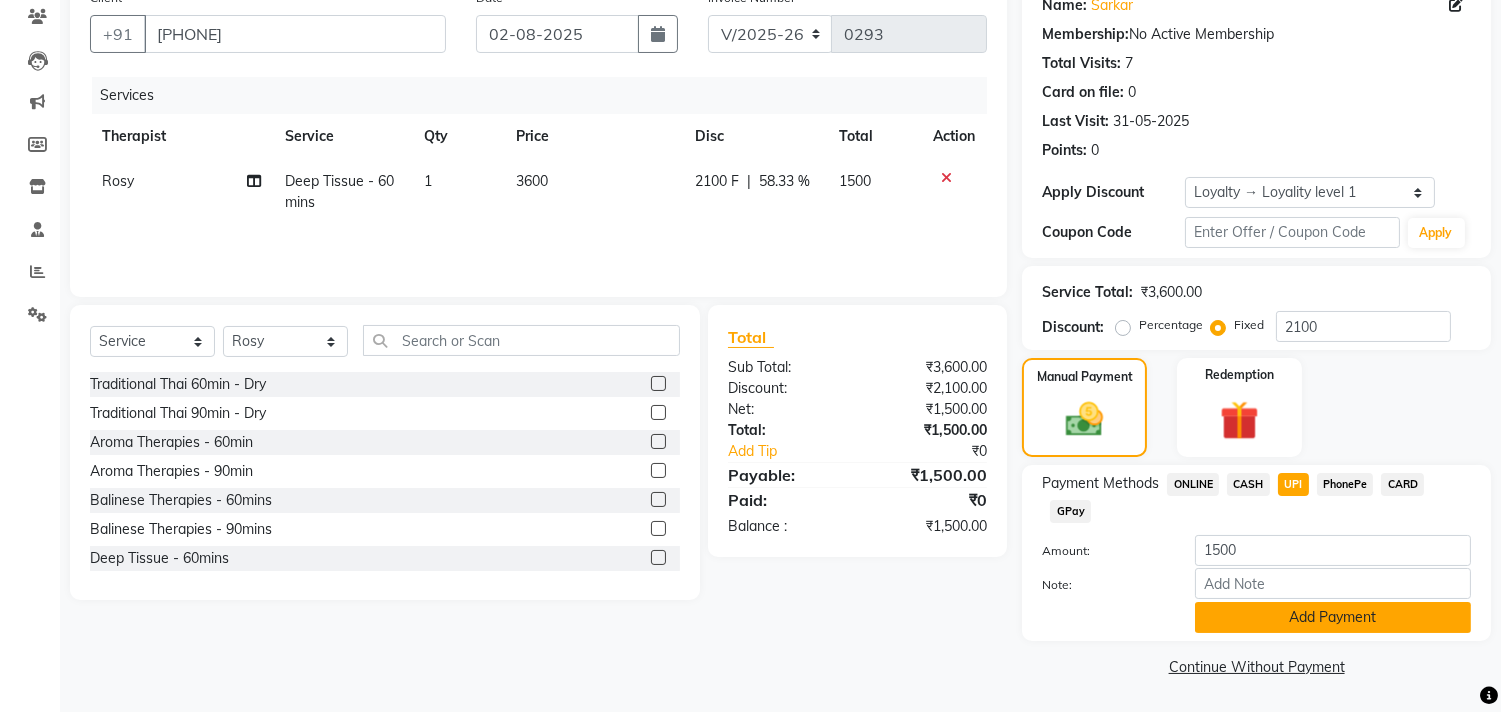 click on "Add Payment" 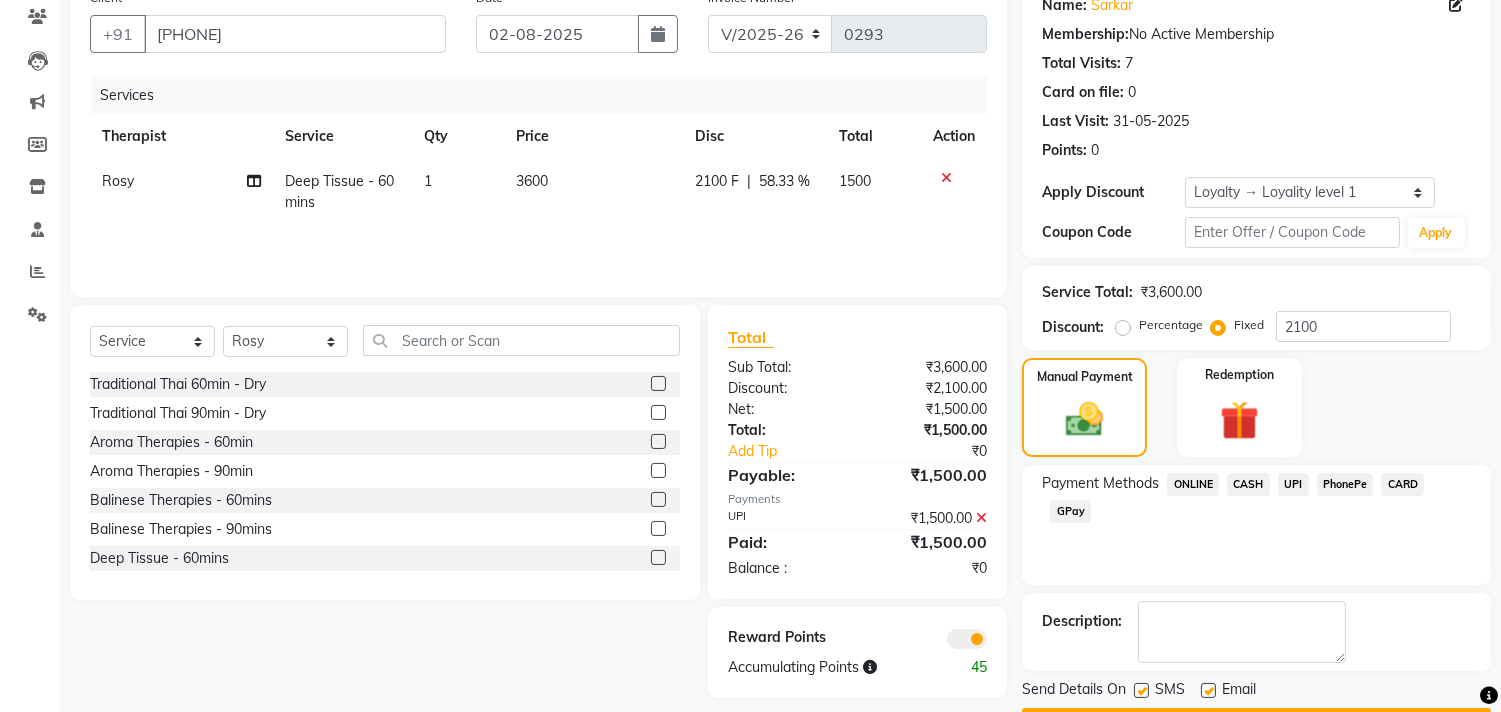 scroll, scrollTop: 227, scrollLeft: 0, axis: vertical 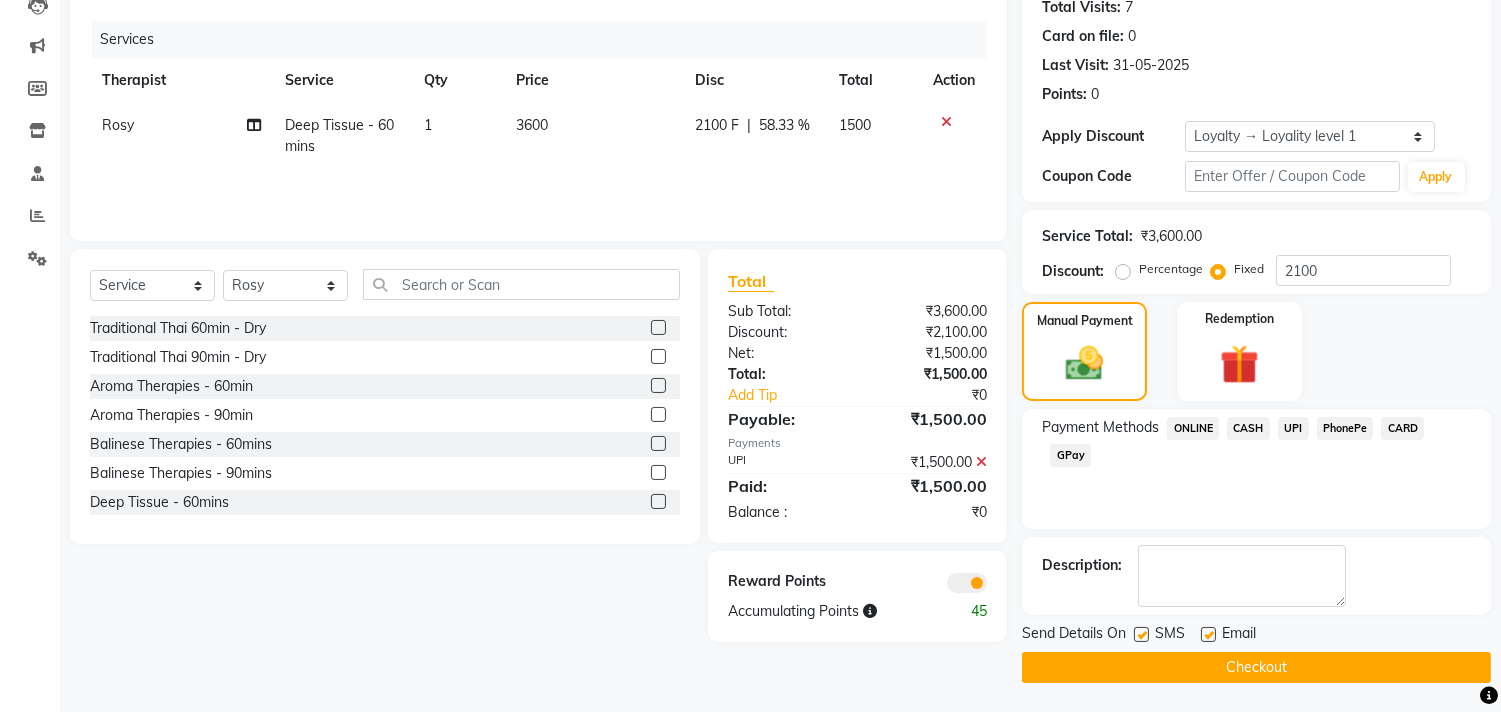 click on "Checkout" 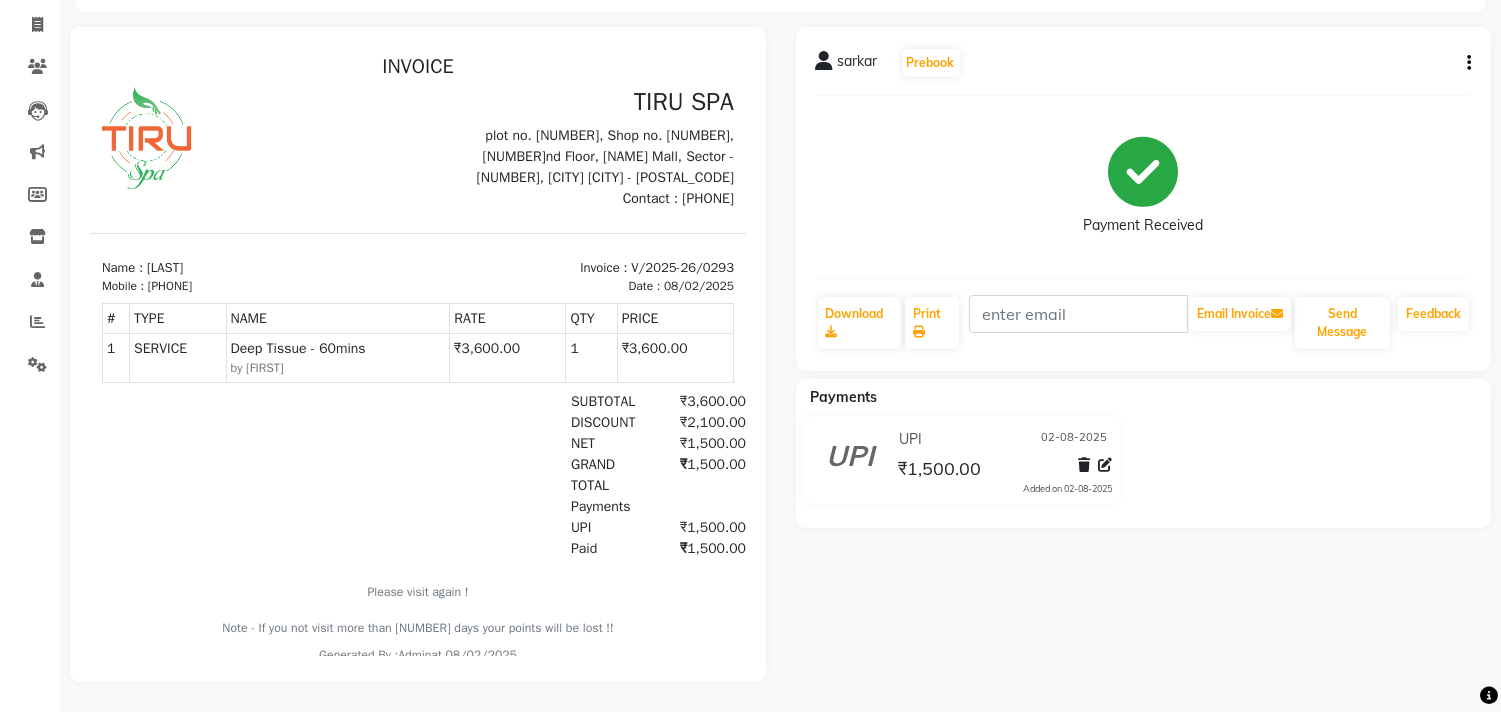 scroll, scrollTop: 0, scrollLeft: 0, axis: both 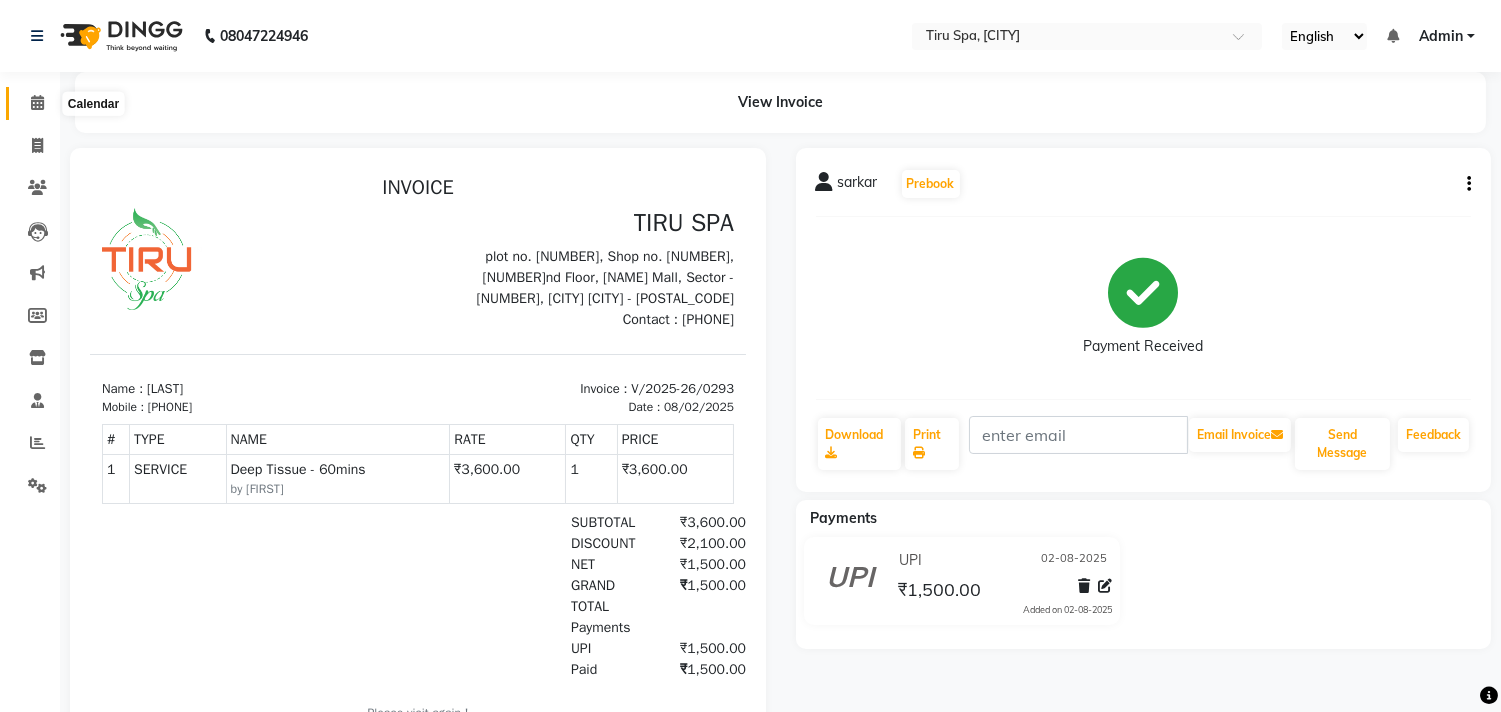 click 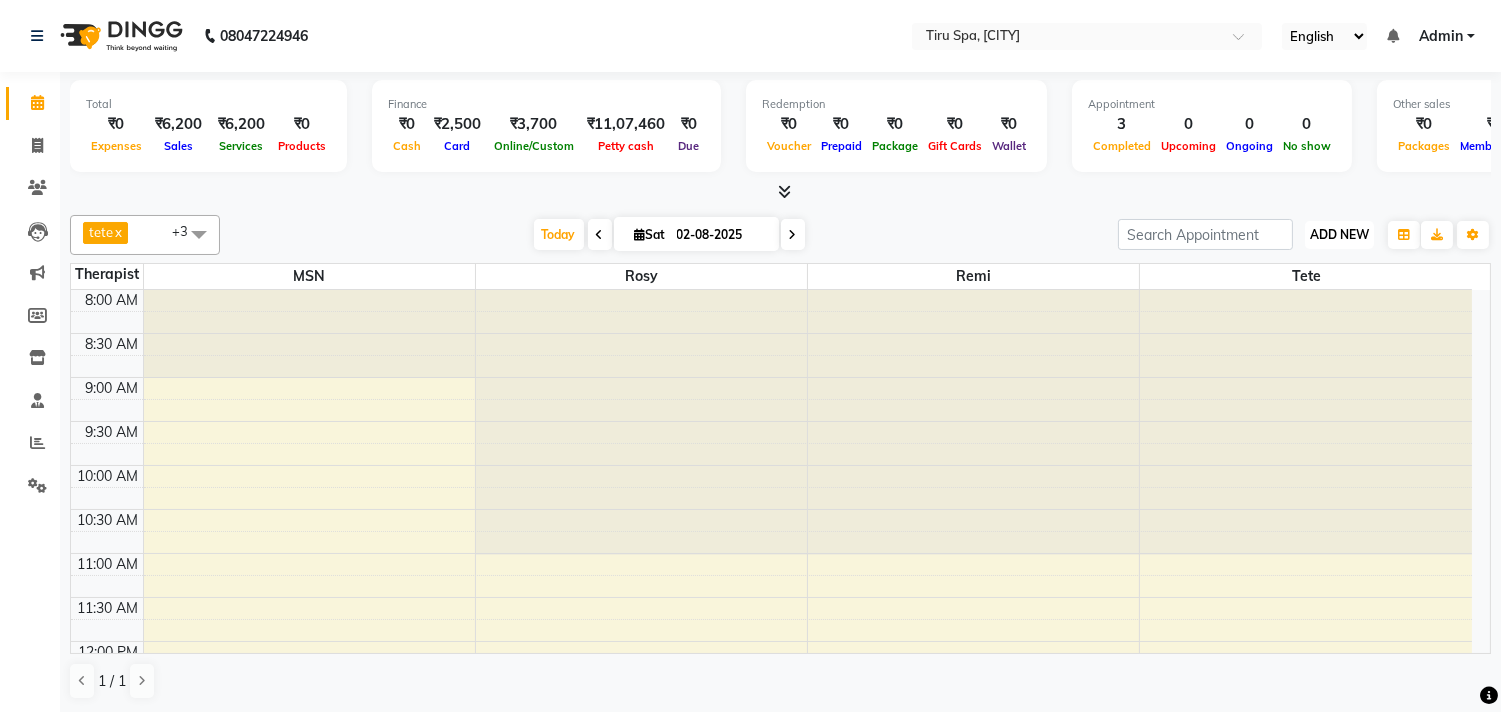 click on "ADD NEW" at bounding box center (1339, 234) 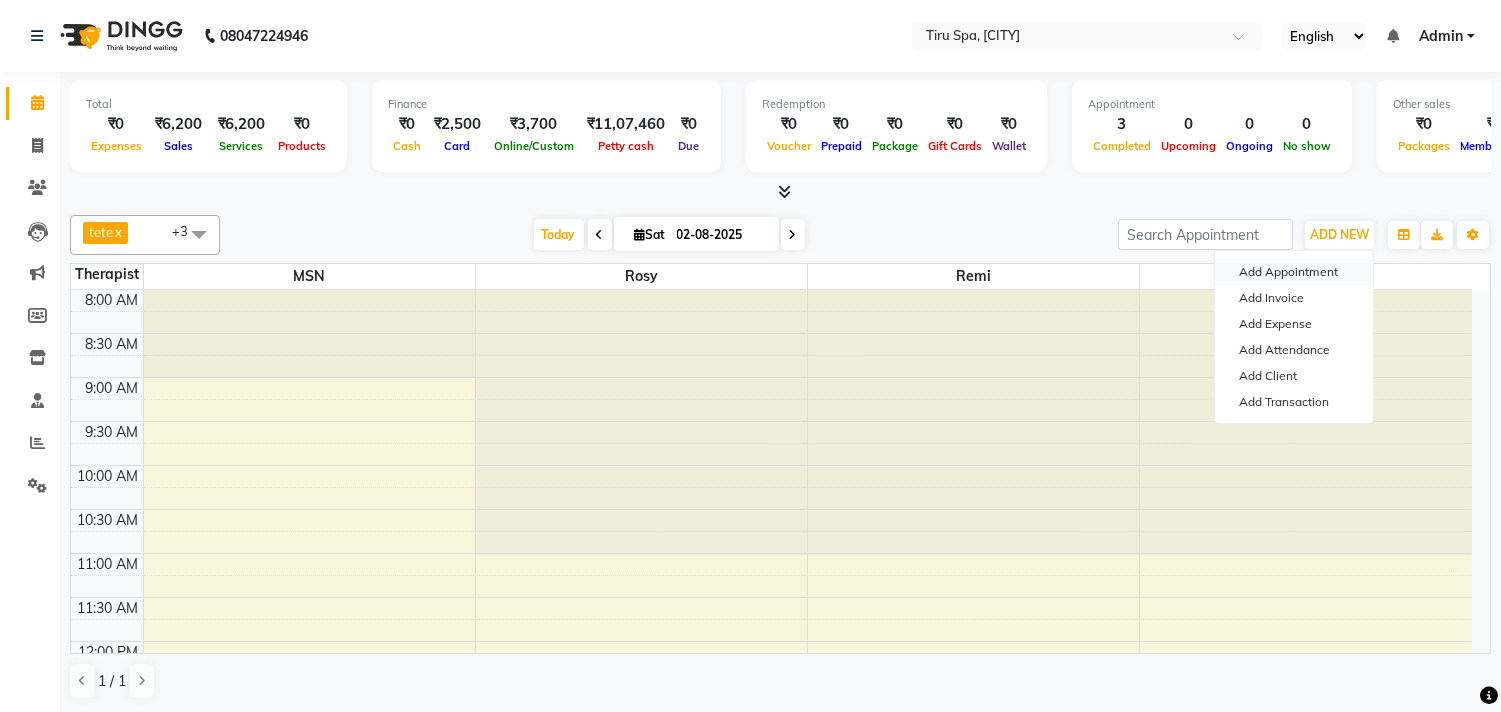 click on "Add Appointment" at bounding box center [1294, 272] 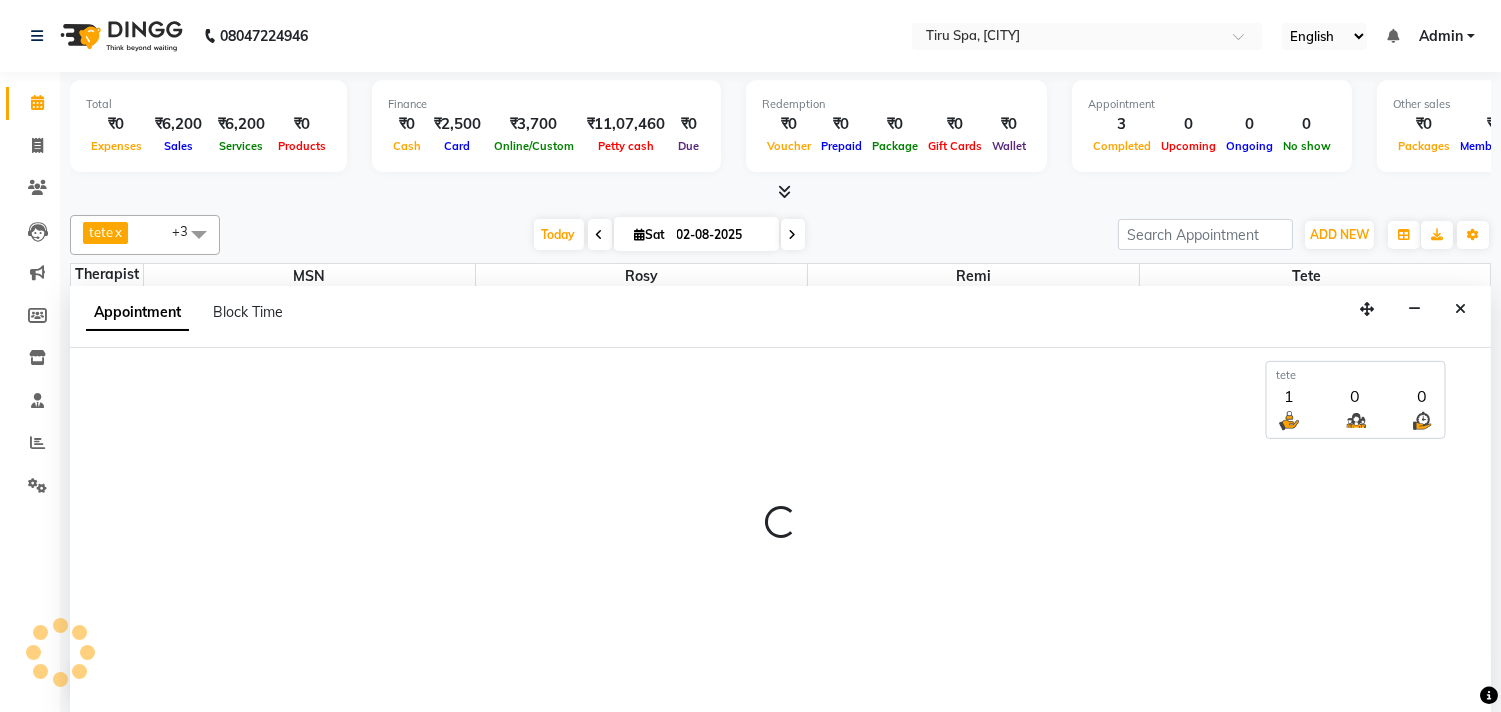 select on "tentative" 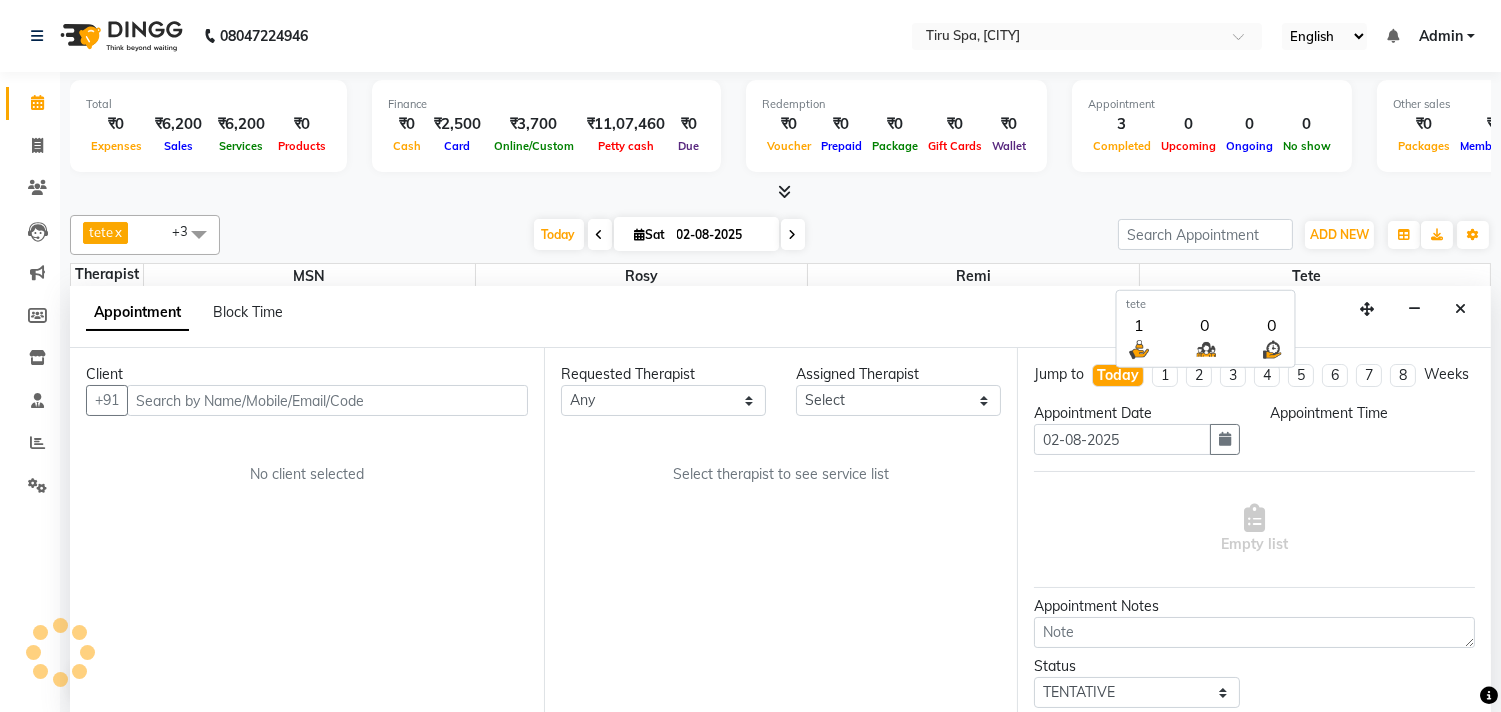 scroll, scrollTop: 1, scrollLeft: 0, axis: vertical 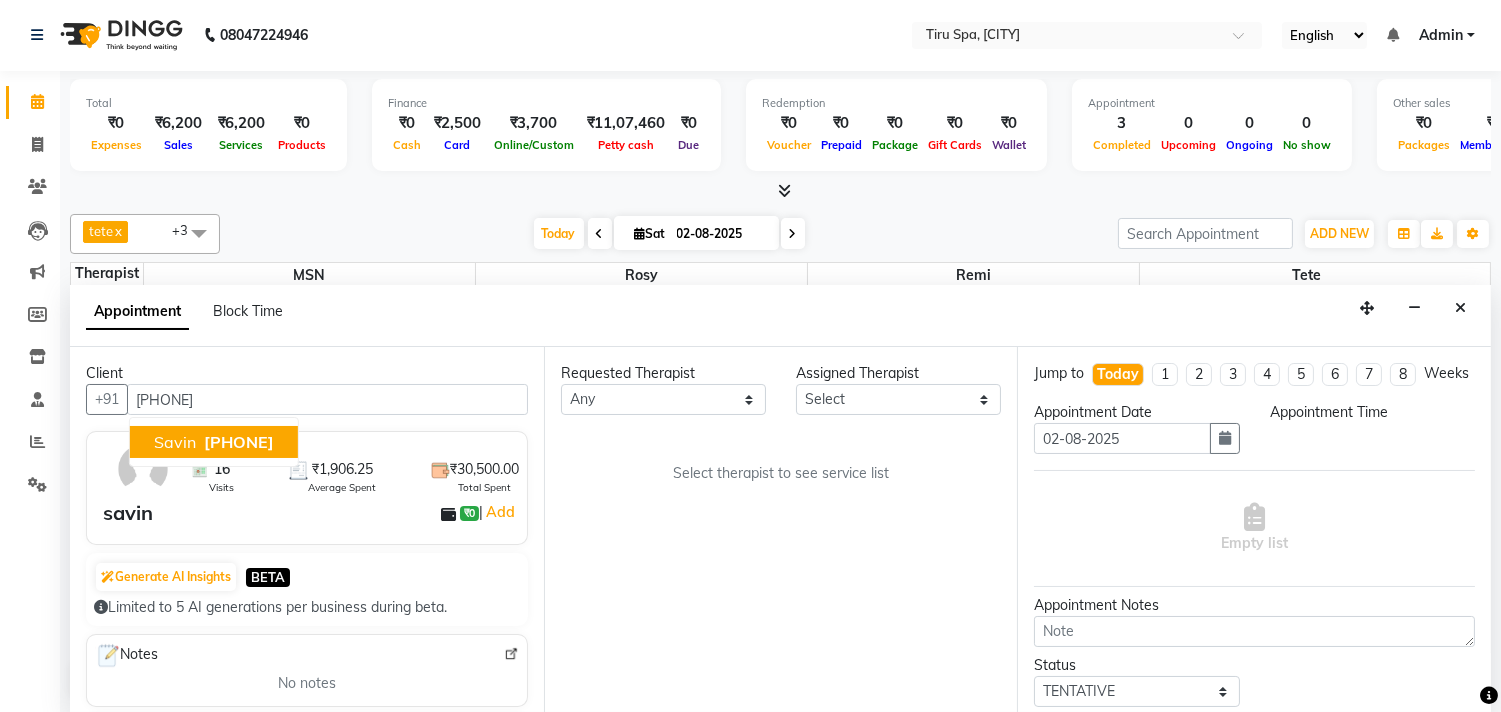 type on "[PHONE]" 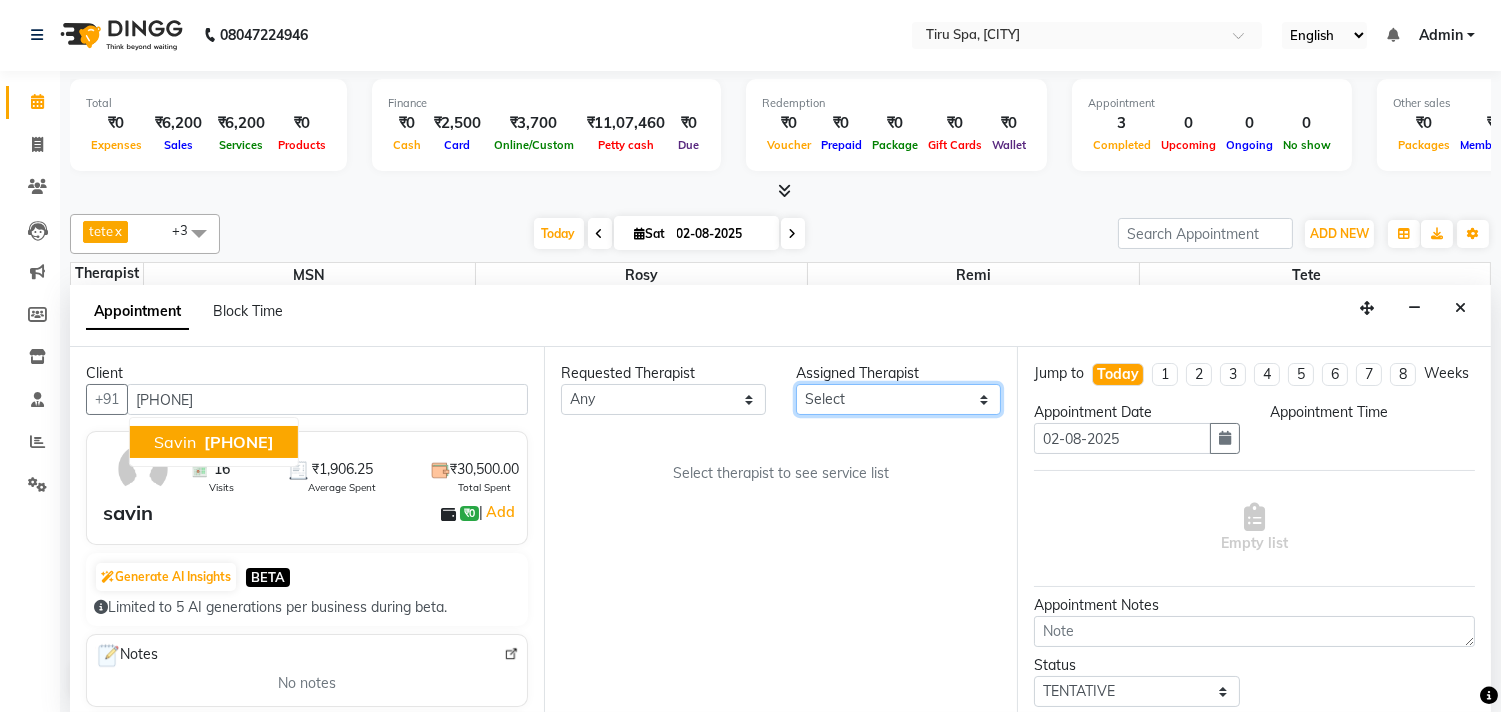 click on "Select [FIRST]  MSN [FIRST] [FIRST]  [FIRST] [FIRST] [FIRST]" at bounding box center (898, 399) 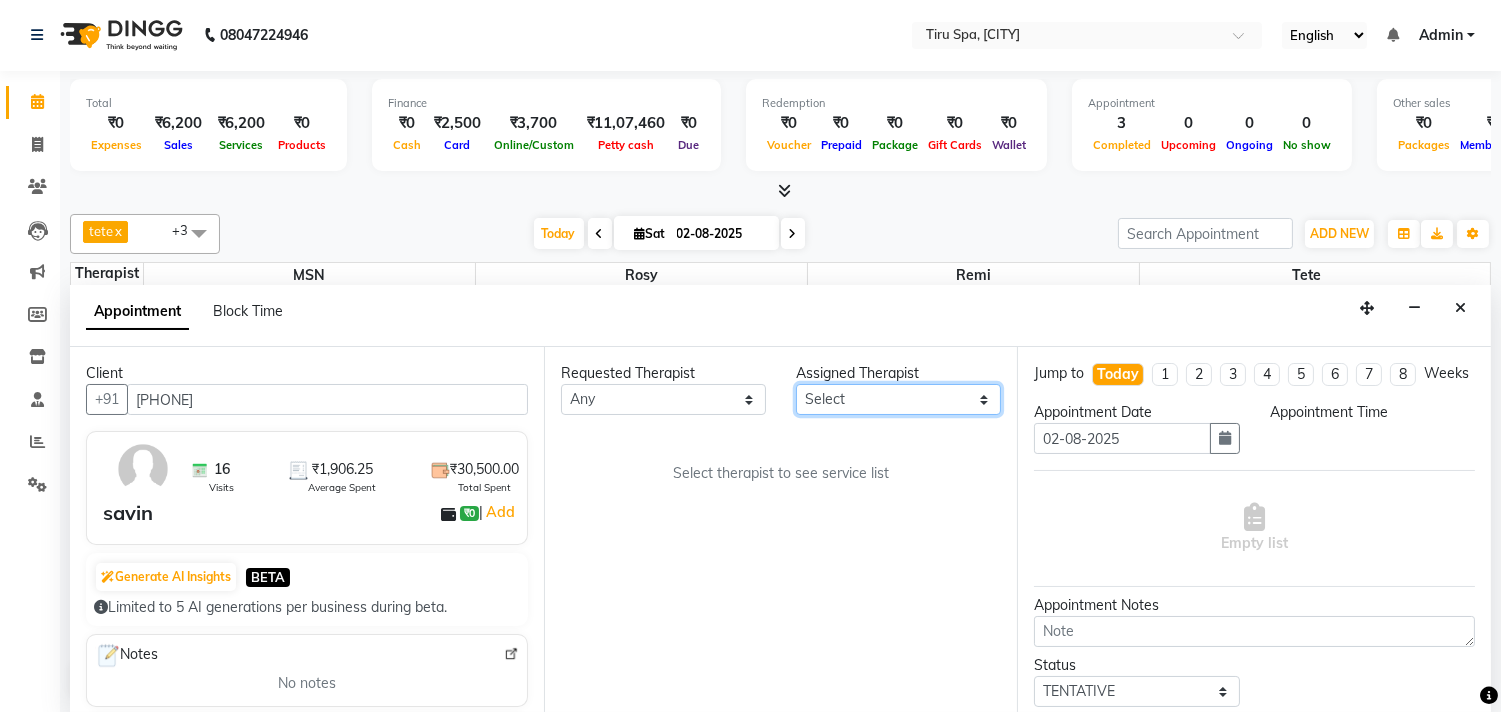 click on "Select [FIRST]  MSN [FIRST] [FIRST]  [FIRST] [FIRST] [FIRST]" at bounding box center [898, 399] 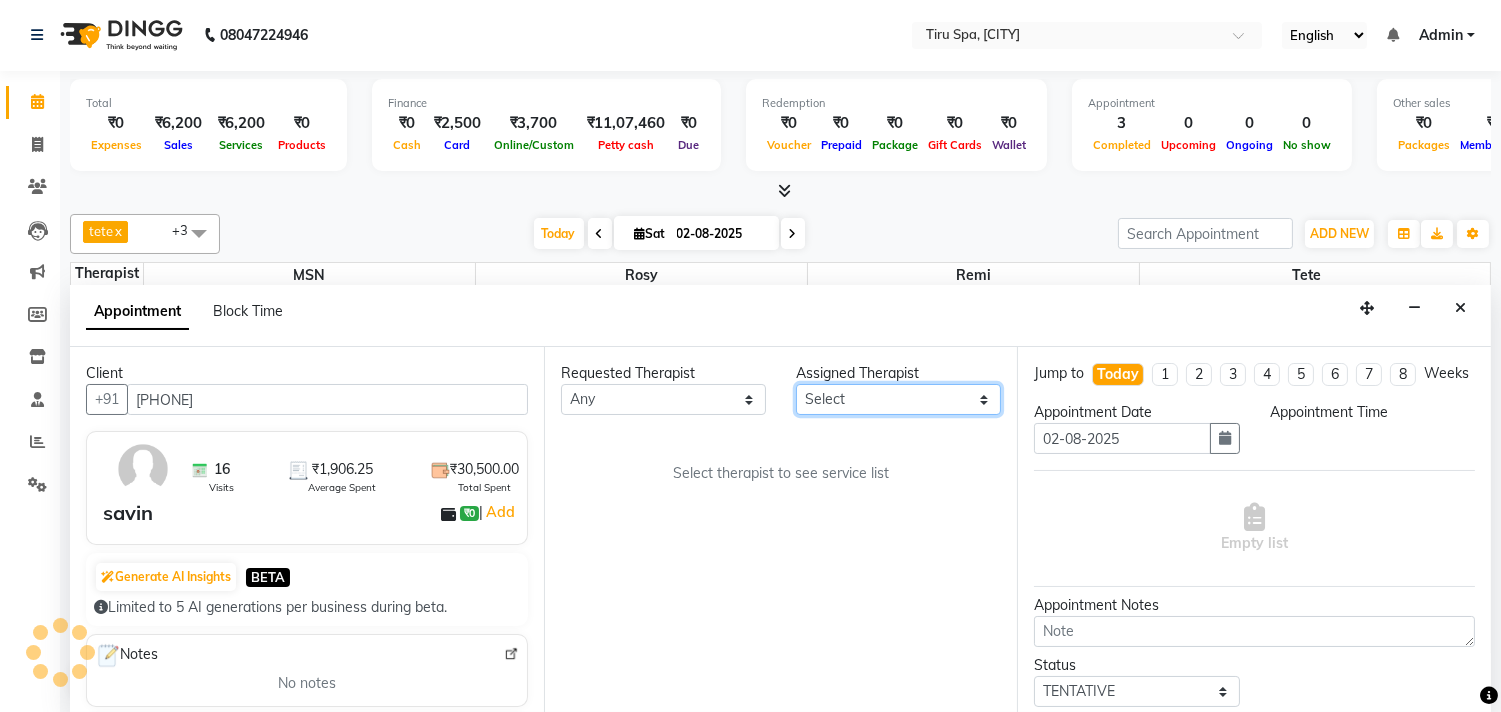 select on "11017" 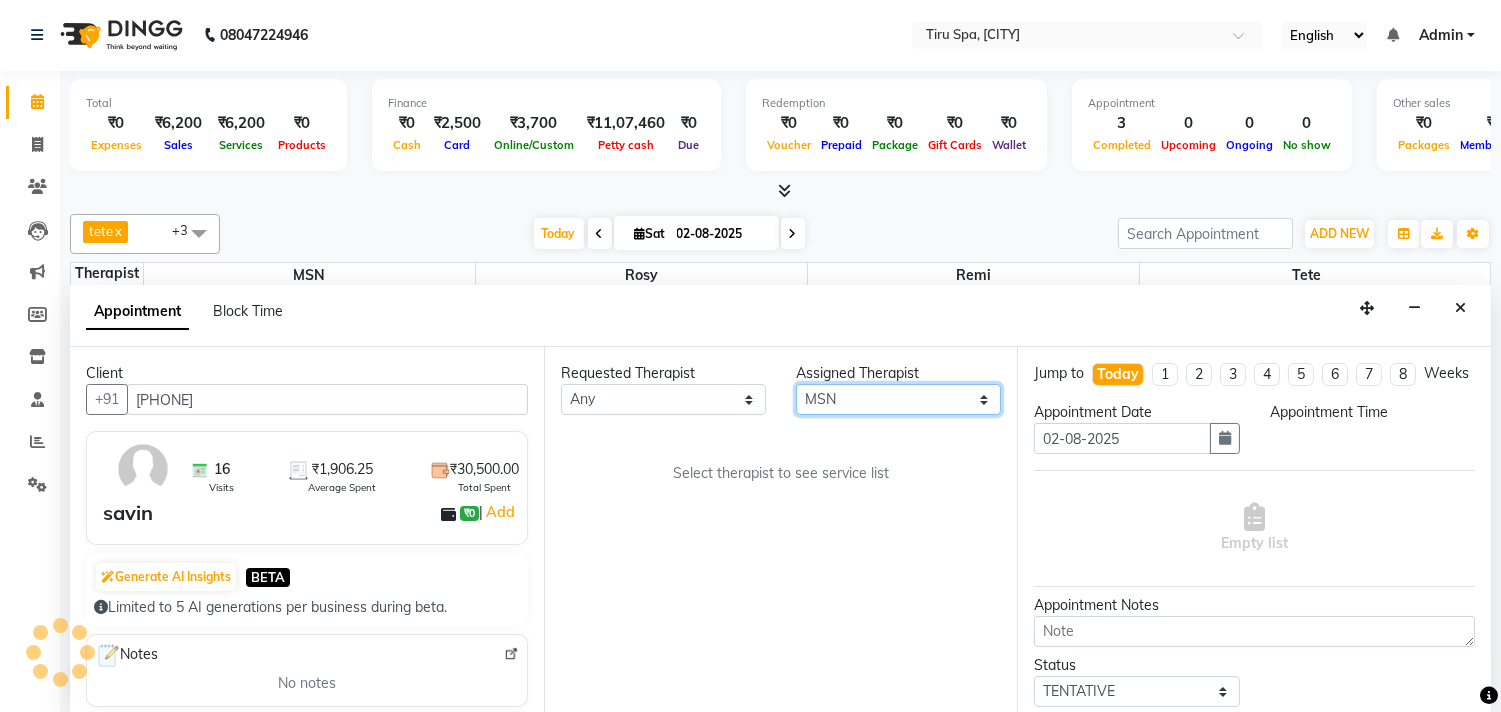 click on "Select [FIRST]  MSN [FIRST] [FIRST]  [FIRST] [FIRST] [FIRST]" at bounding box center (898, 399) 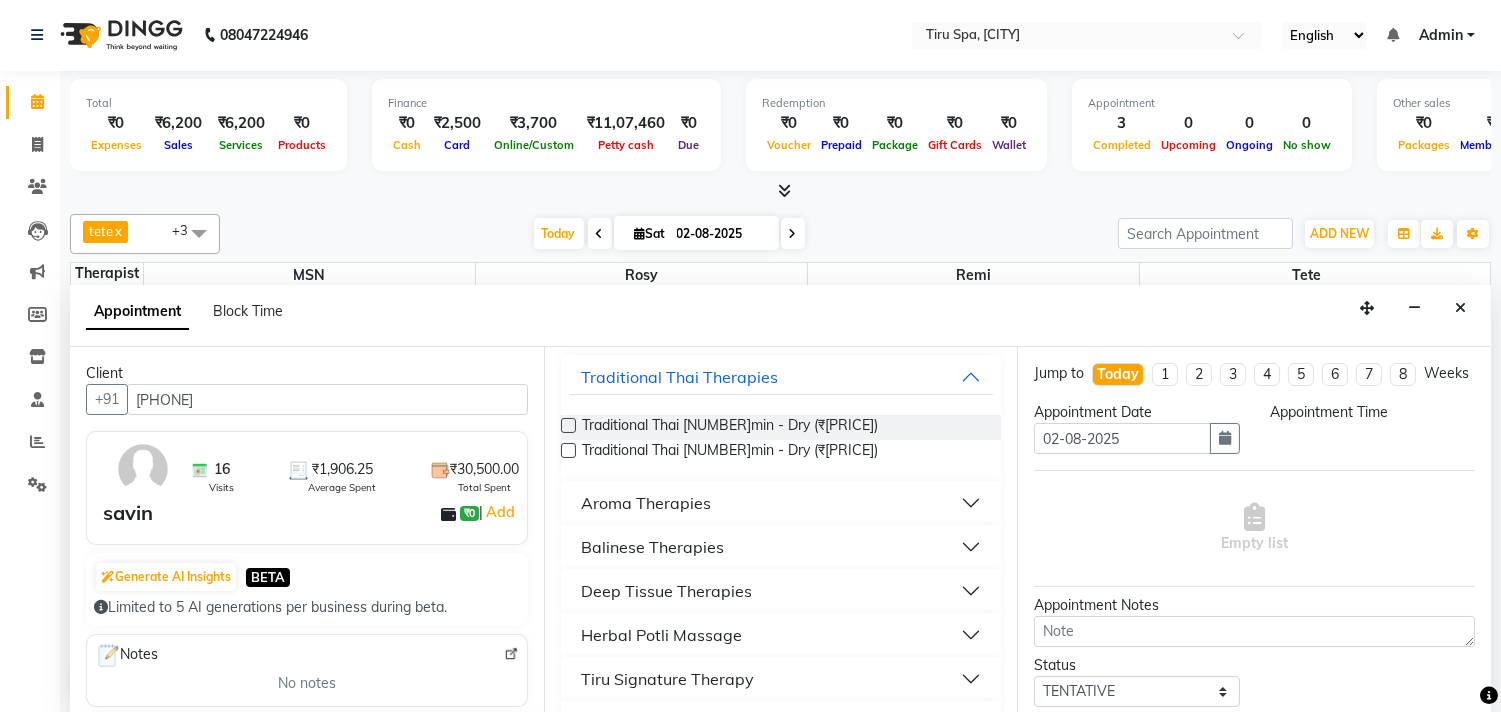scroll, scrollTop: 222, scrollLeft: 0, axis: vertical 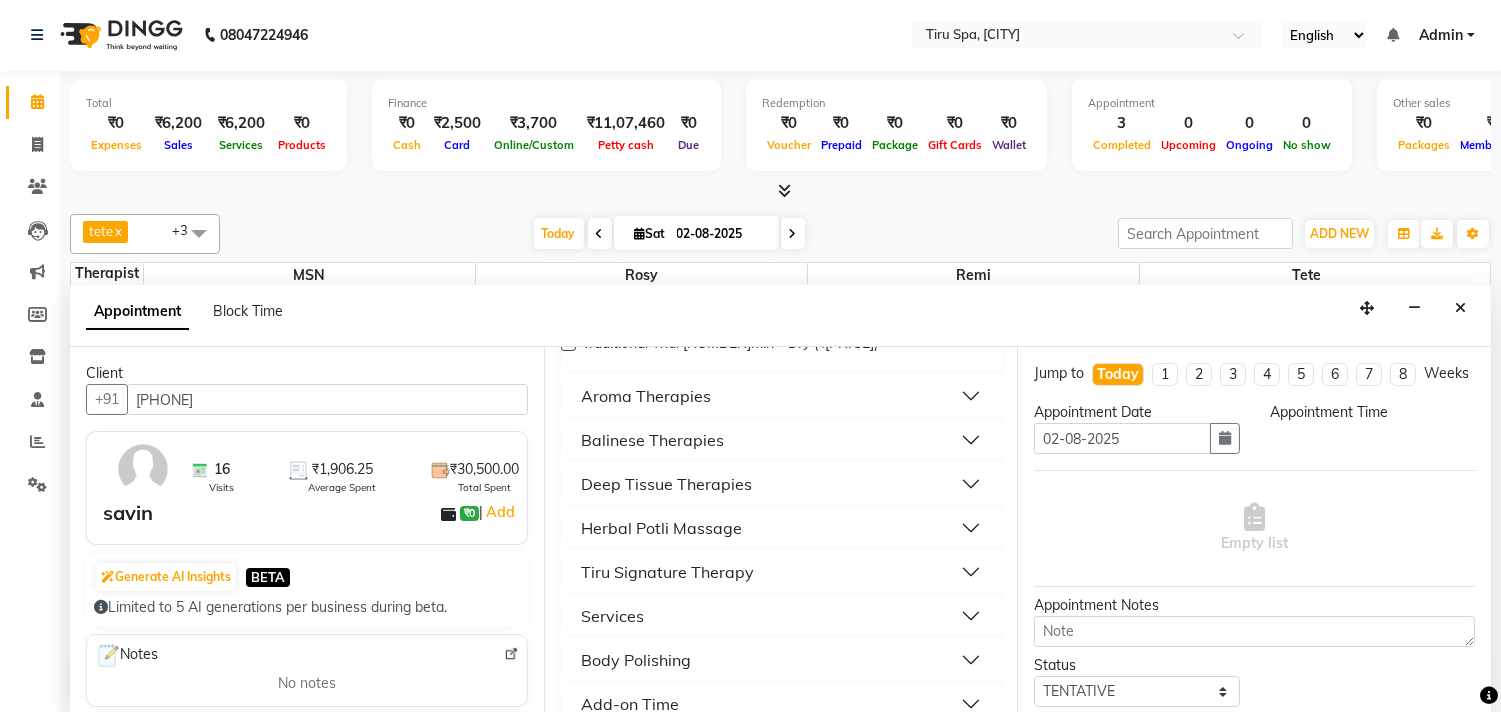 click on "Deep Tissue Therapies" at bounding box center [666, 484] 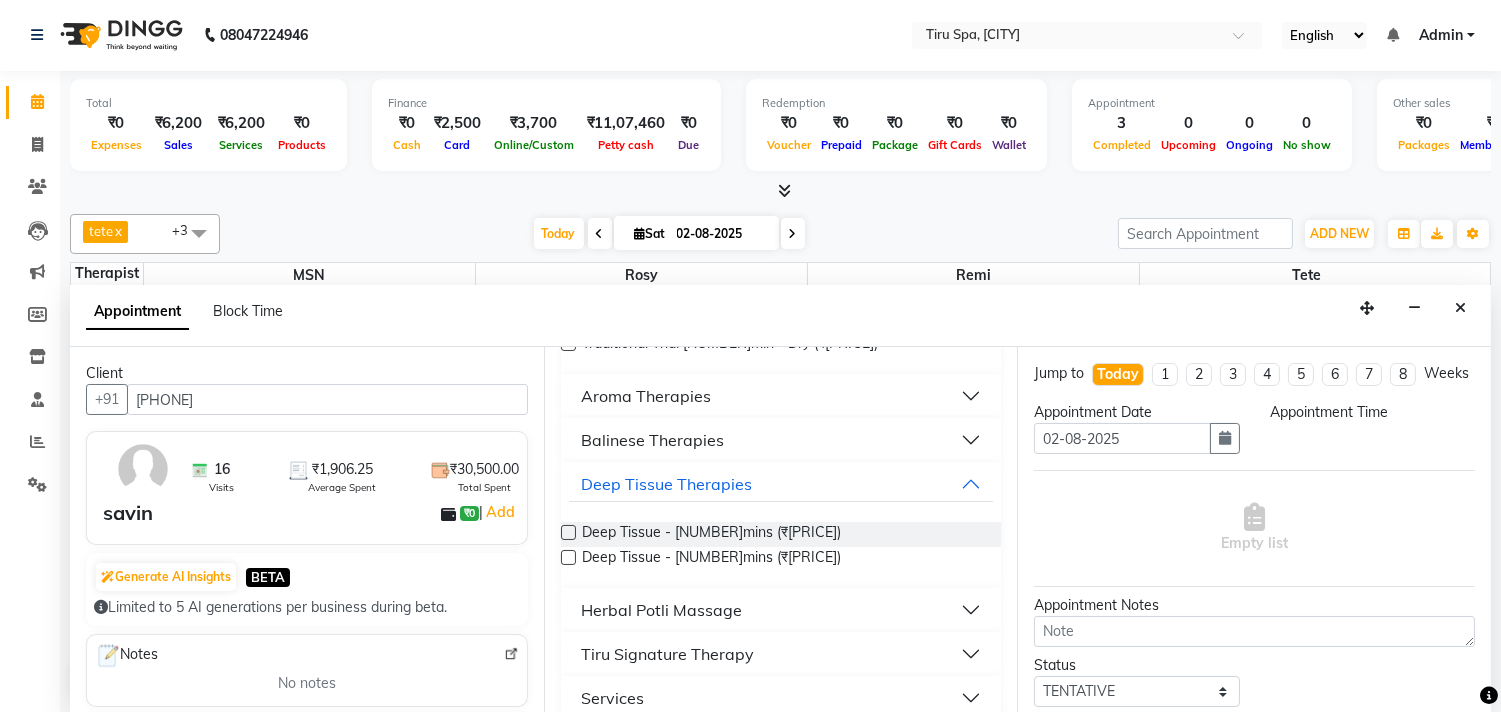 click at bounding box center [568, 532] 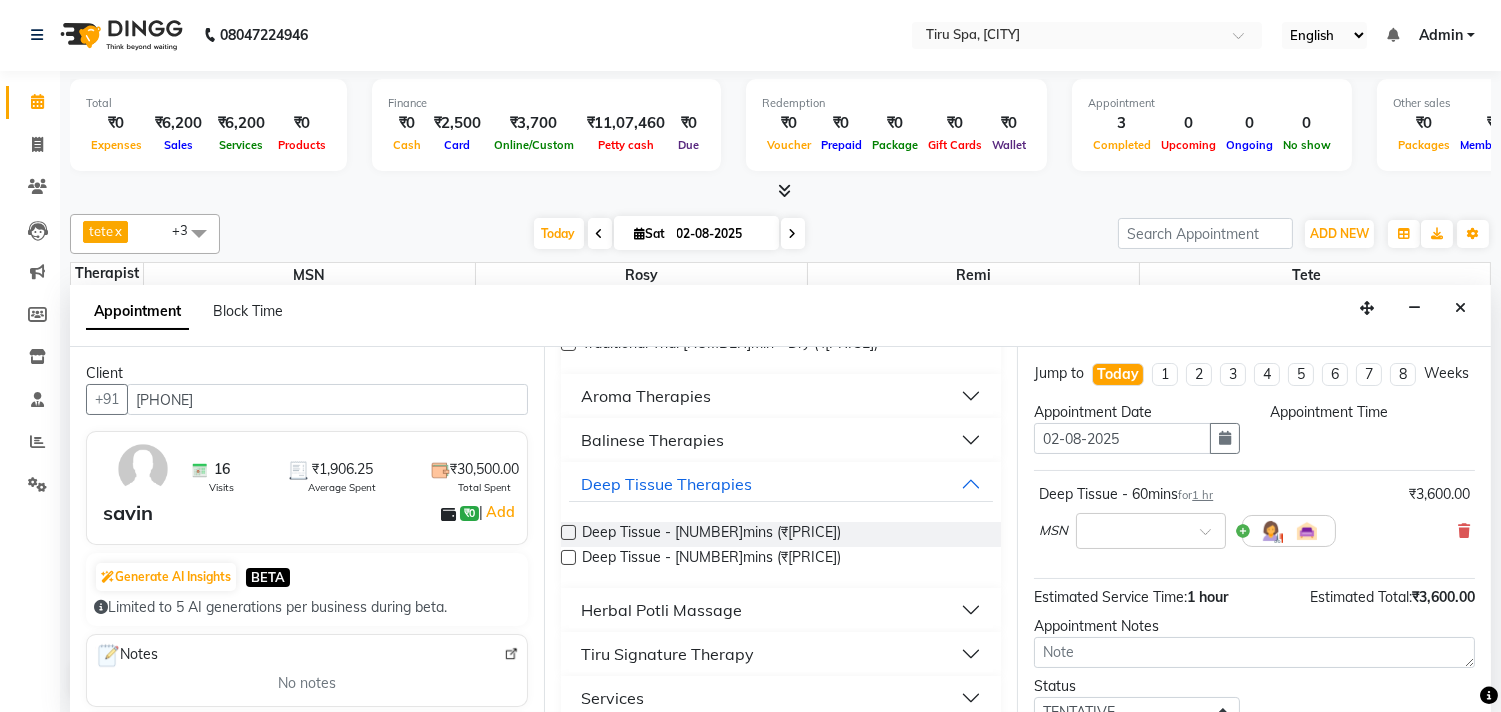 click at bounding box center [568, 532] 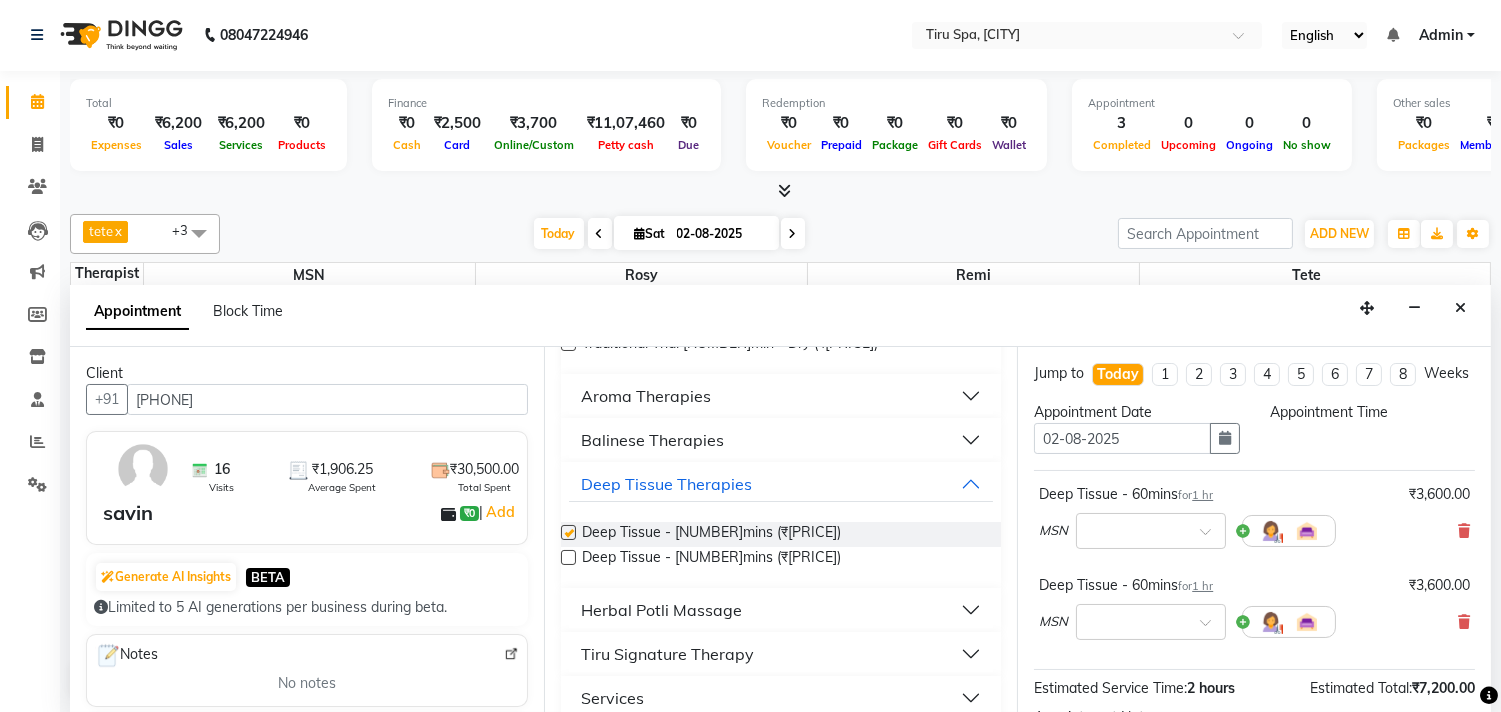 checkbox on "false" 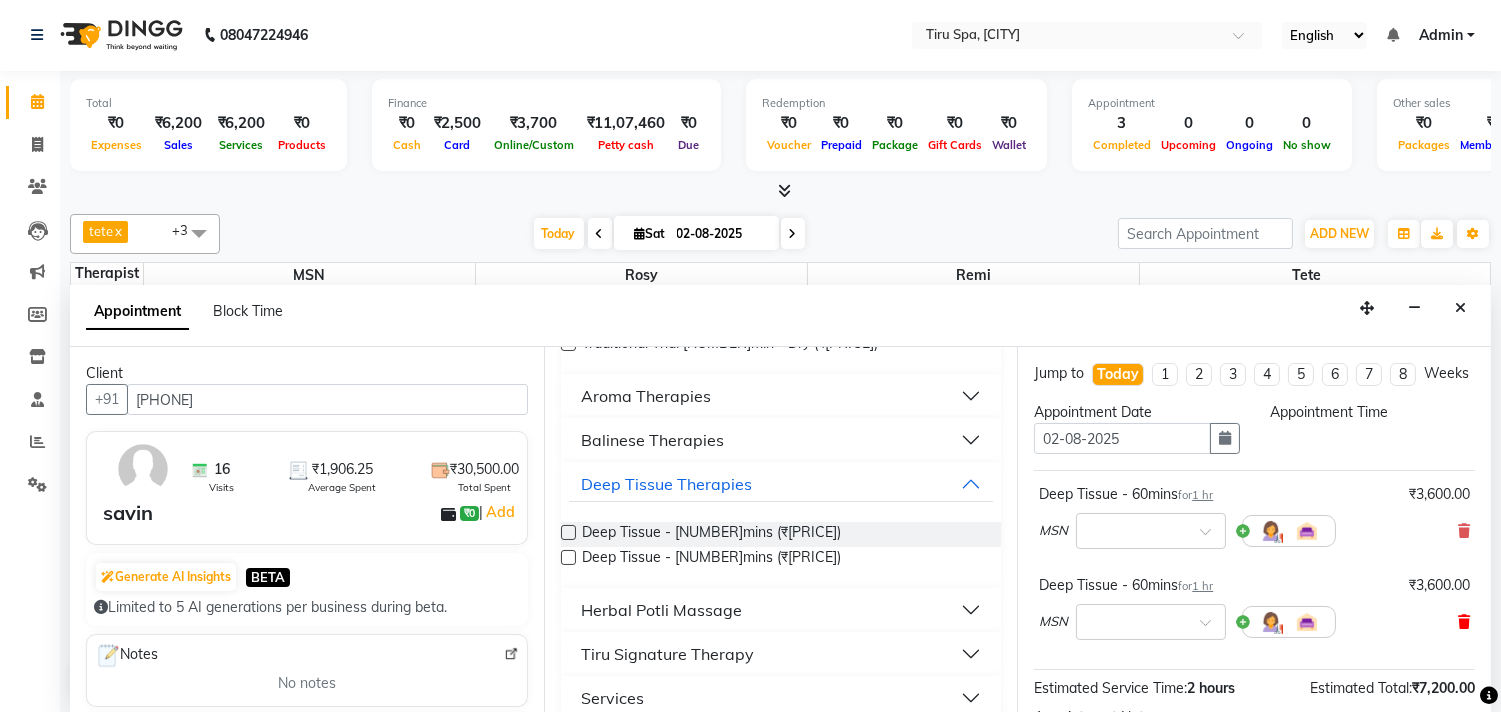 click at bounding box center [1464, 622] 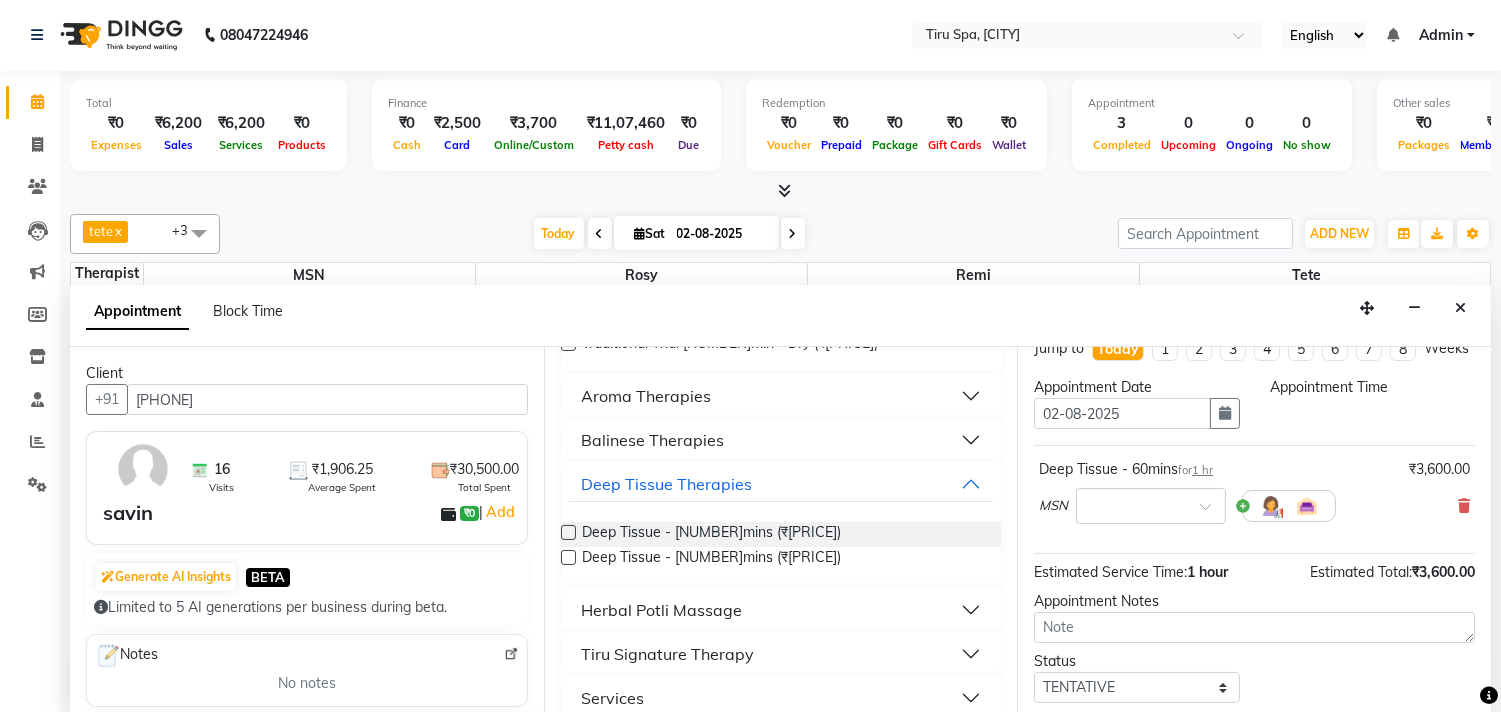 scroll, scrollTop: 0, scrollLeft: 0, axis: both 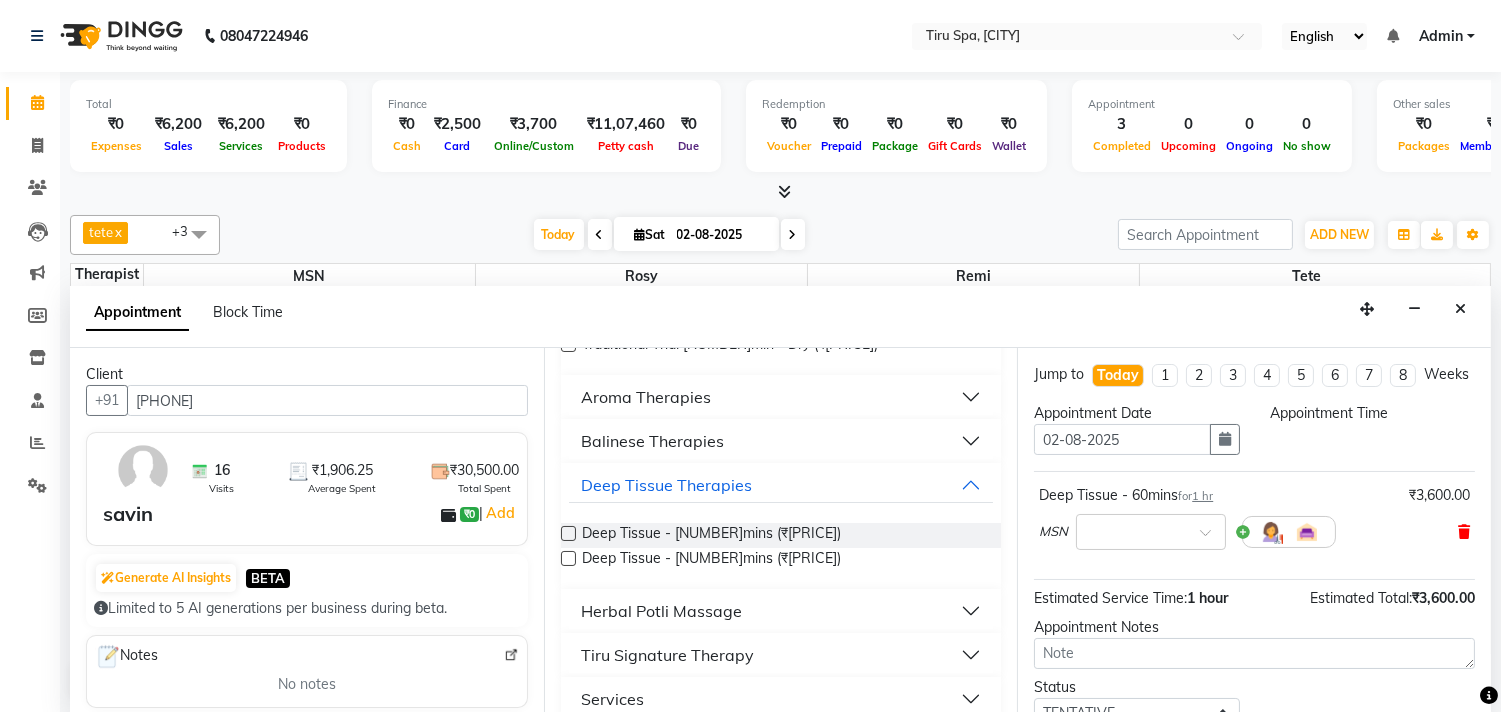 click at bounding box center [1464, 532] 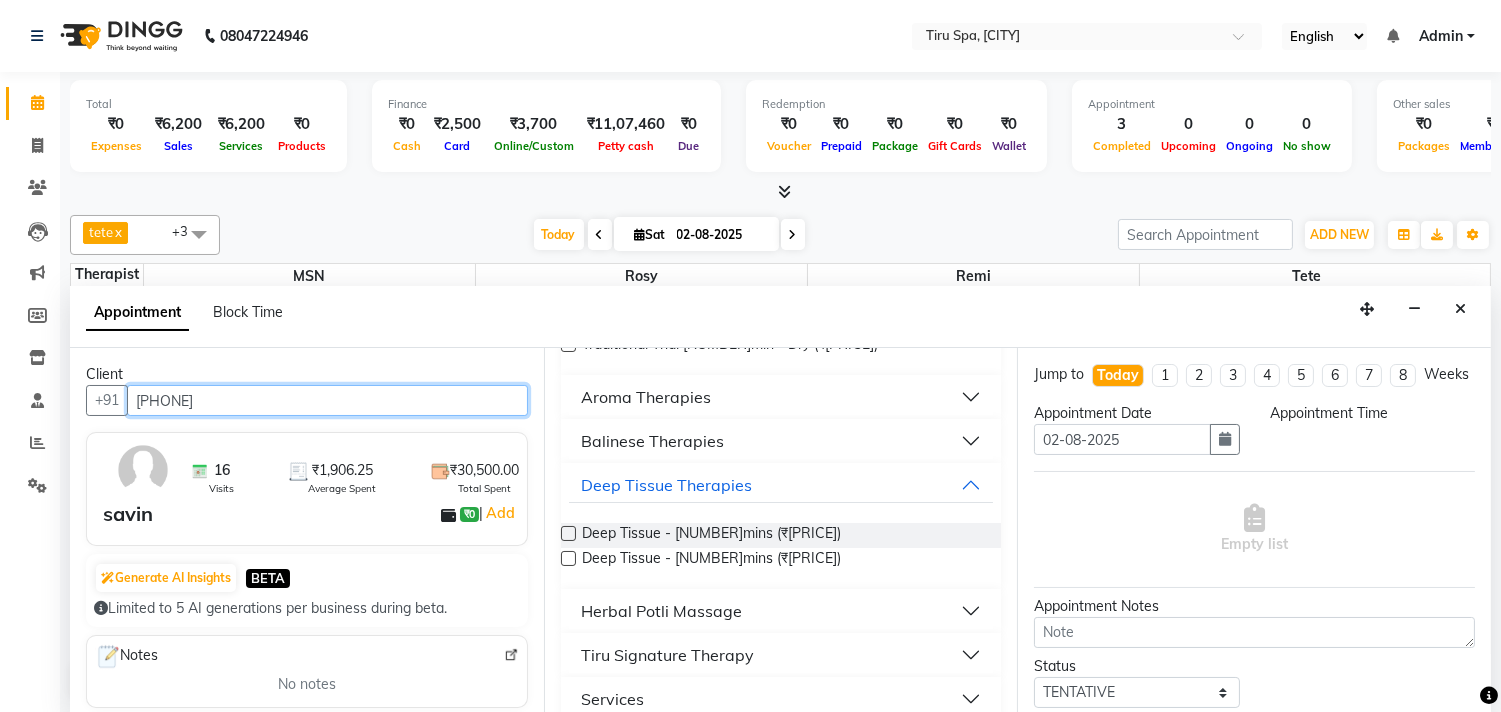 drag, startPoint x: 217, startPoint y: 403, endPoint x: 0, endPoint y: 450, distance: 222.03152 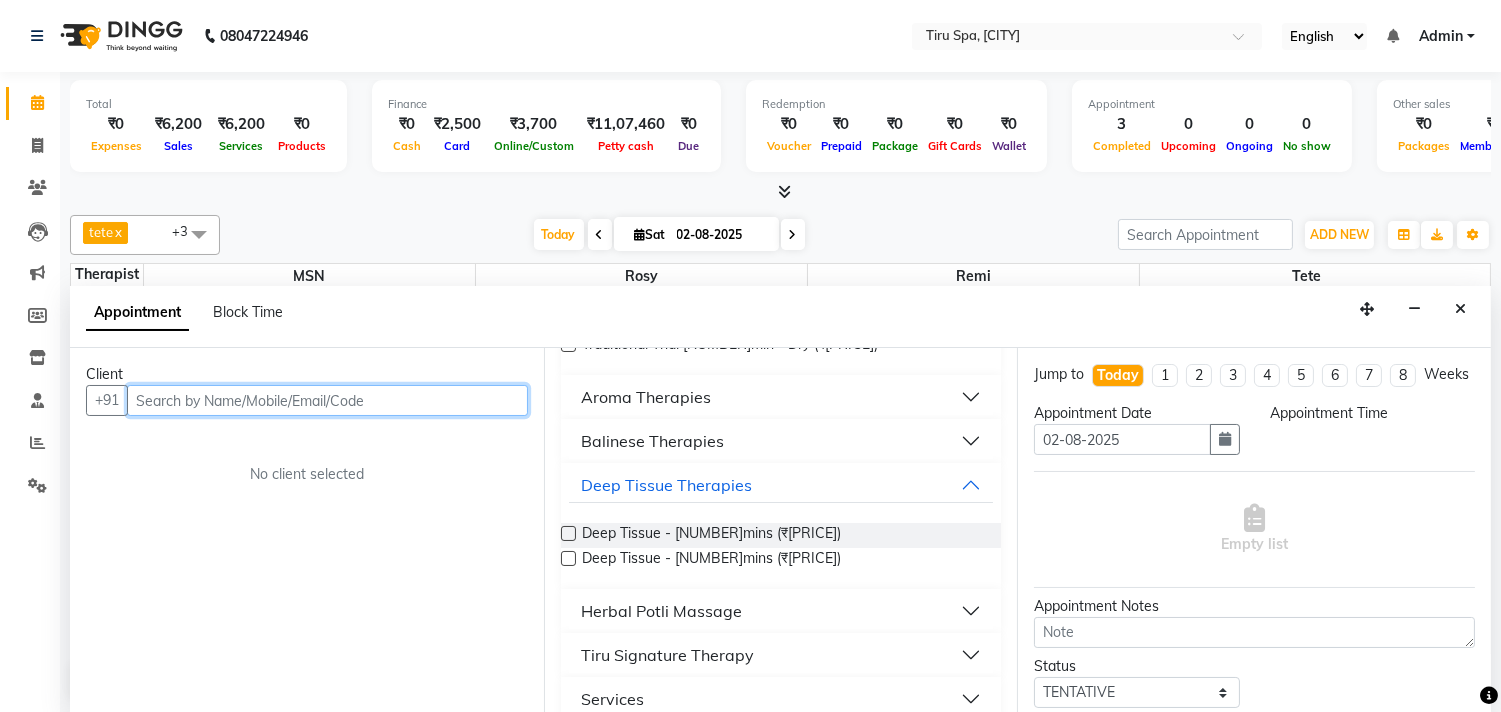 paste on "[PHONE]" 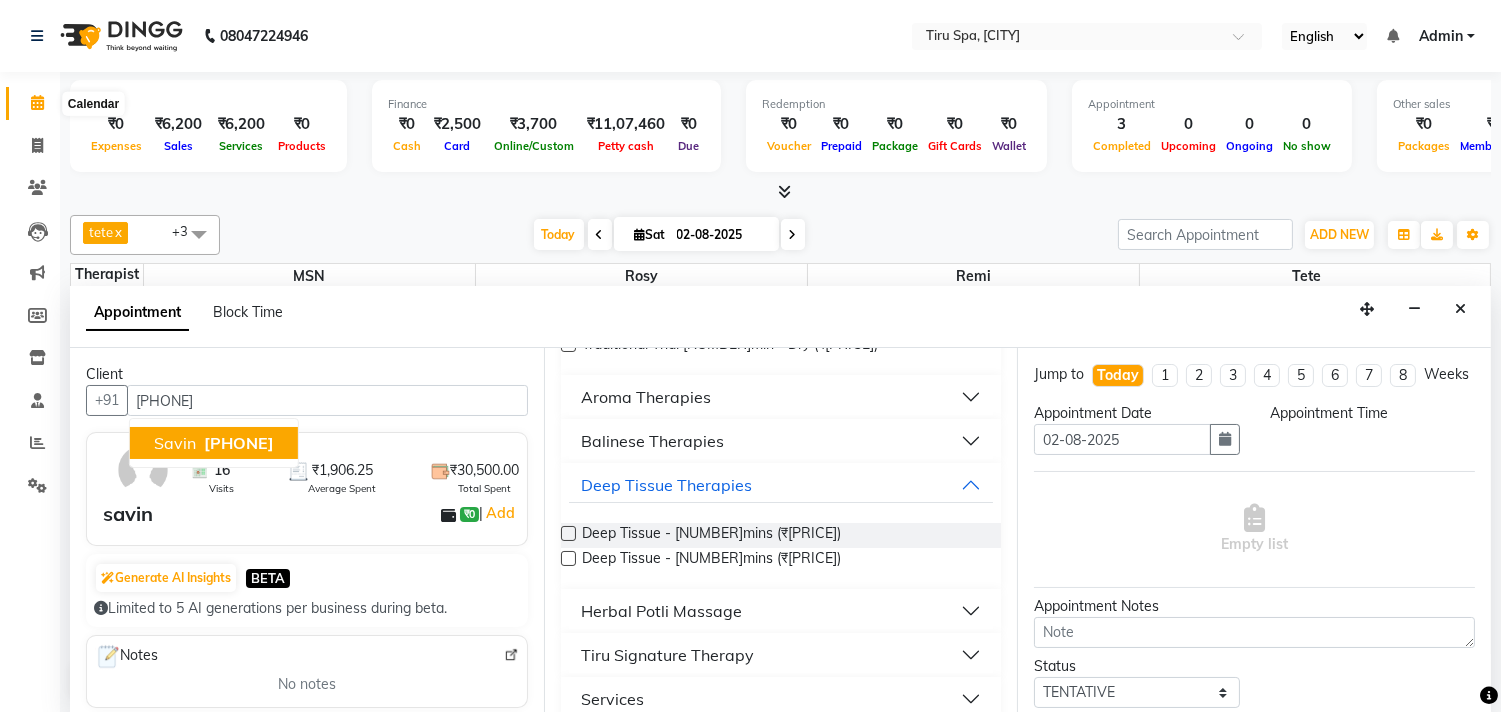 click 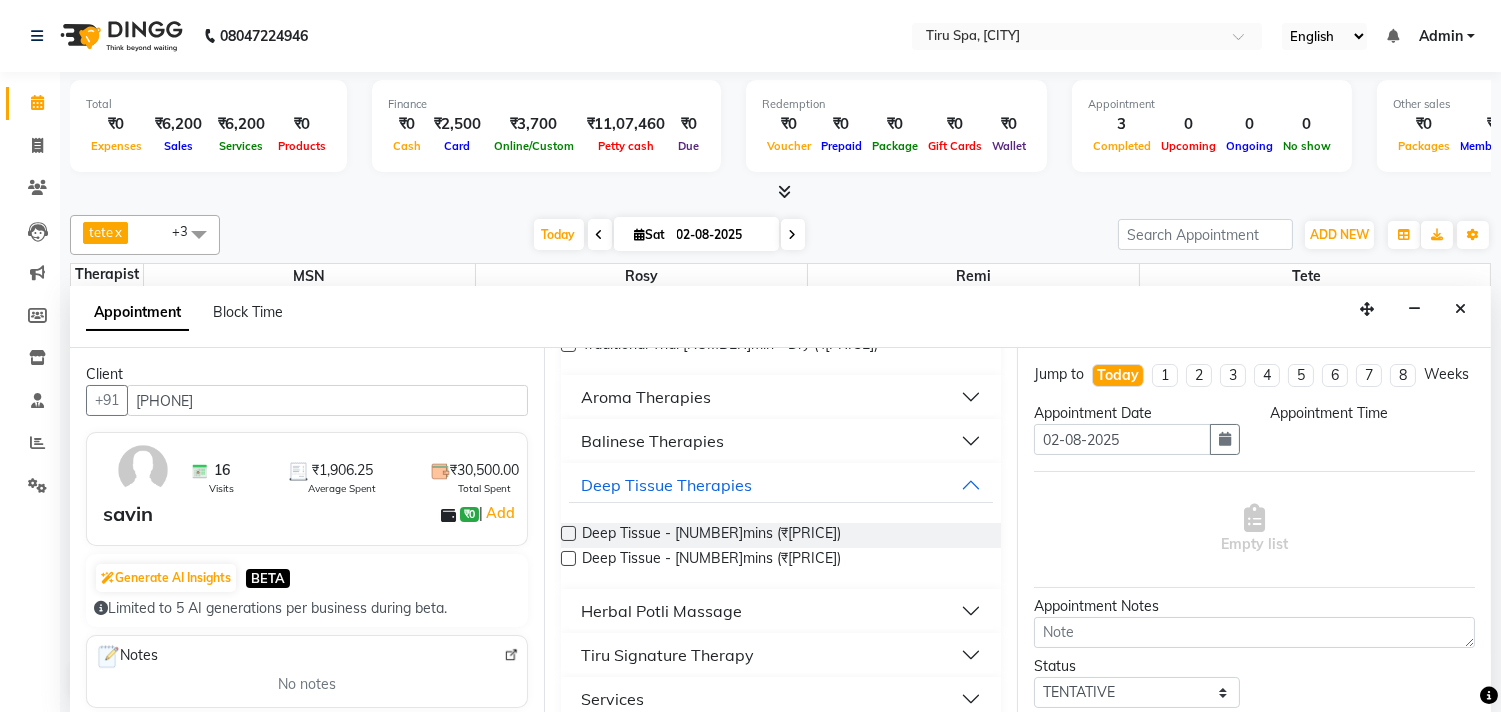 click 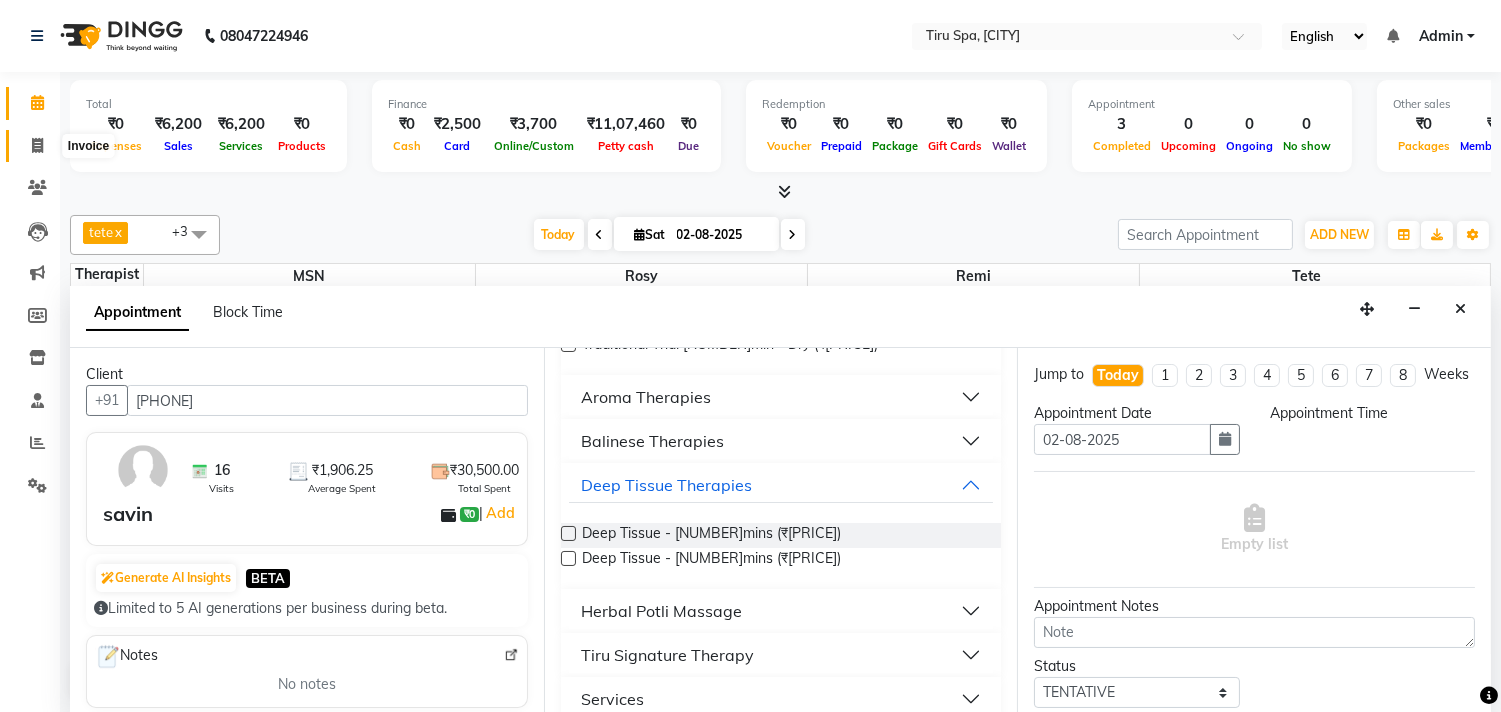 click 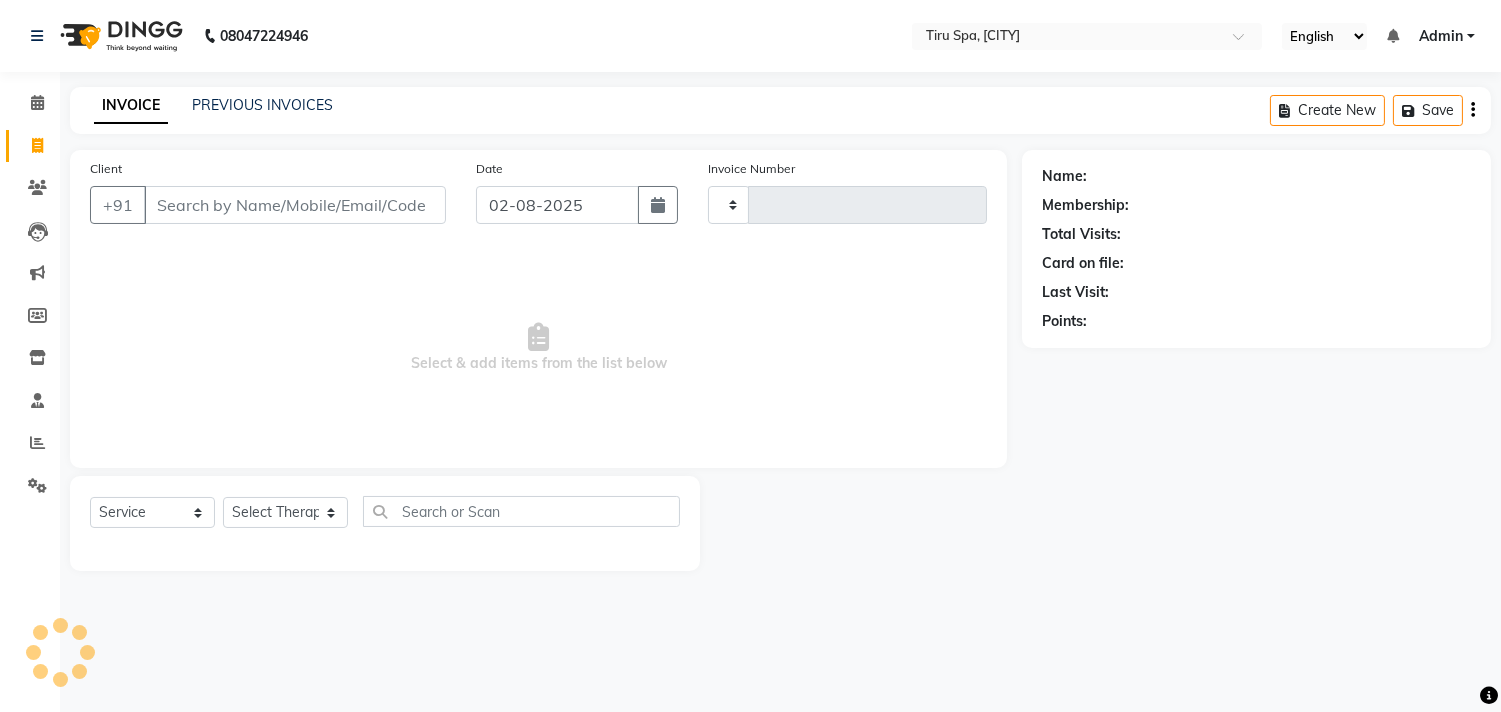 type on "0294" 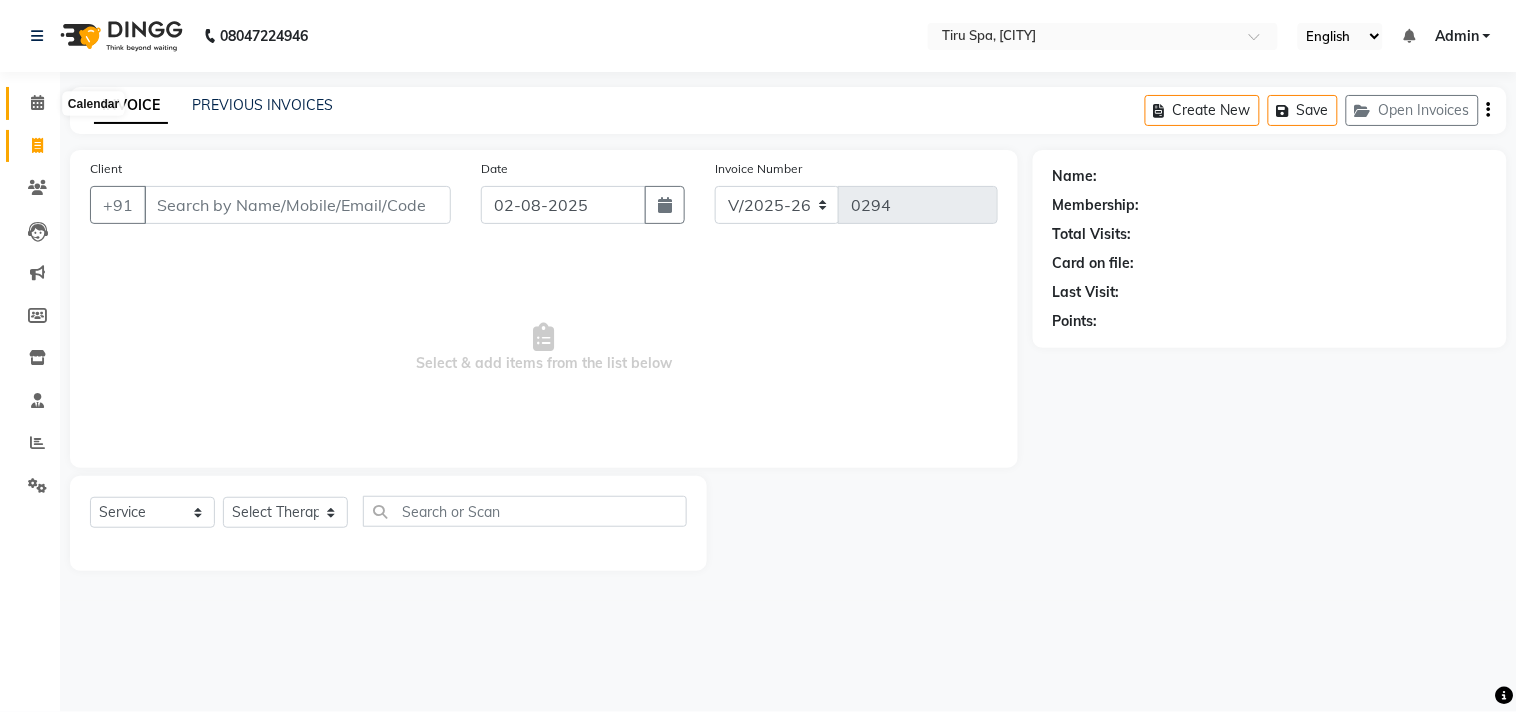 click 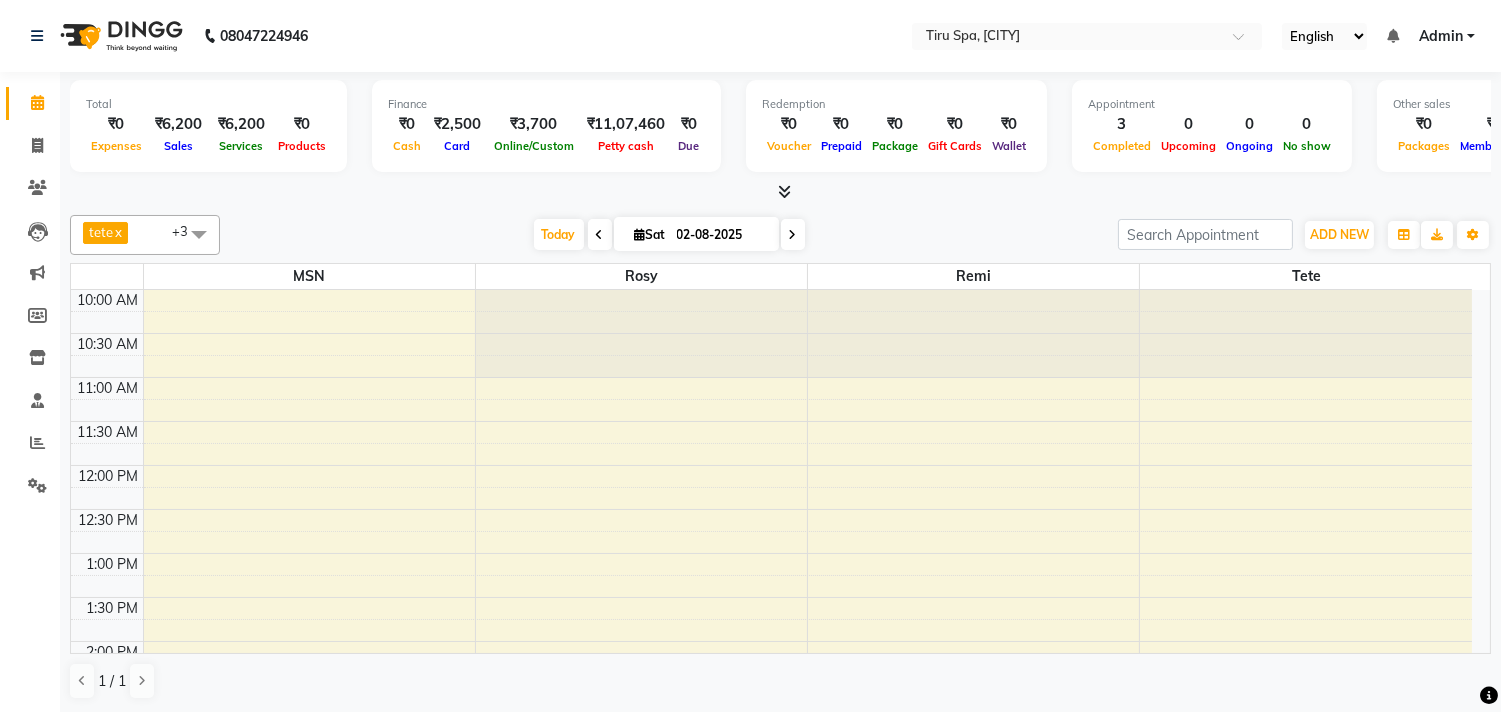 scroll, scrollTop: 0, scrollLeft: 0, axis: both 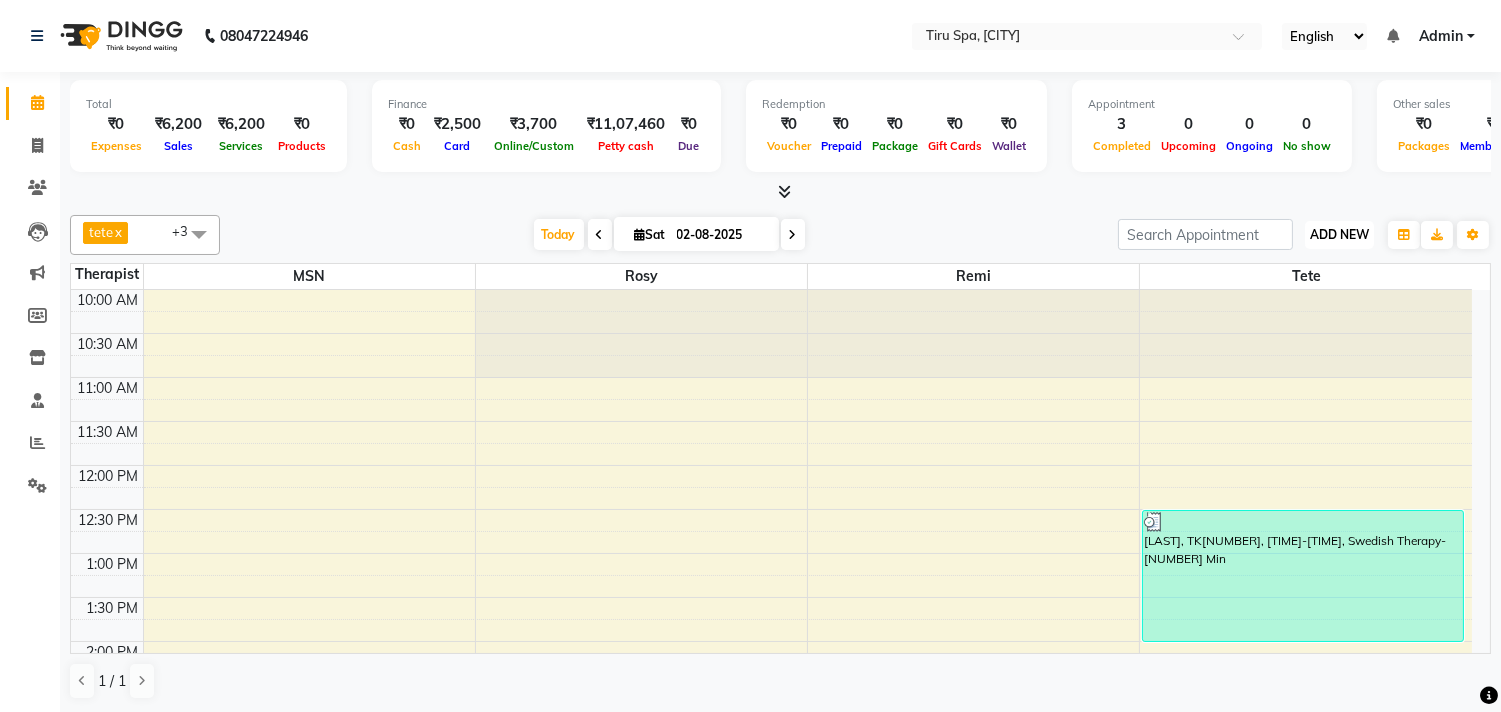 click on "ADD NEW" at bounding box center [1339, 234] 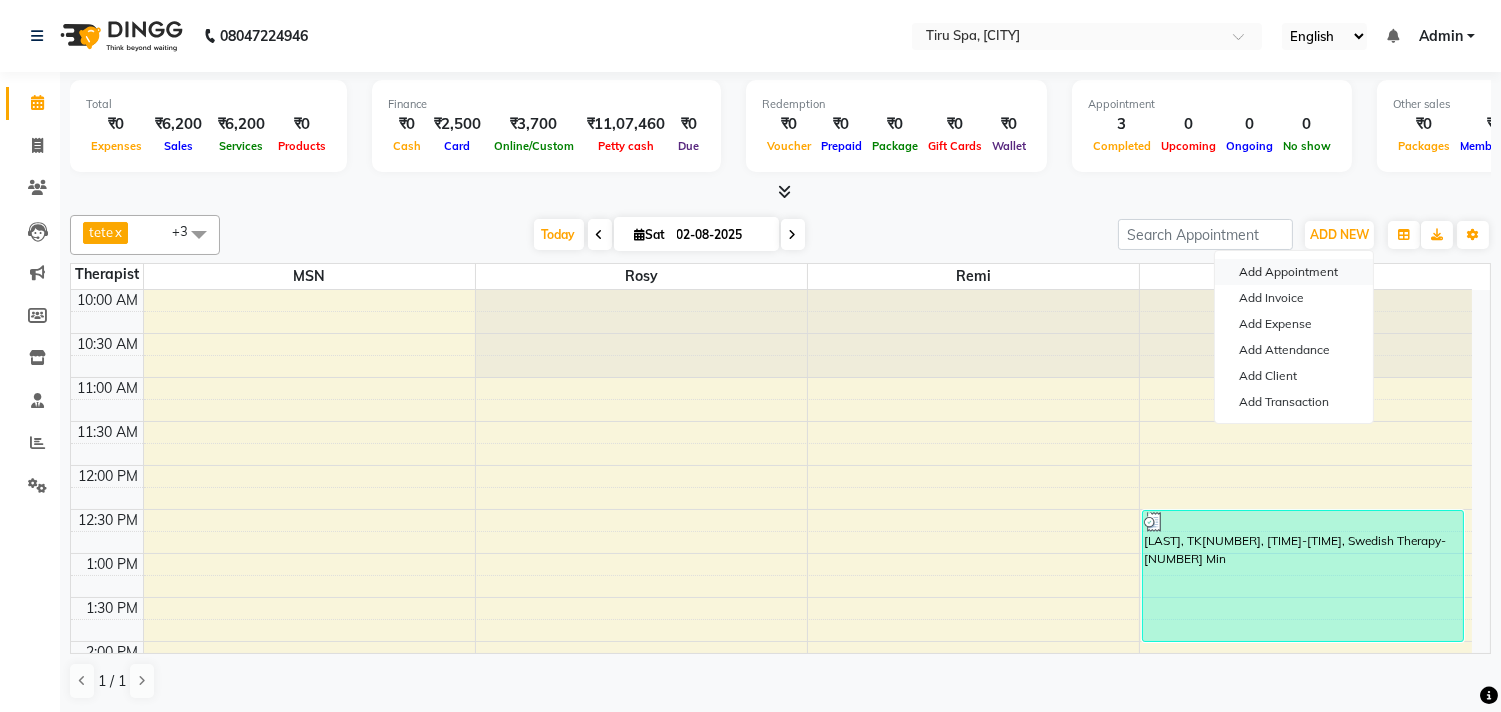 click on "Add Appointment" at bounding box center (1294, 272) 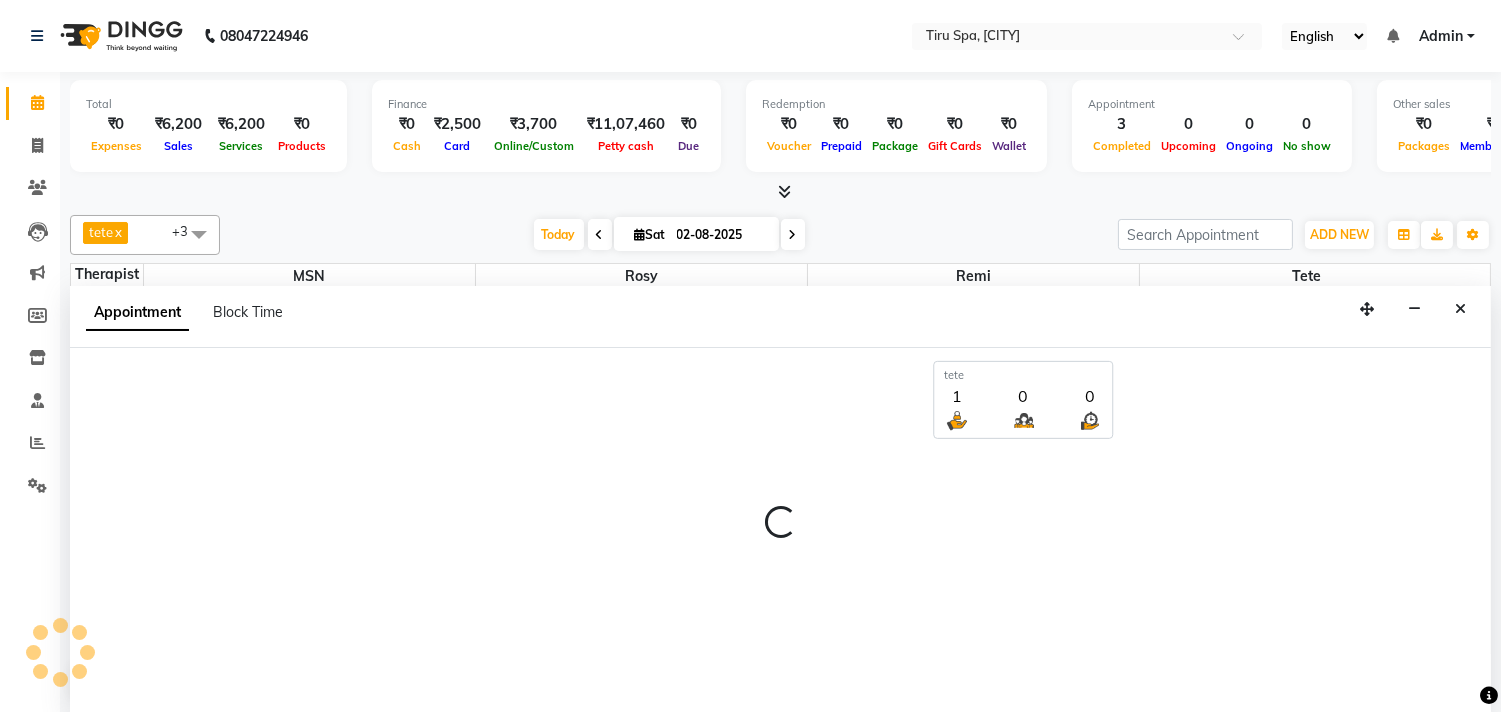 select on "tentative" 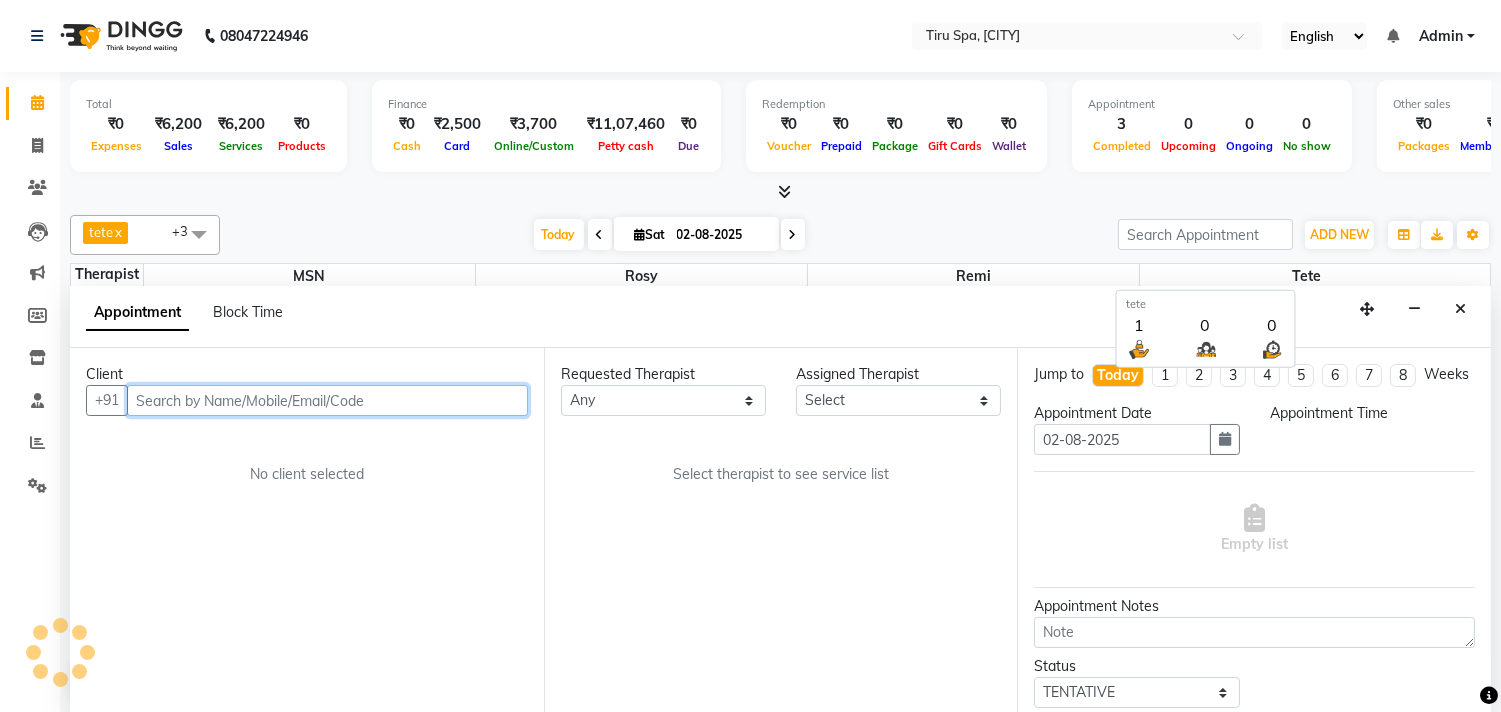 scroll, scrollTop: 1, scrollLeft: 0, axis: vertical 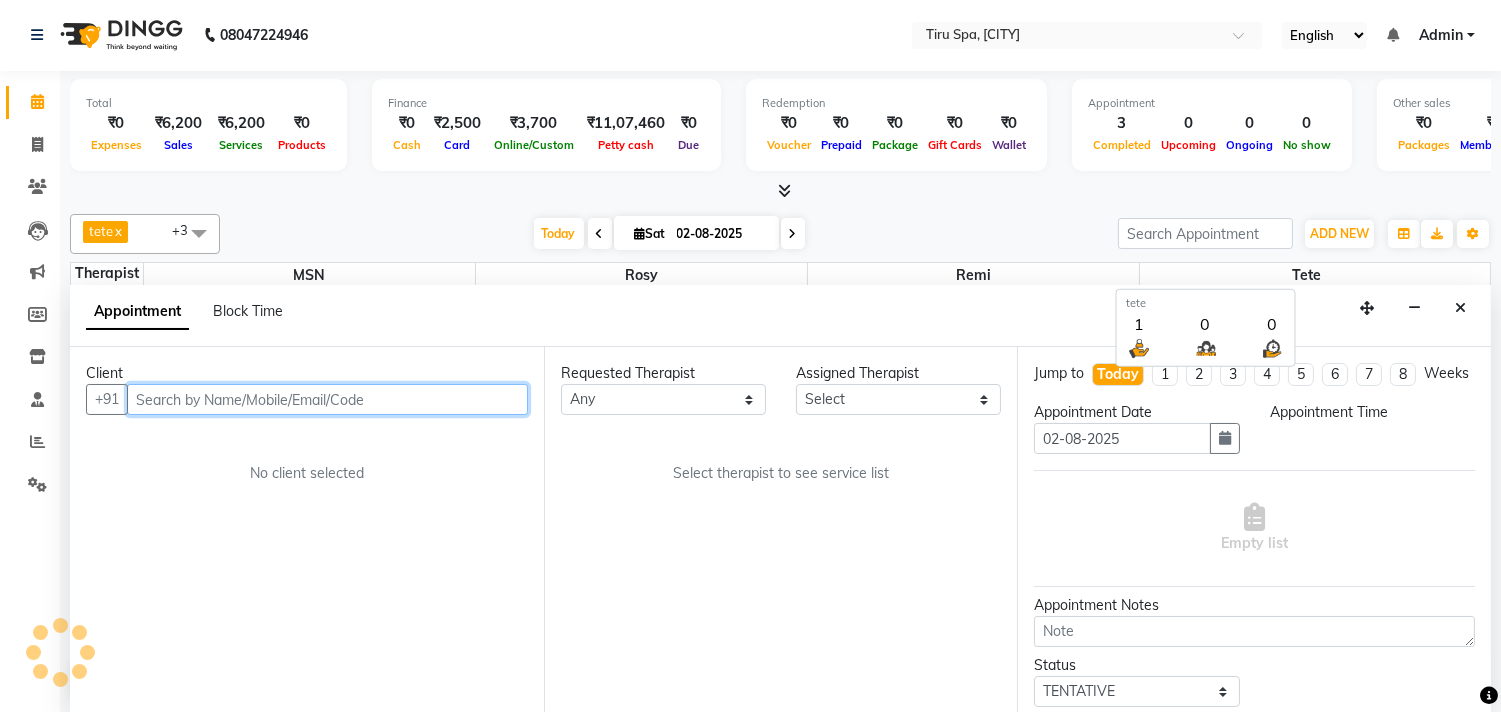 select on "660" 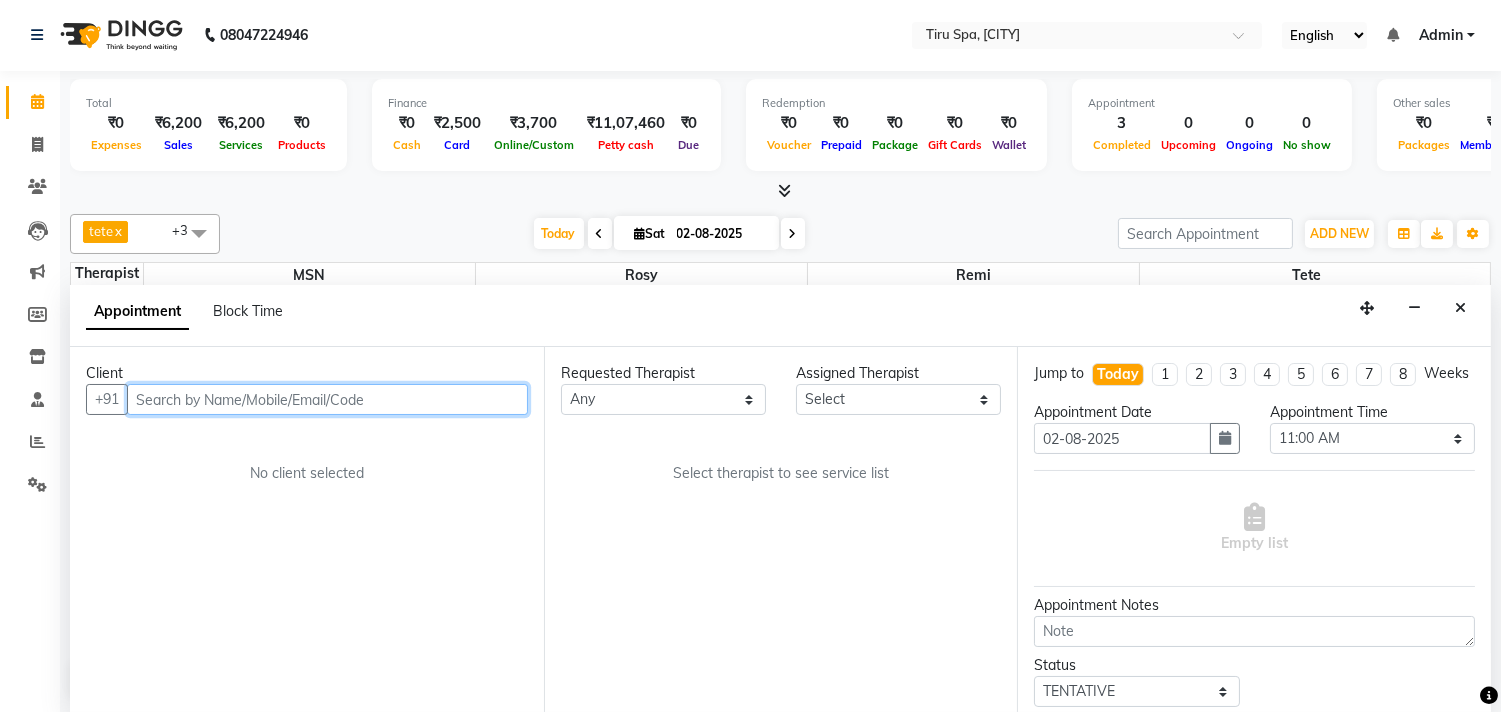 paste on "[PHONE]" 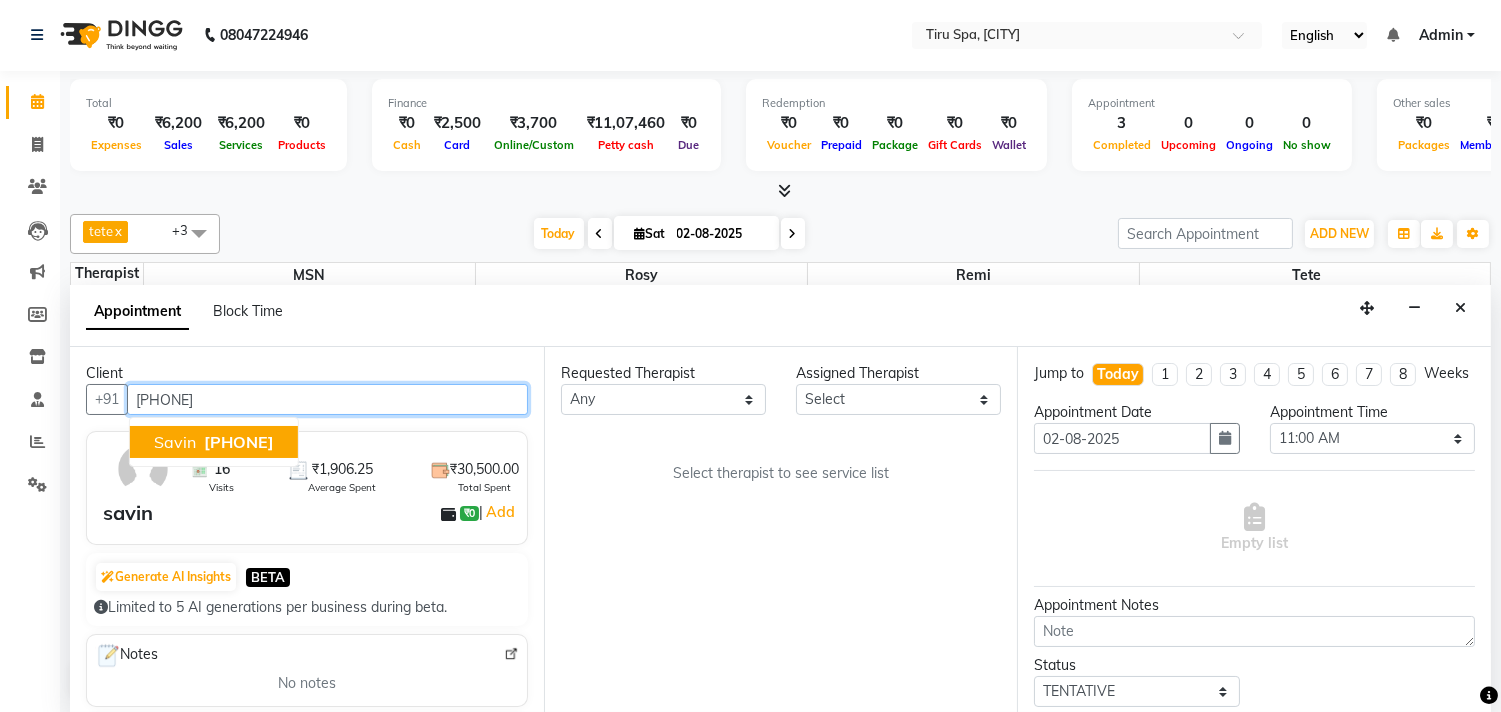 type on "[PHONE]" 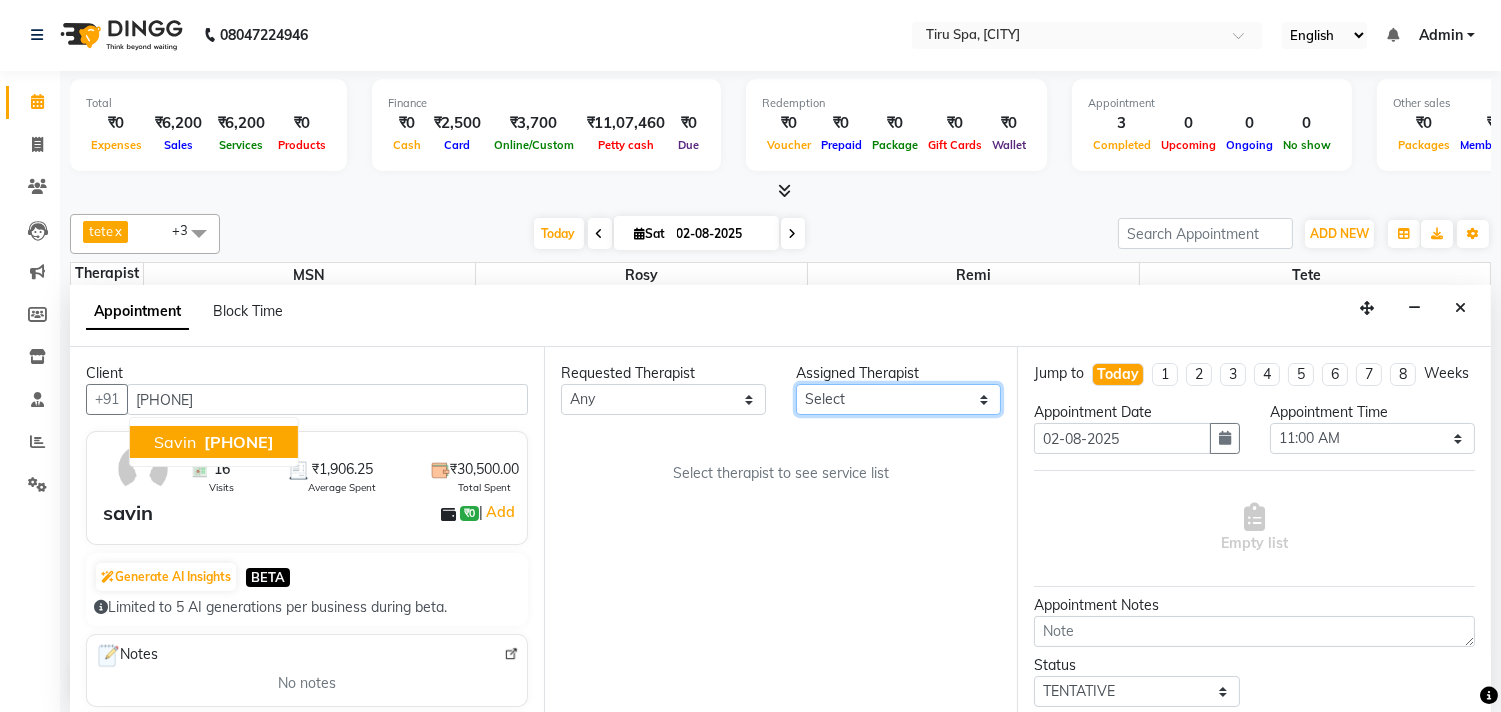 click on "Select [FIRST]  MSN [FIRST] [FIRST]  [FIRST] [FIRST] [FIRST]" at bounding box center (898, 399) 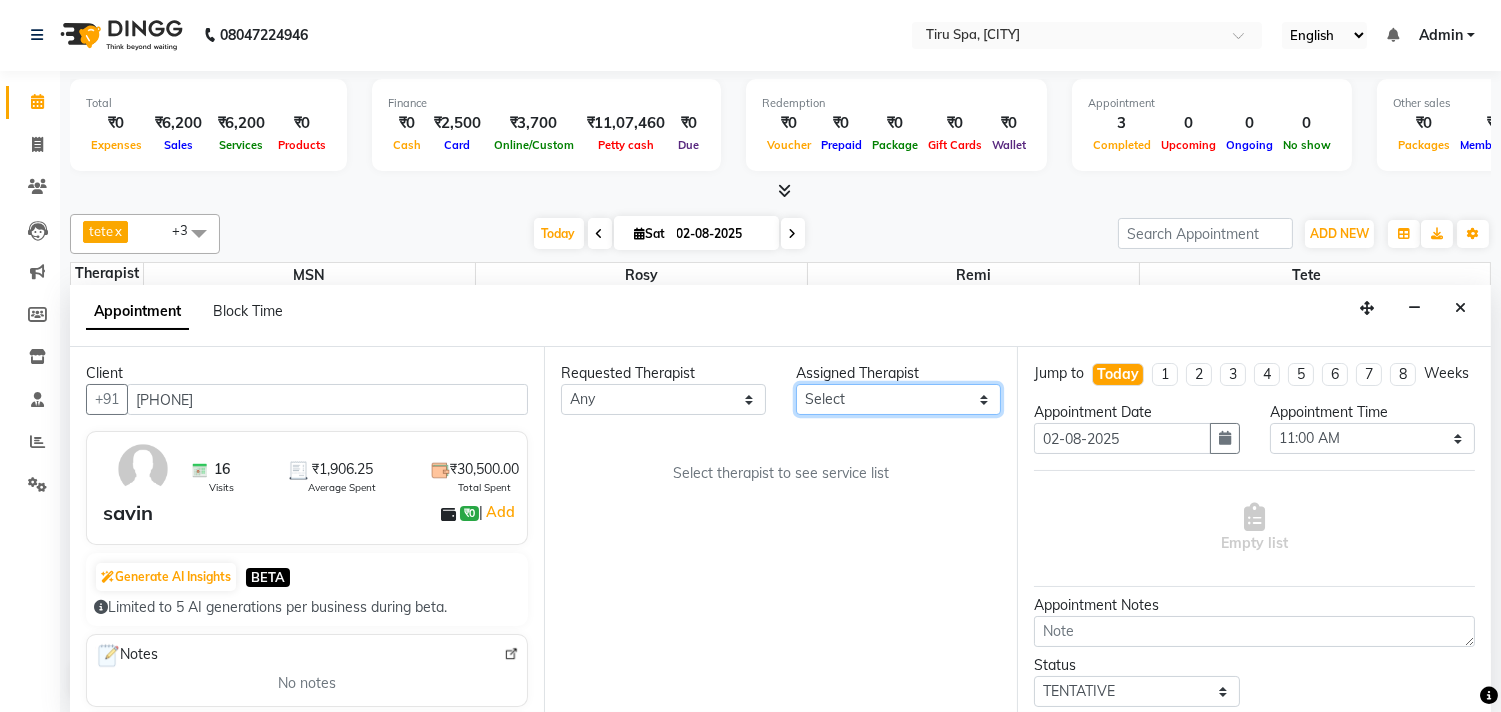 select on "11017" 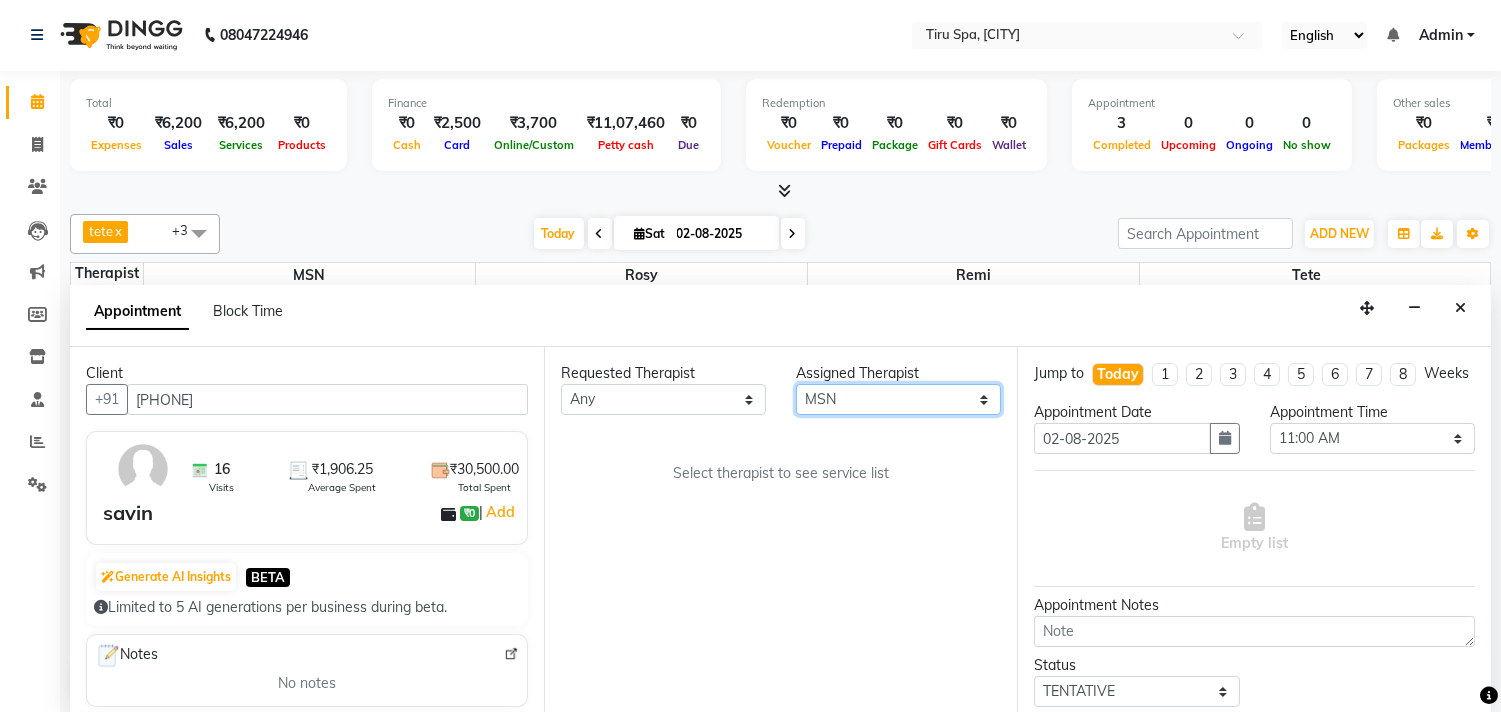 click on "Select [FIRST]  MSN [FIRST] [FIRST]  [FIRST] [FIRST] [FIRST]" at bounding box center (898, 399) 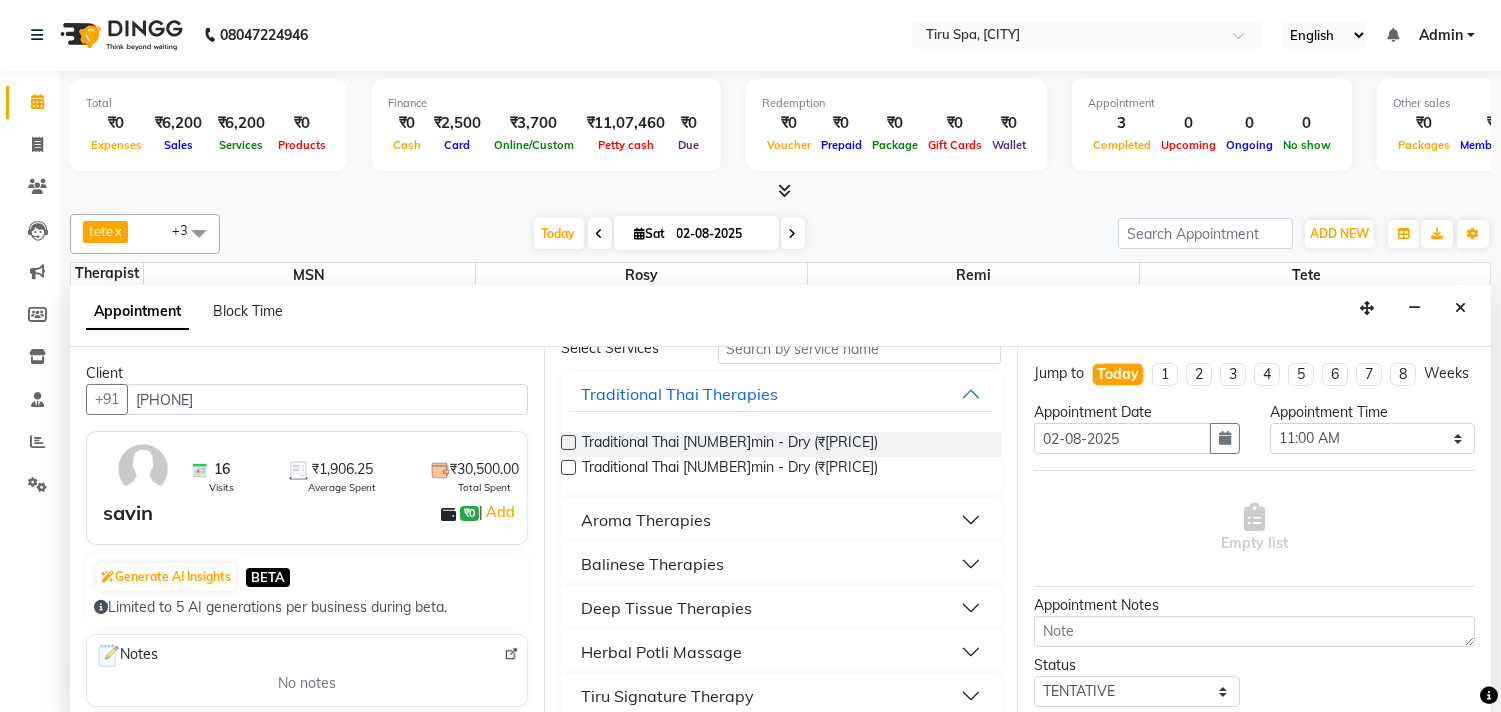 scroll, scrollTop: 72, scrollLeft: 0, axis: vertical 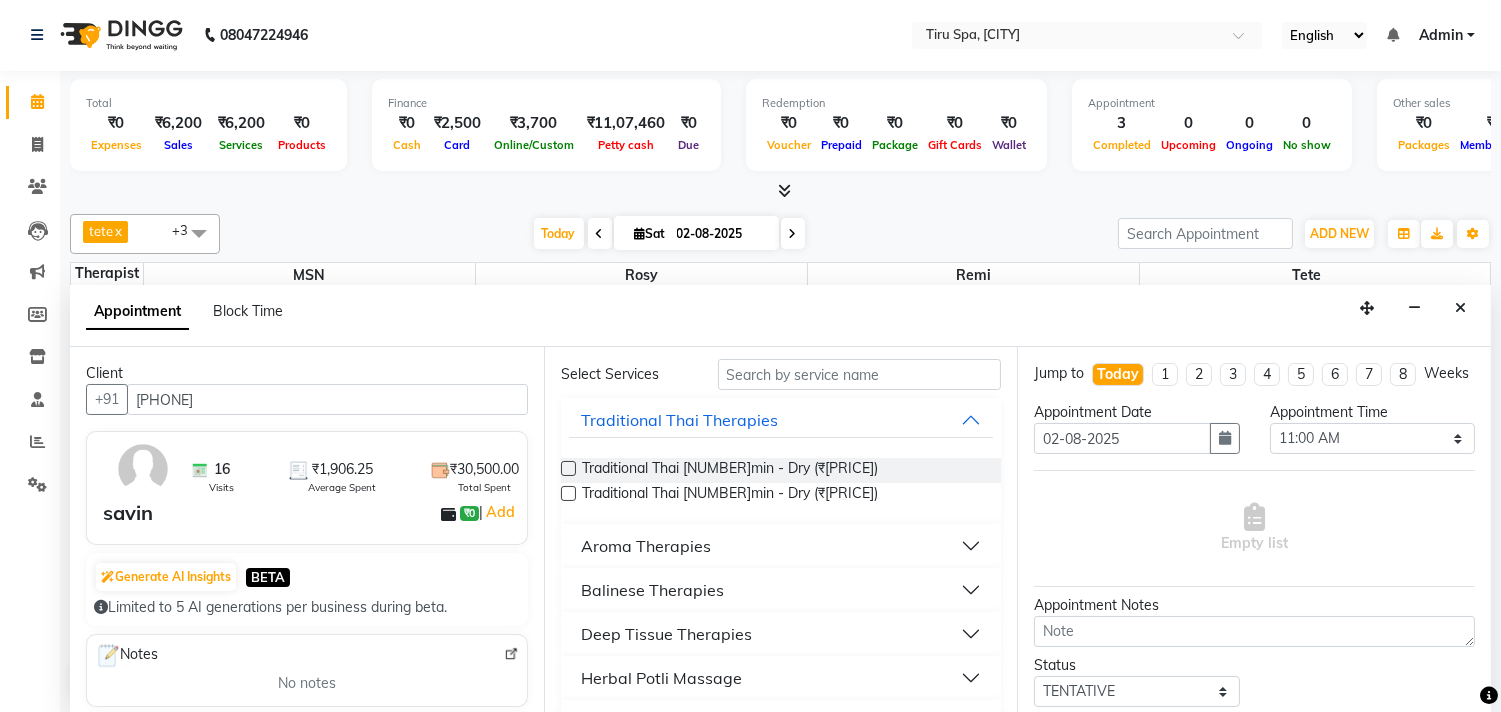 click on "Deep Tissue Therapies" at bounding box center (666, 634) 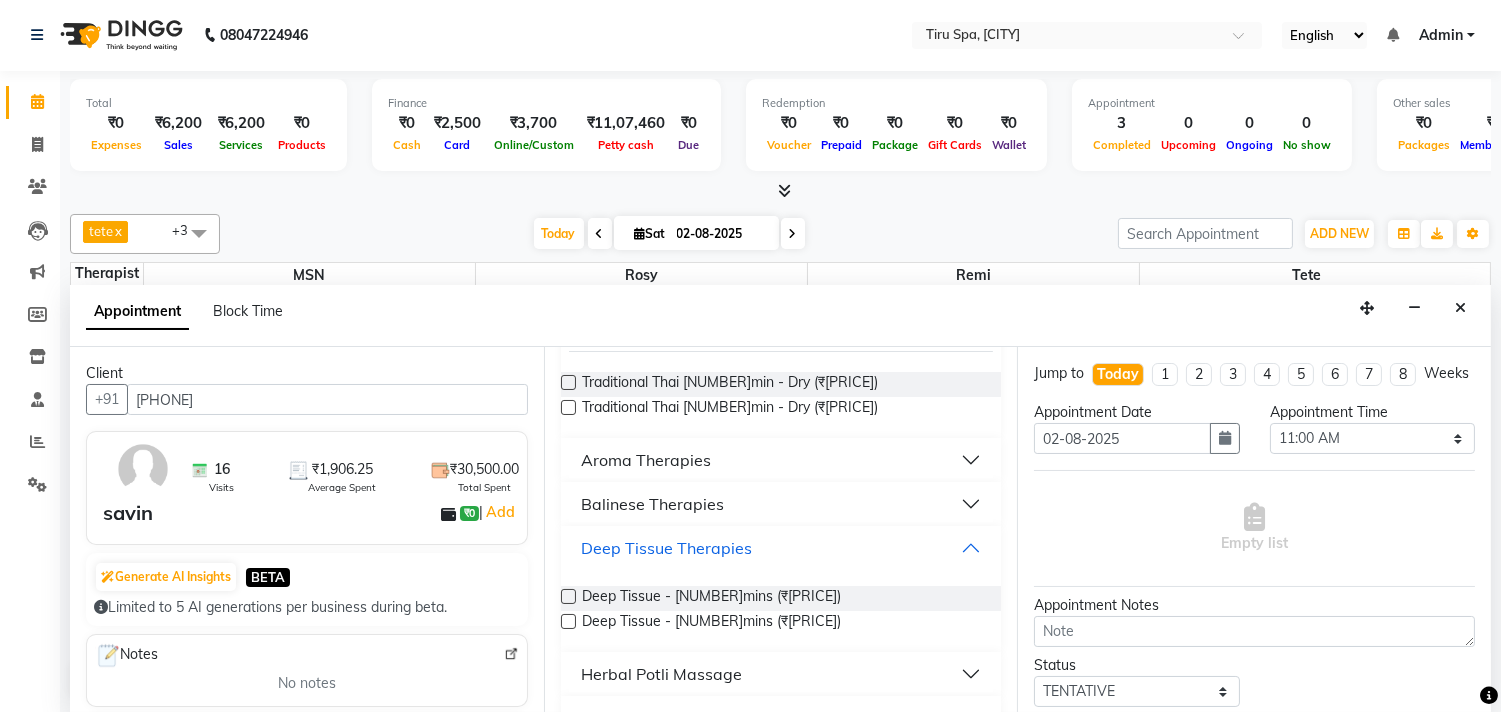 scroll, scrollTop: 183, scrollLeft: 0, axis: vertical 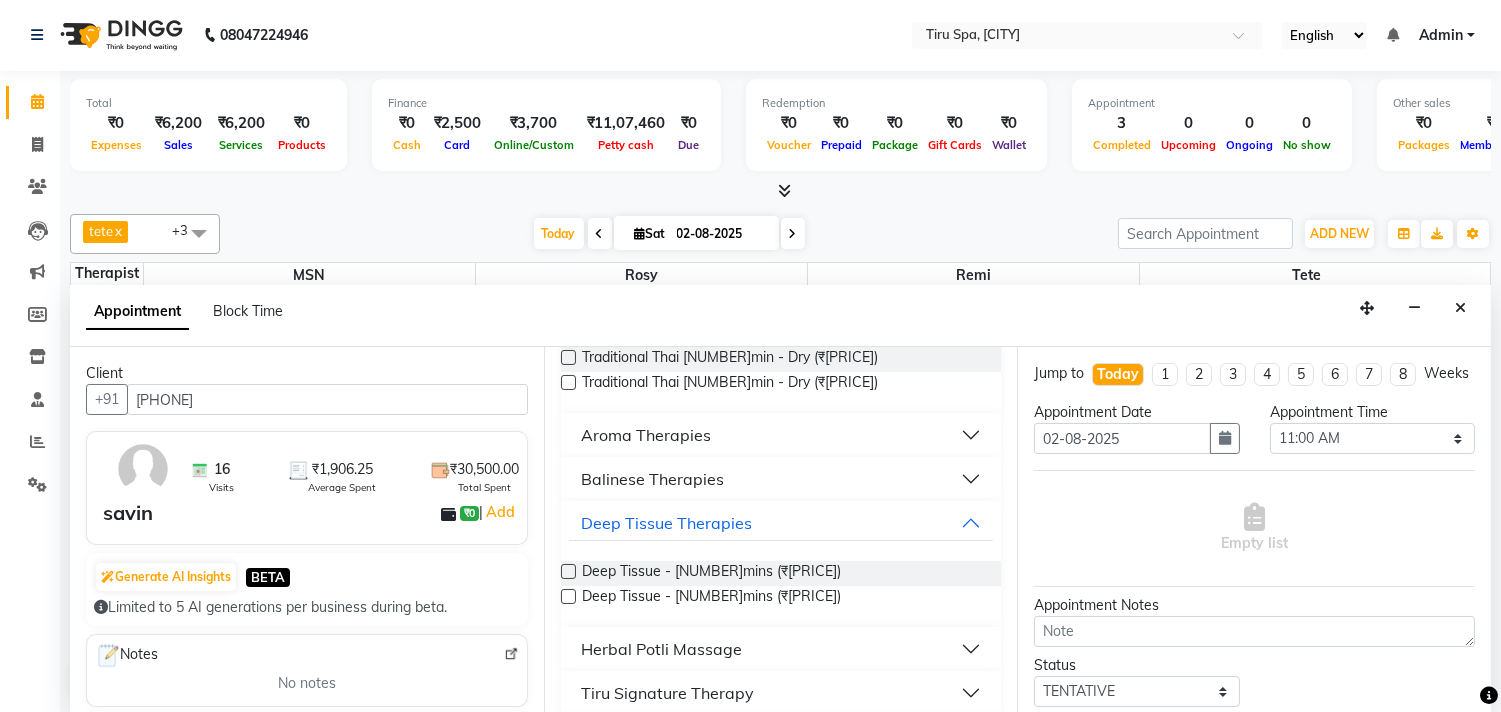click at bounding box center [568, 571] 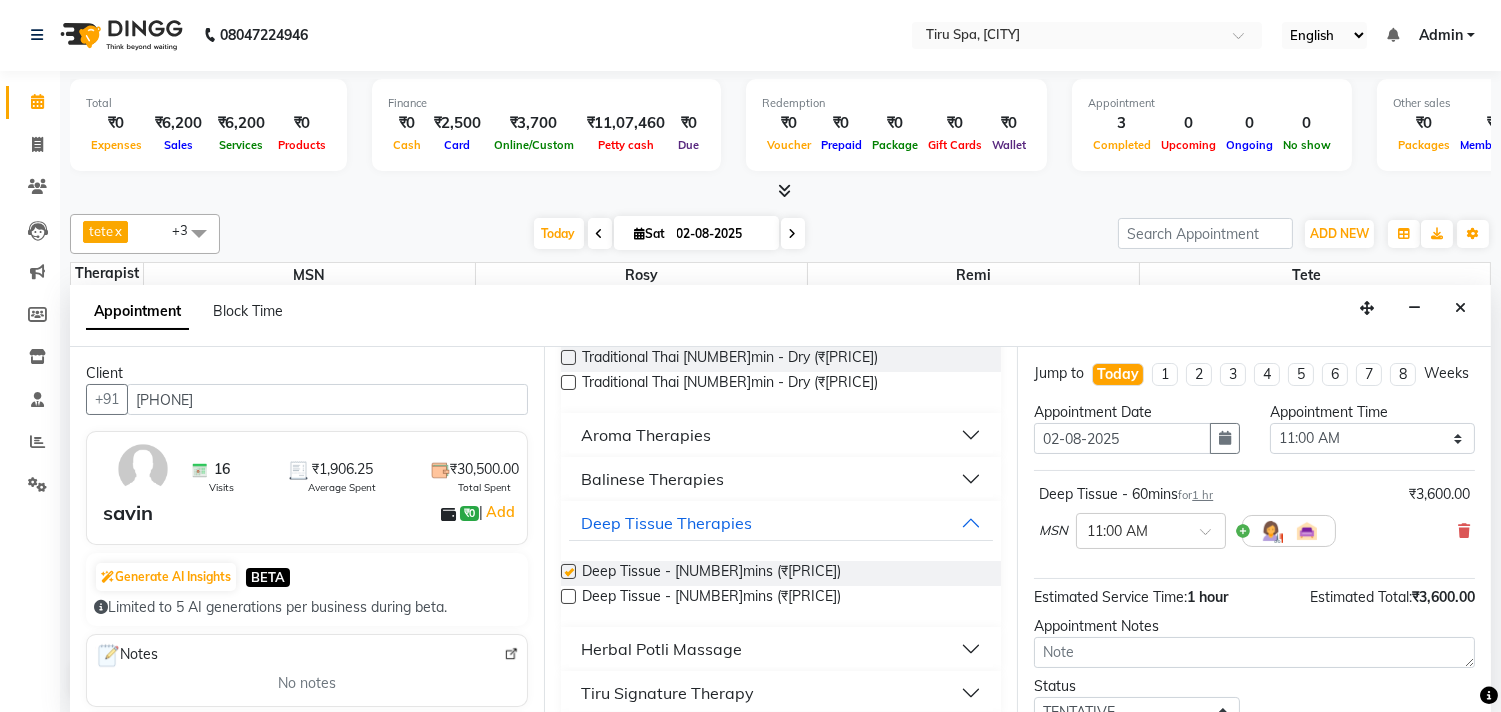 checkbox on "false" 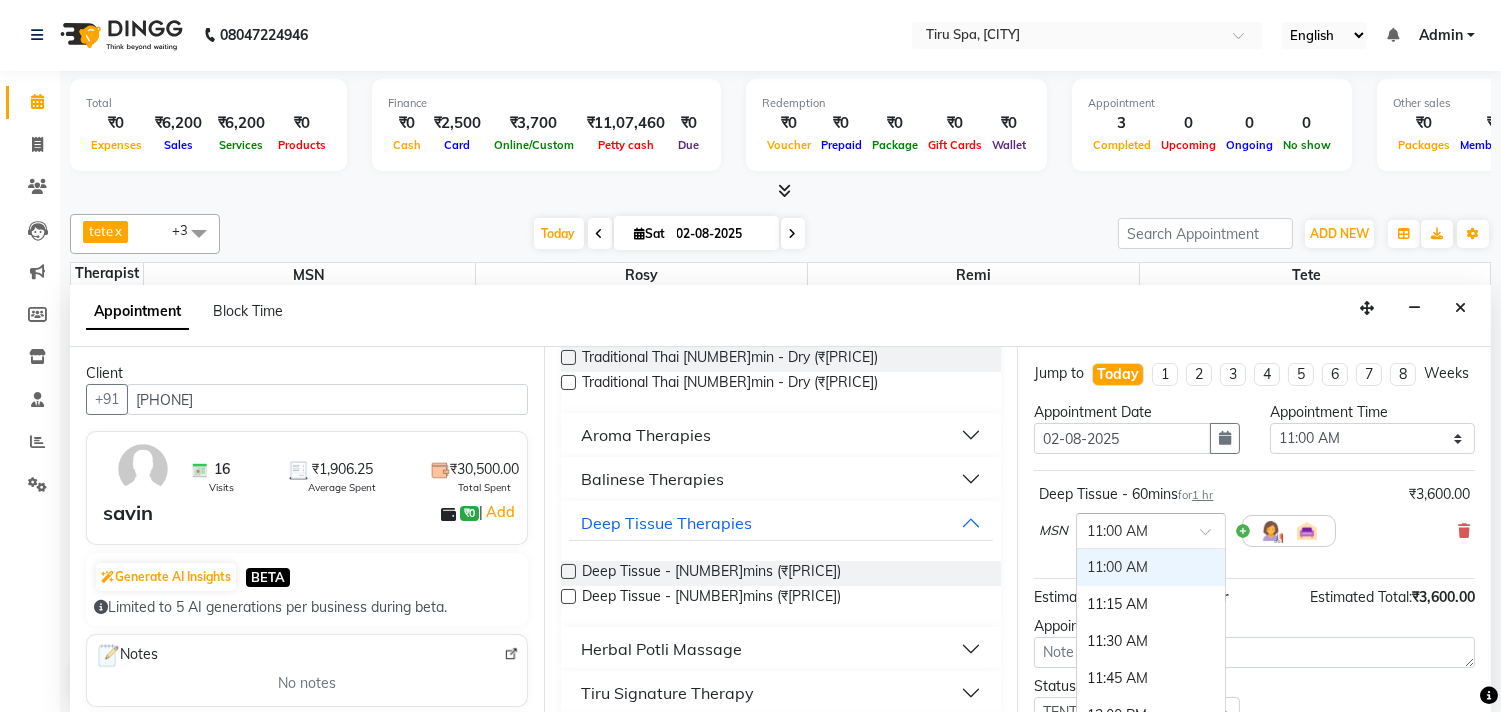 click at bounding box center (1212, 537) 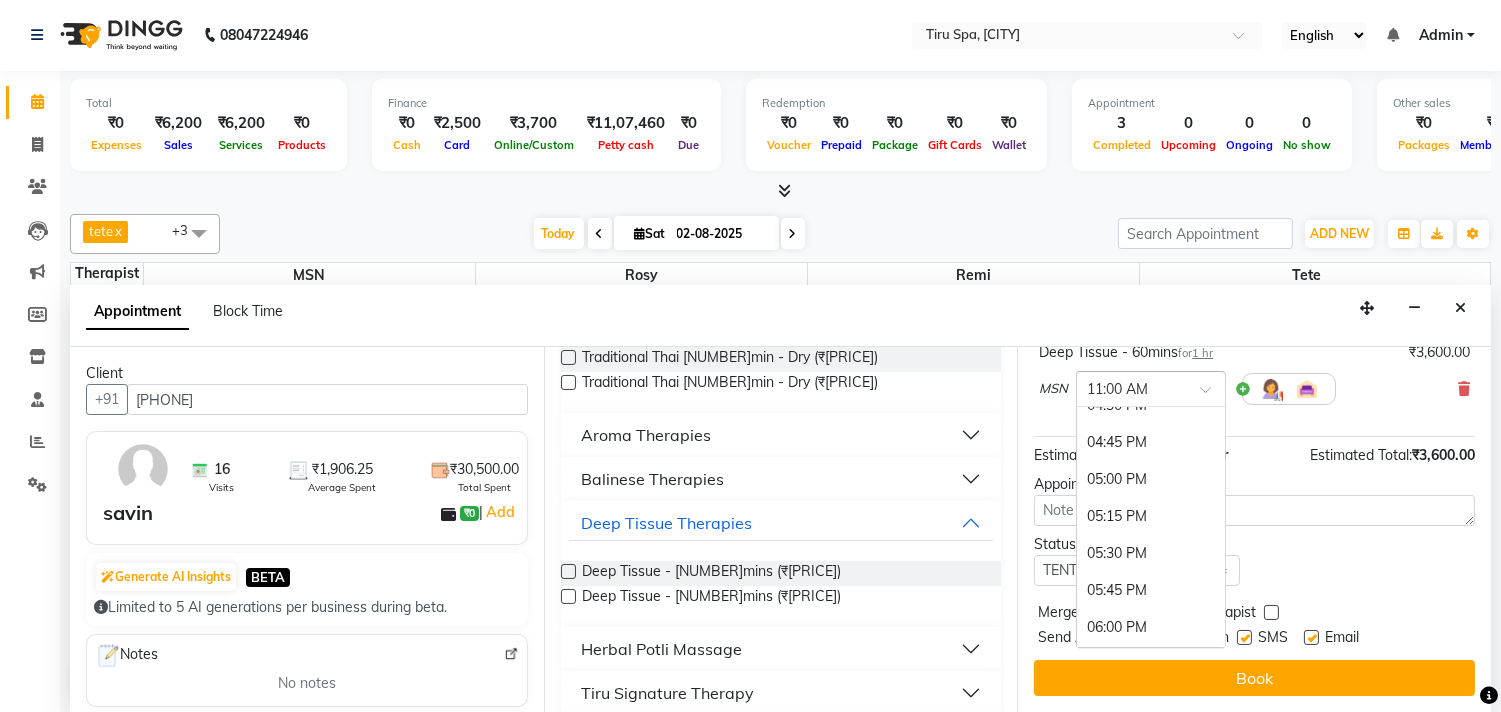 scroll, scrollTop: 777, scrollLeft: 0, axis: vertical 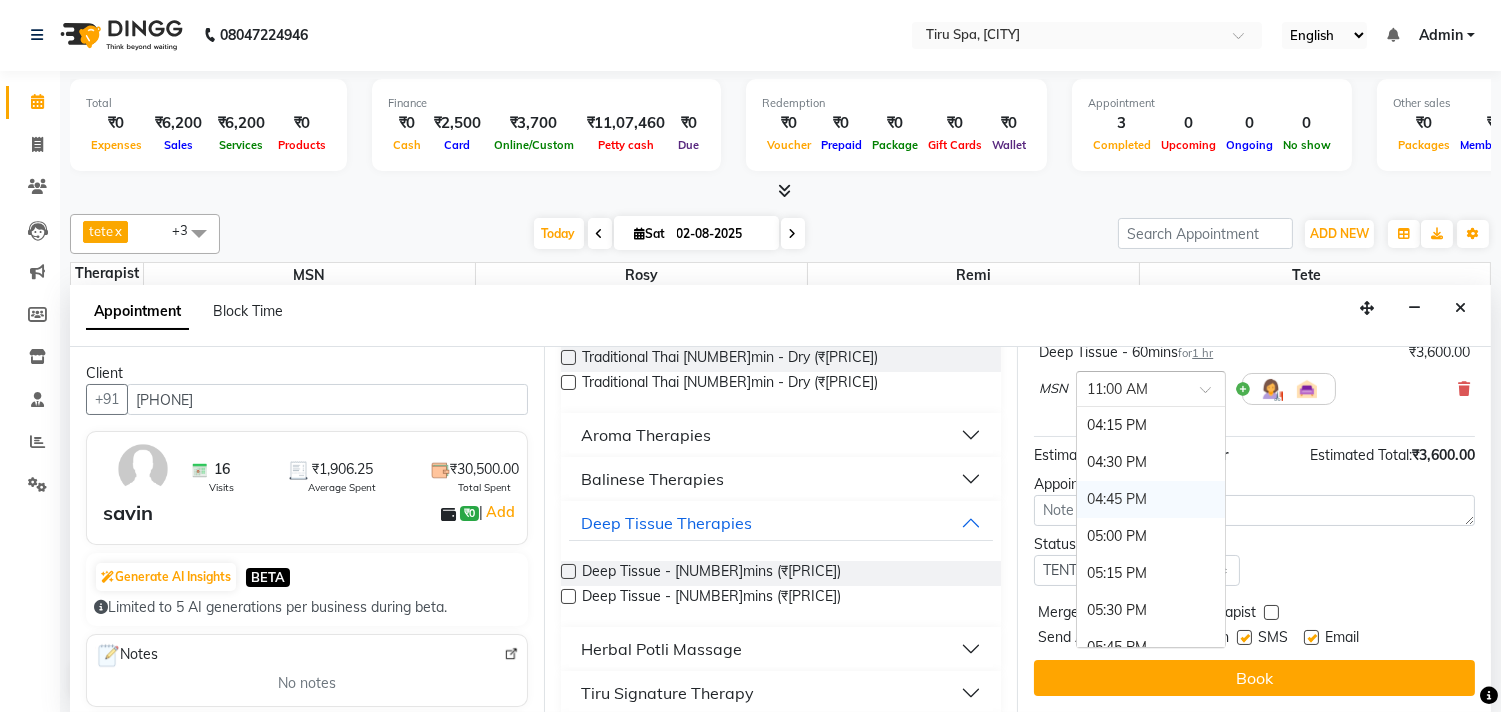 click on "04:45 PM" at bounding box center [1151, 499] 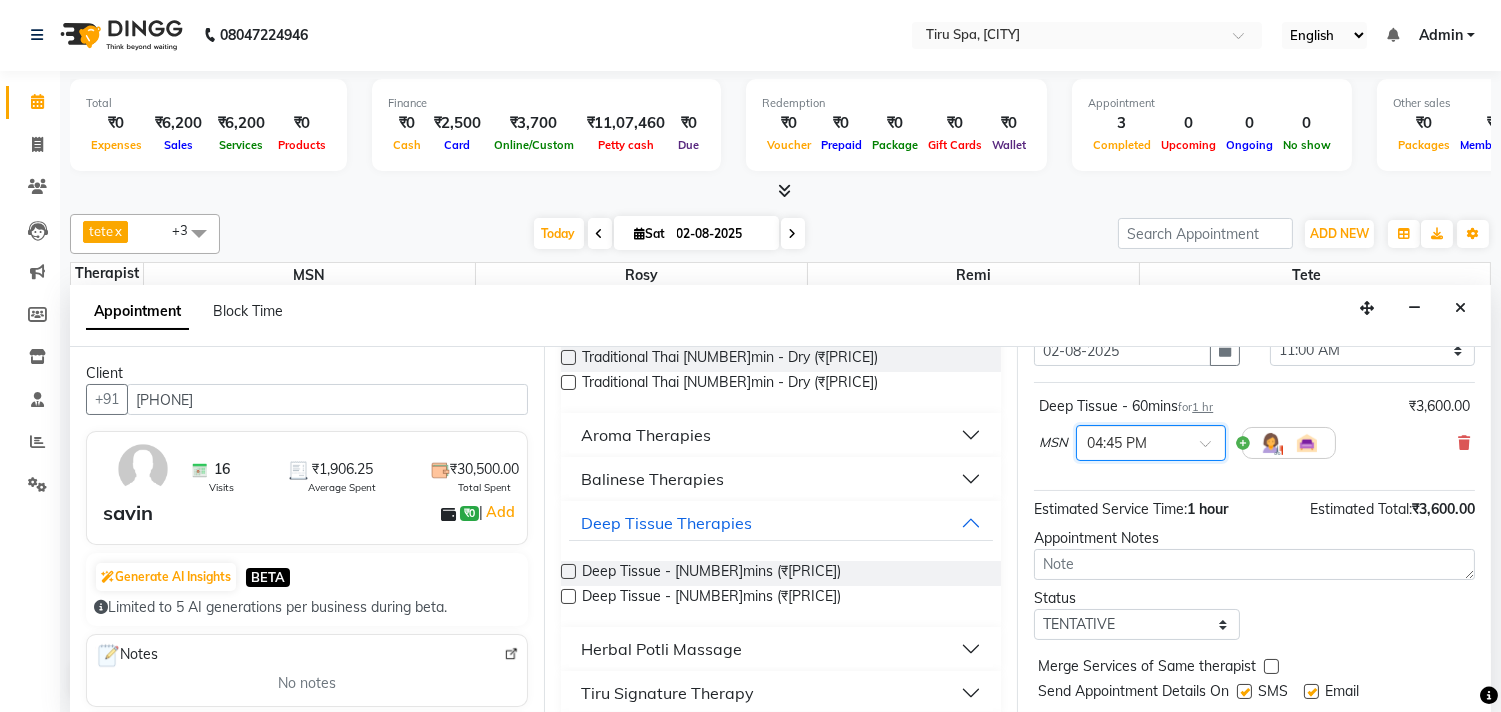 scroll, scrollTop: 50, scrollLeft: 0, axis: vertical 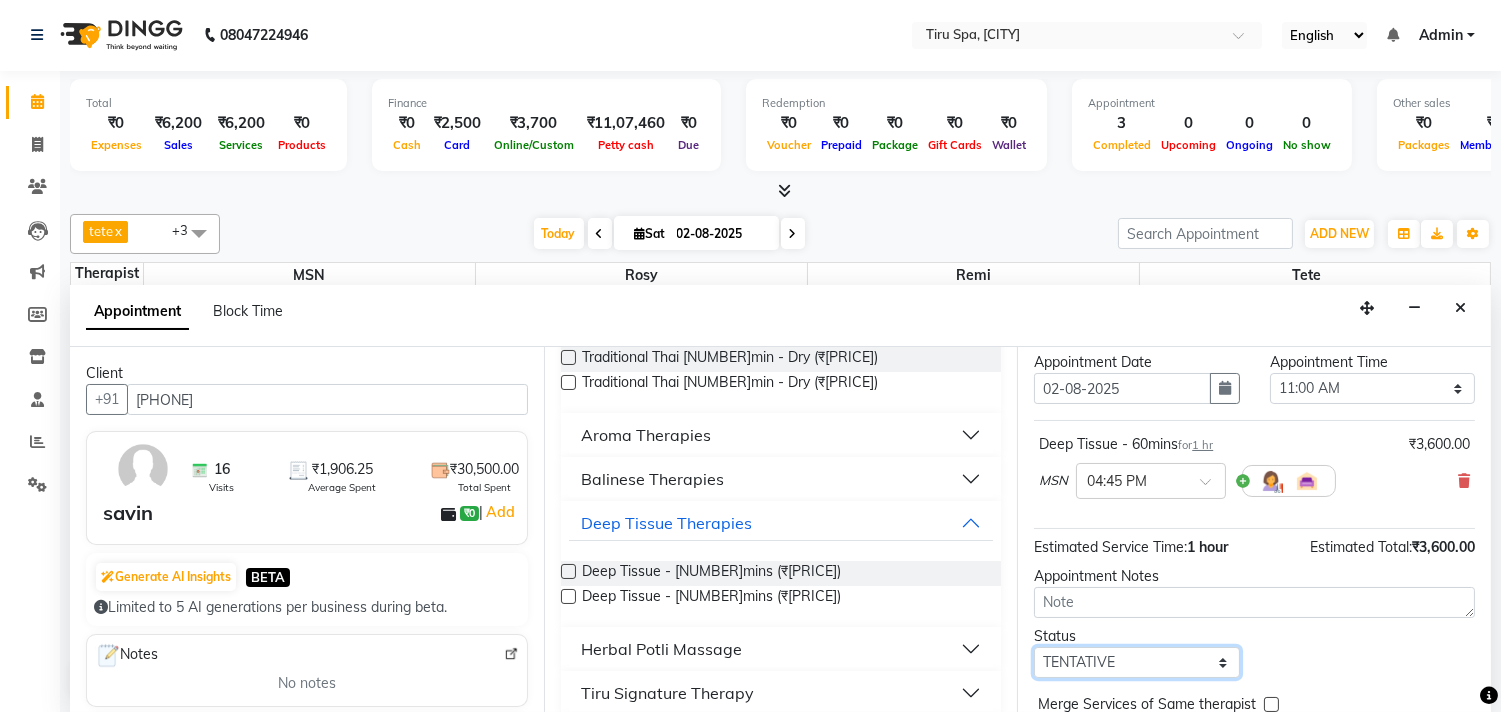 click on "Select TENTATIVE CONFIRM CHECK-IN UPCOMING" at bounding box center [1136, 662] 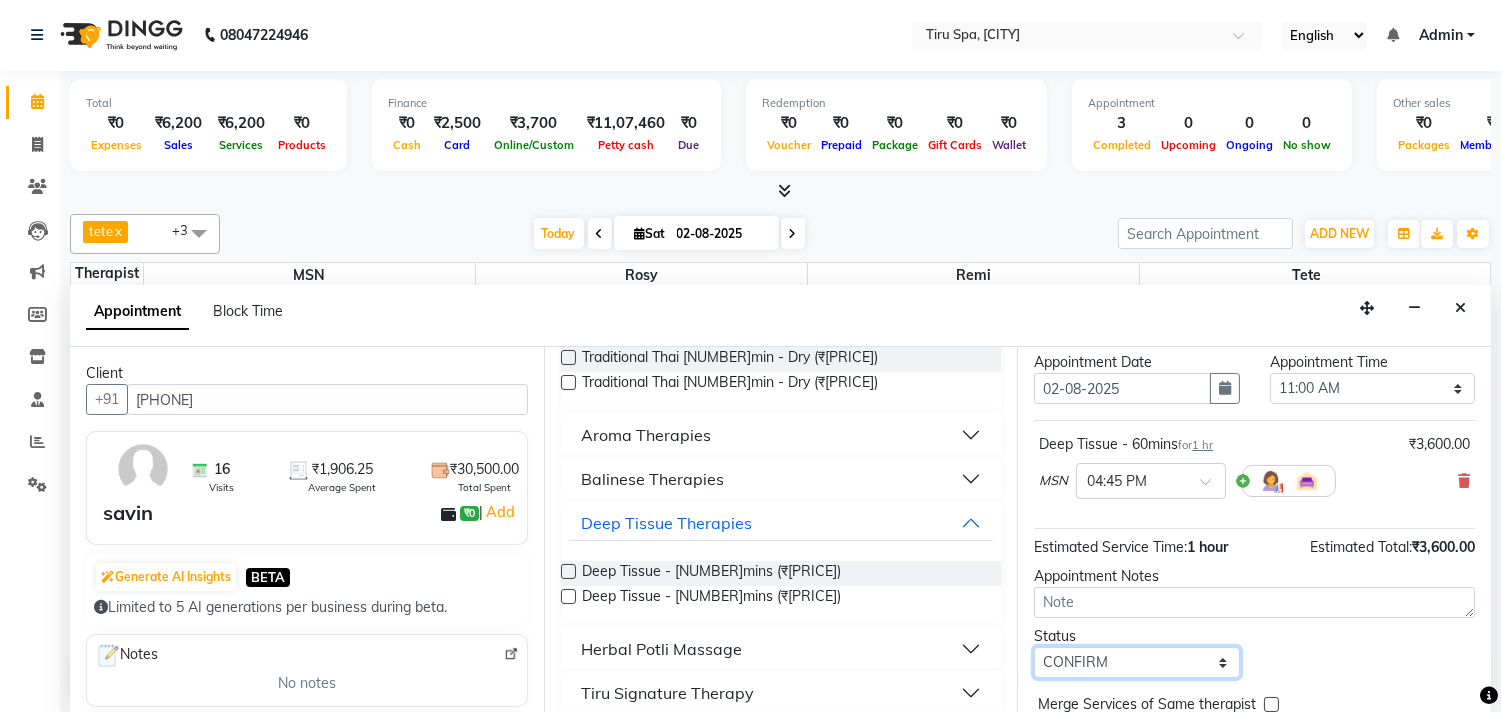 click on "Select TENTATIVE CONFIRM CHECK-IN UPCOMING" at bounding box center [1136, 662] 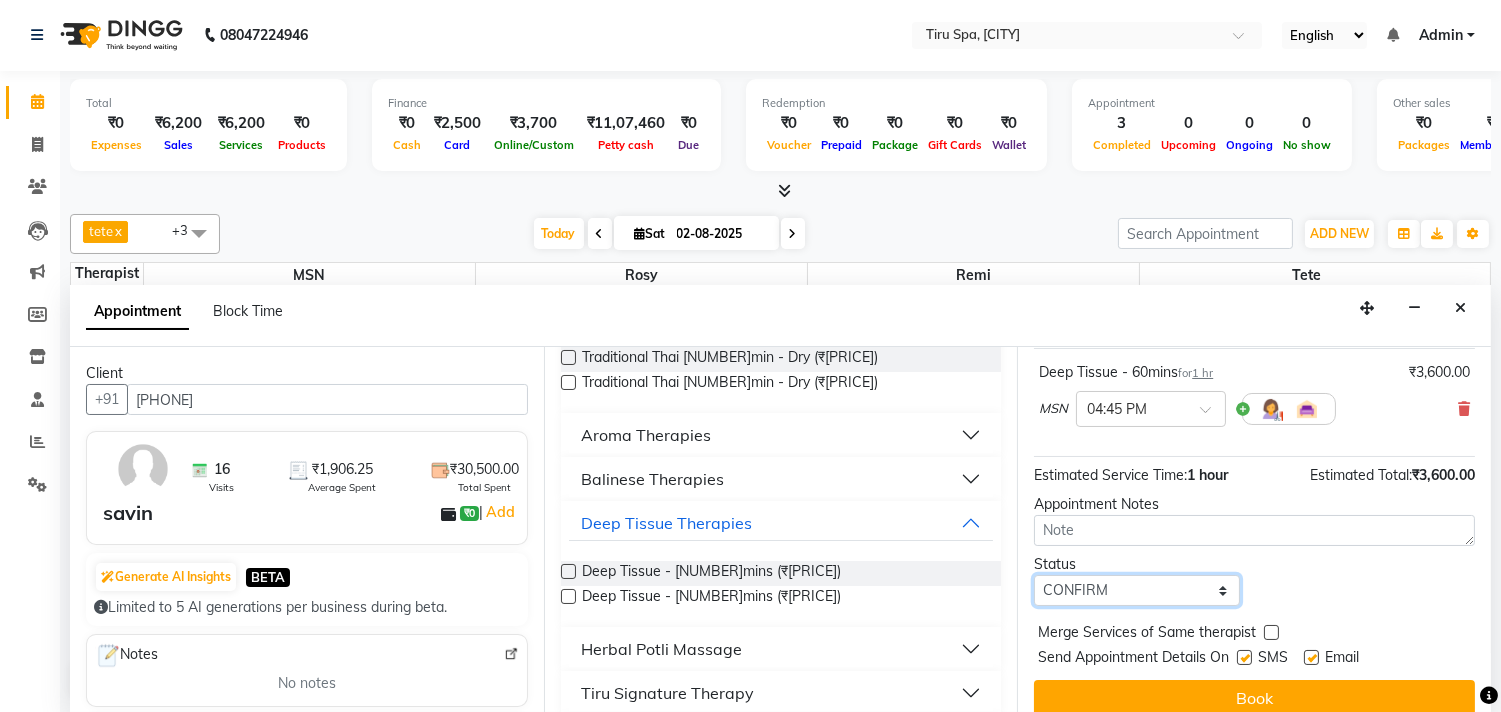 scroll, scrollTop: 161, scrollLeft: 0, axis: vertical 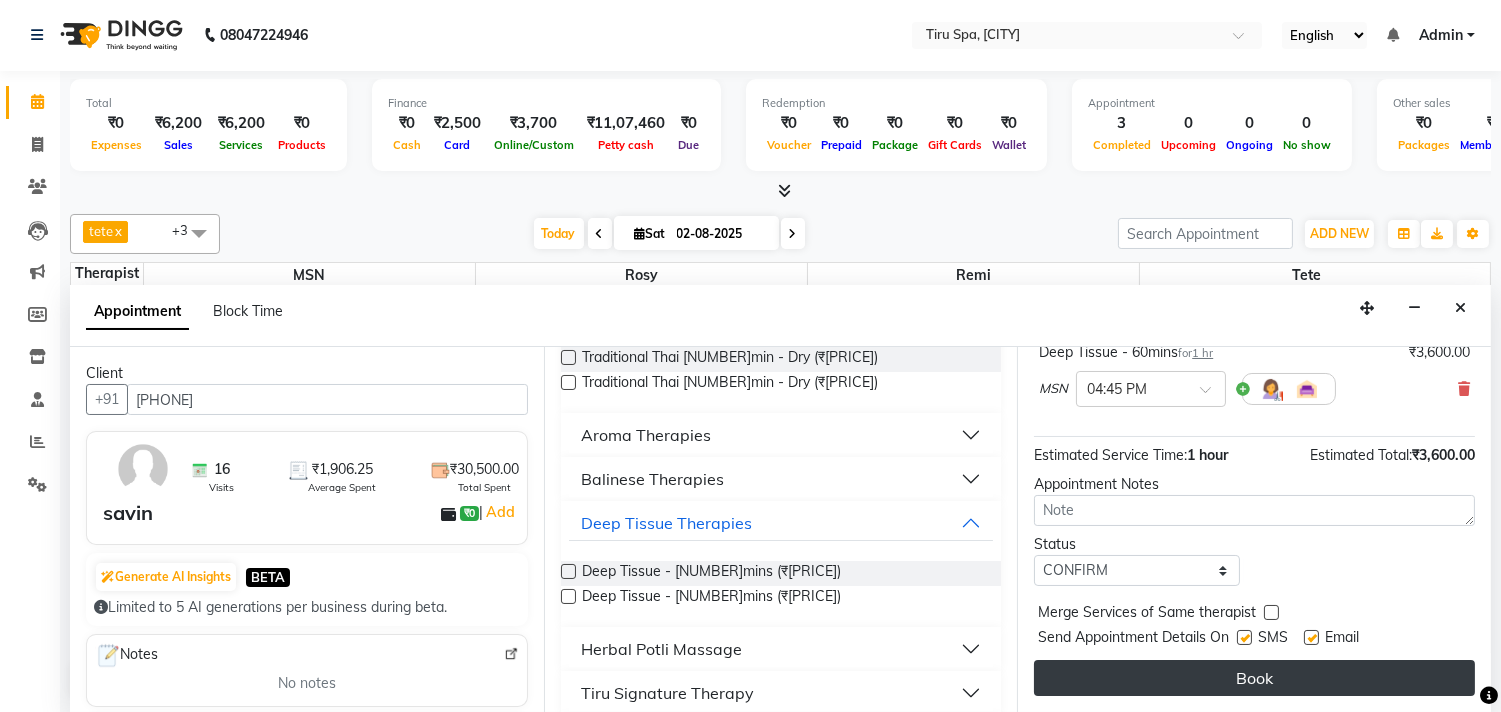 click on "Book" at bounding box center (1254, 678) 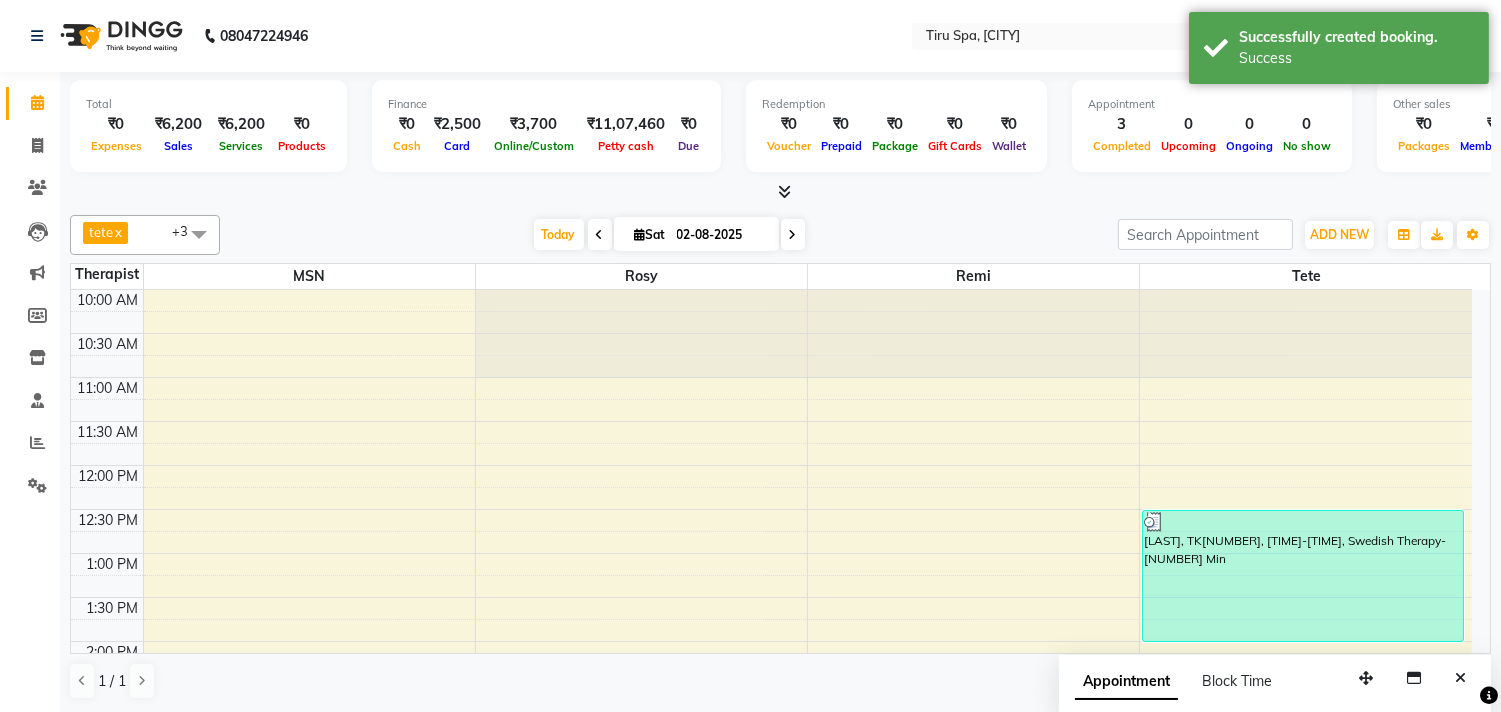 scroll, scrollTop: 1, scrollLeft: 0, axis: vertical 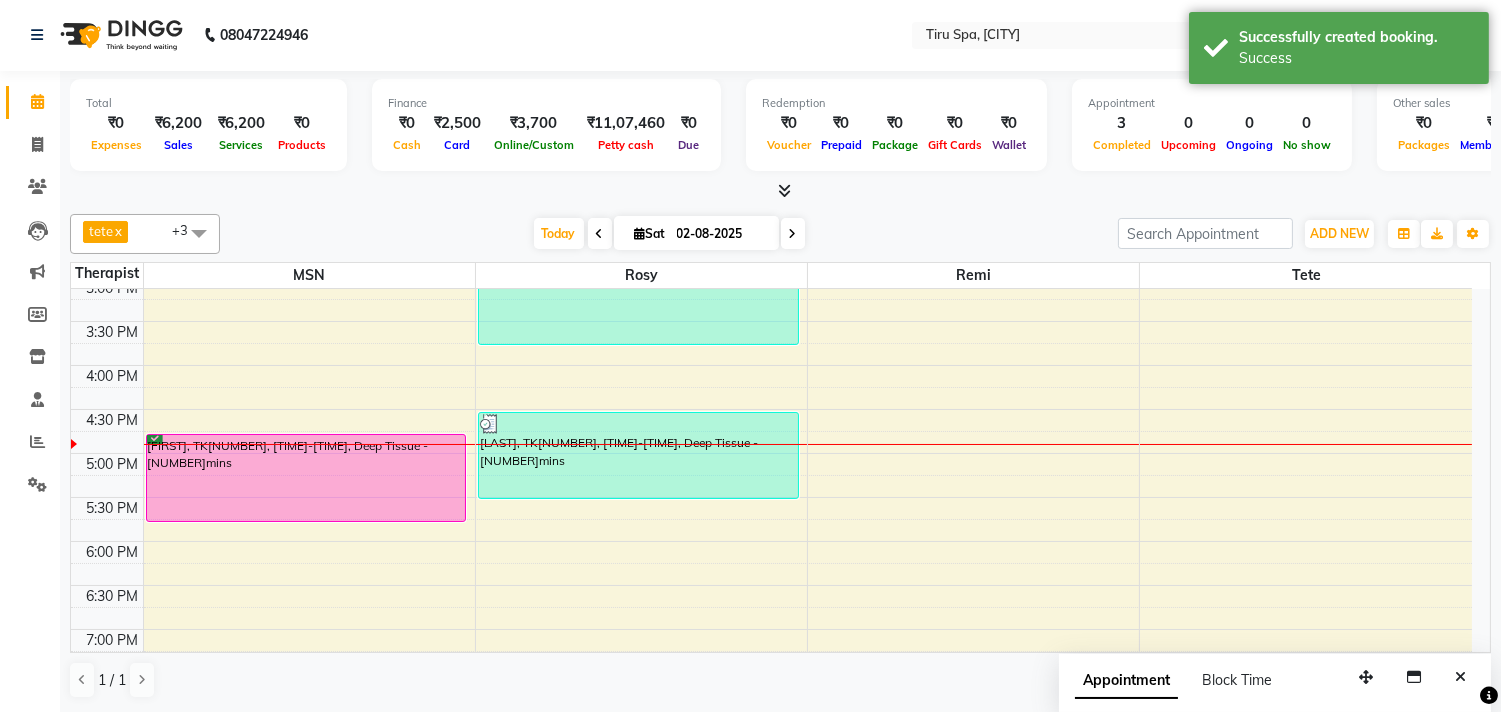 click at bounding box center [309, 444] 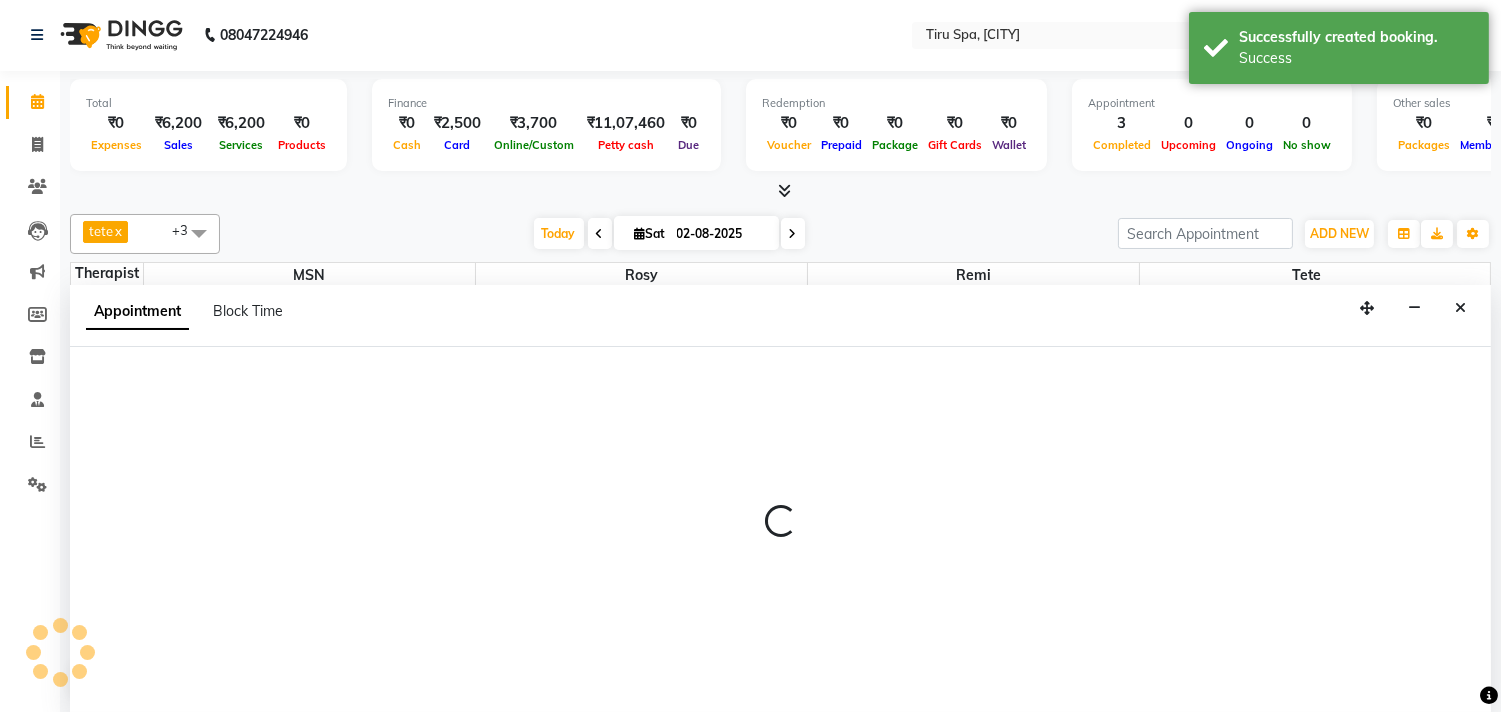 select on "11017" 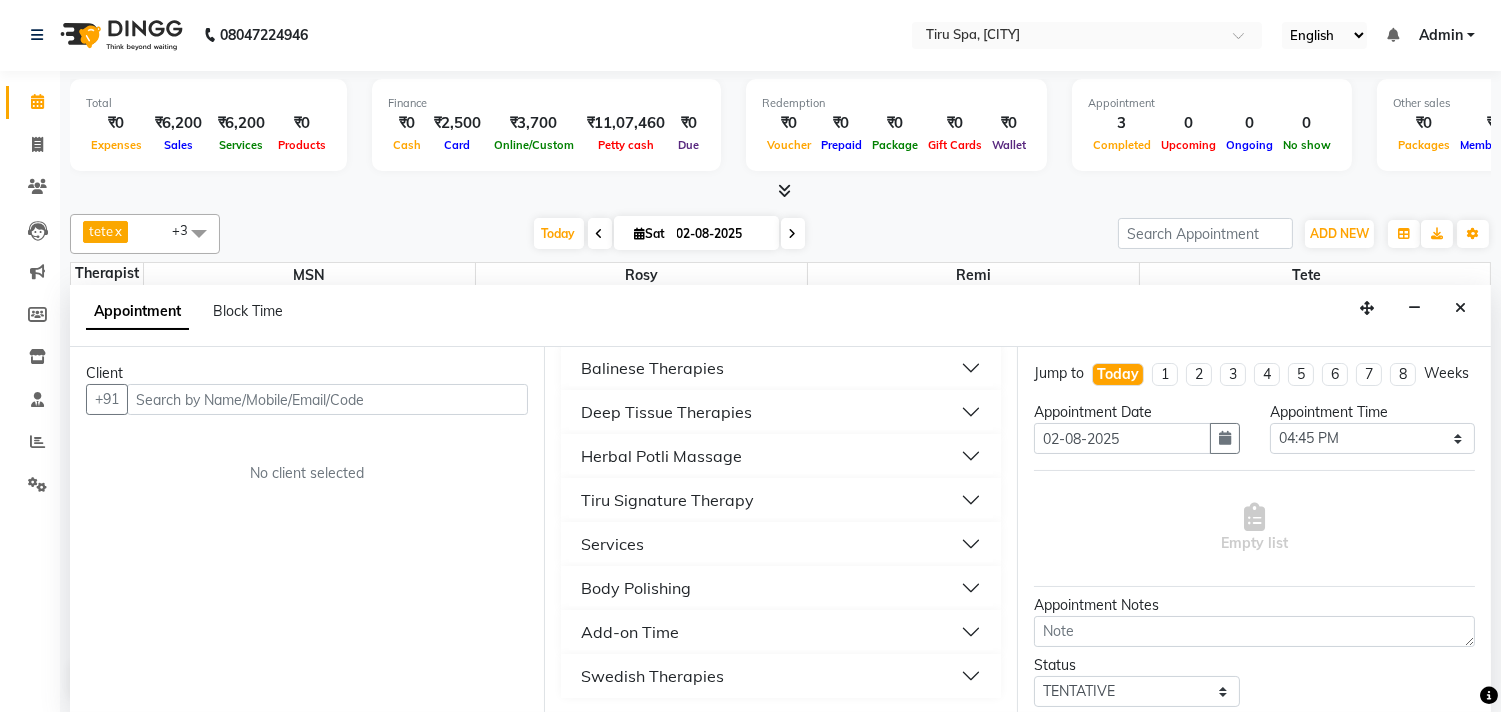 scroll, scrollTop: 0, scrollLeft: 0, axis: both 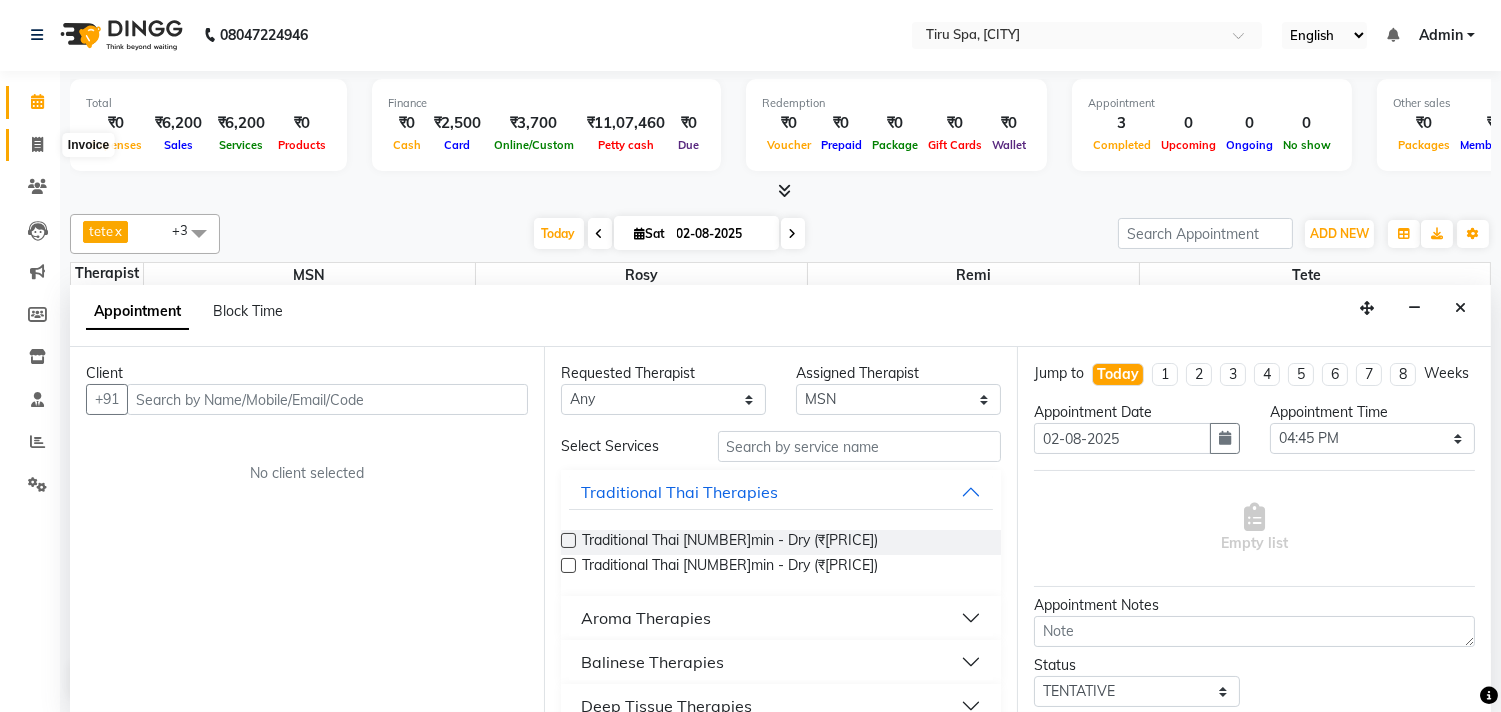 click 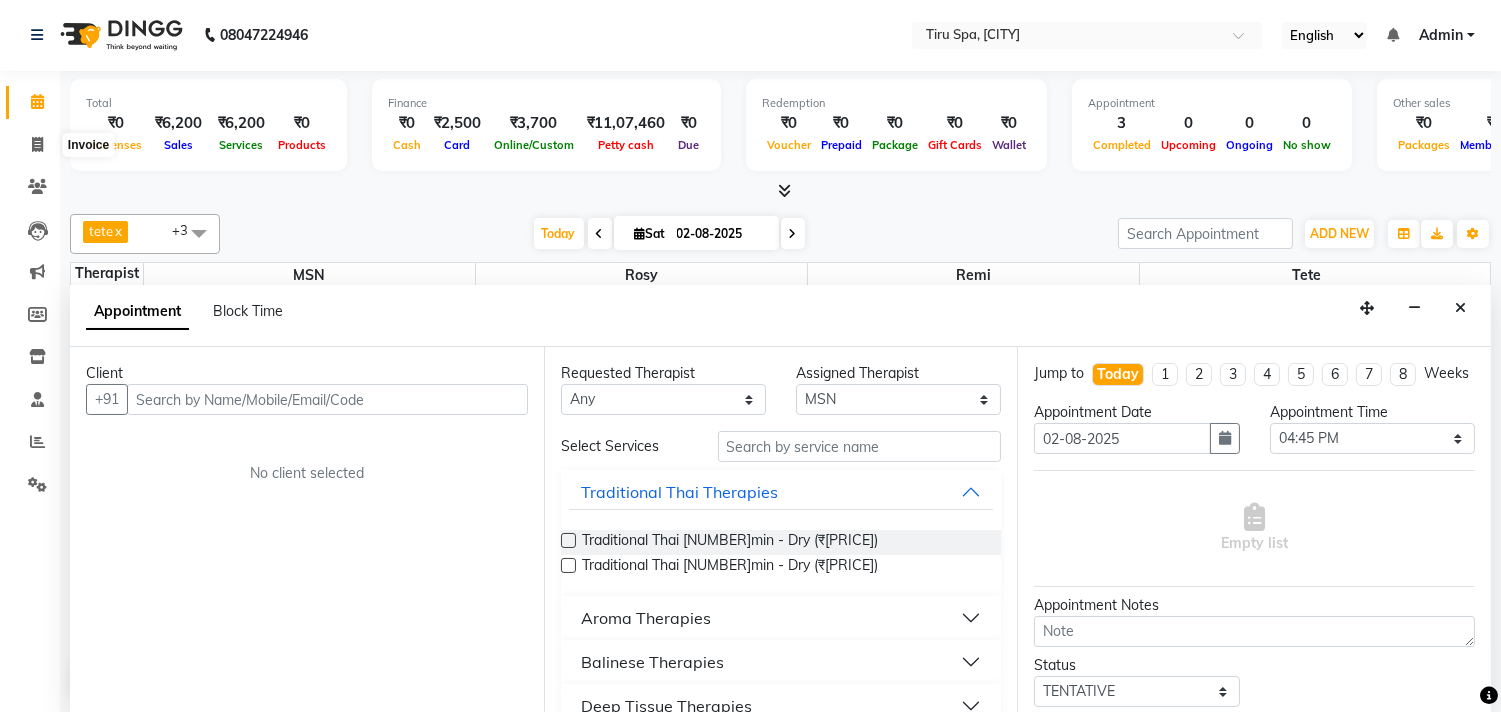 select on "service" 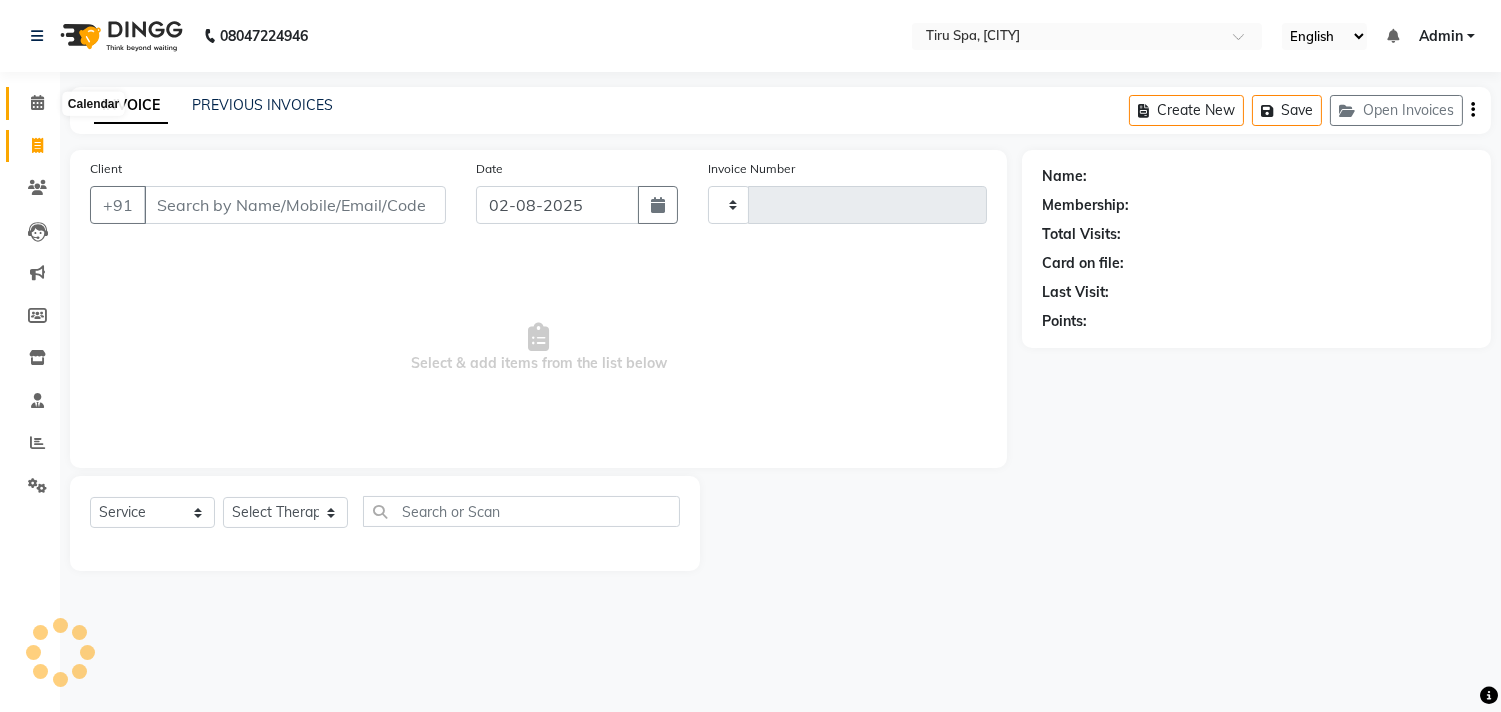 type on "0294" 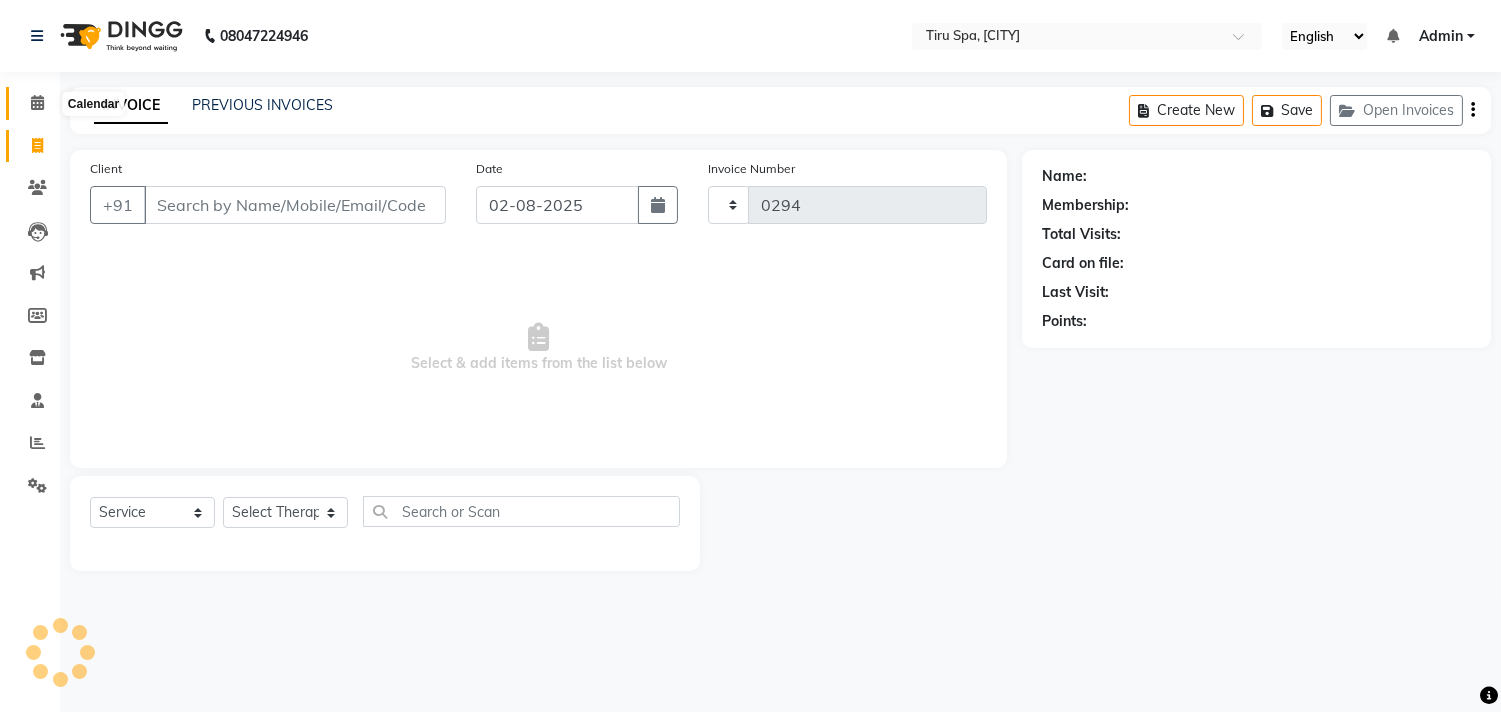 scroll, scrollTop: 0, scrollLeft: 0, axis: both 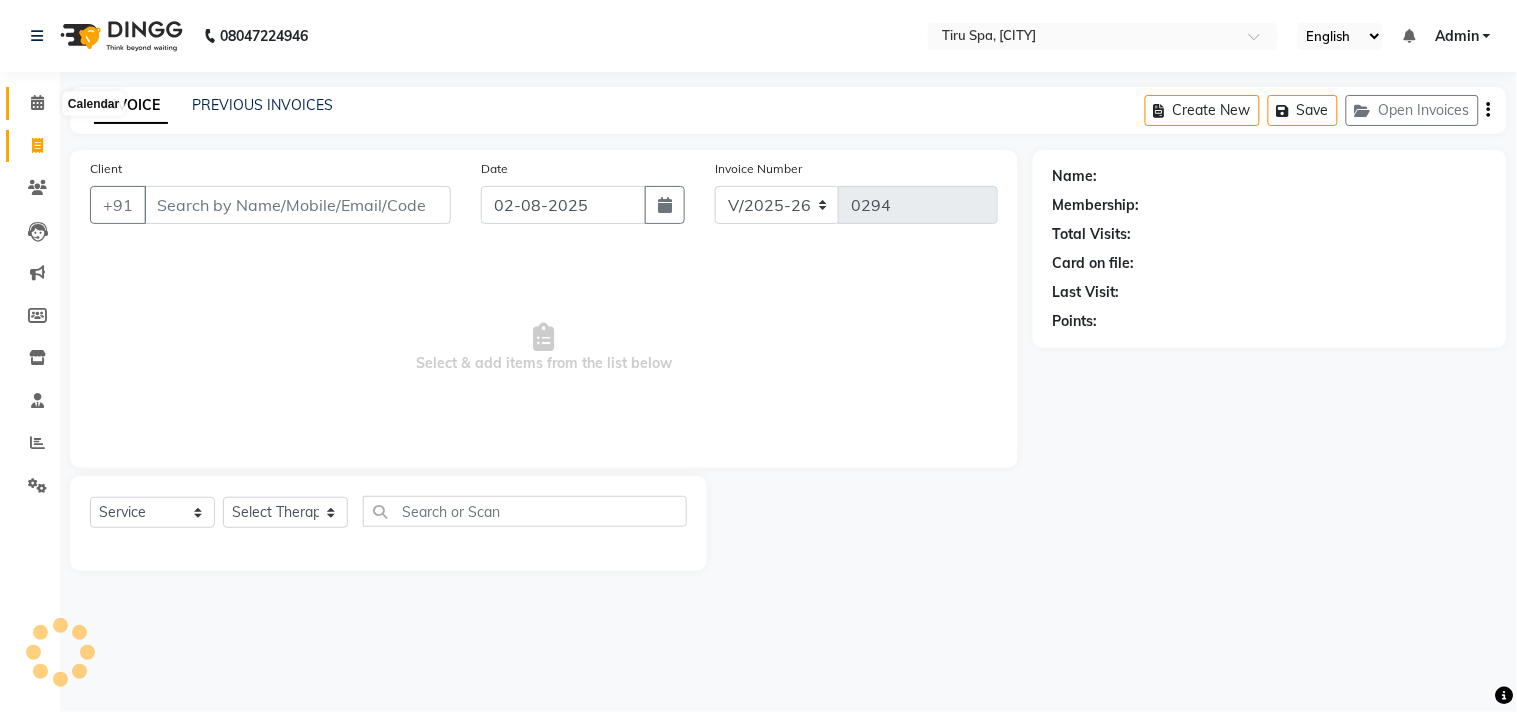 click 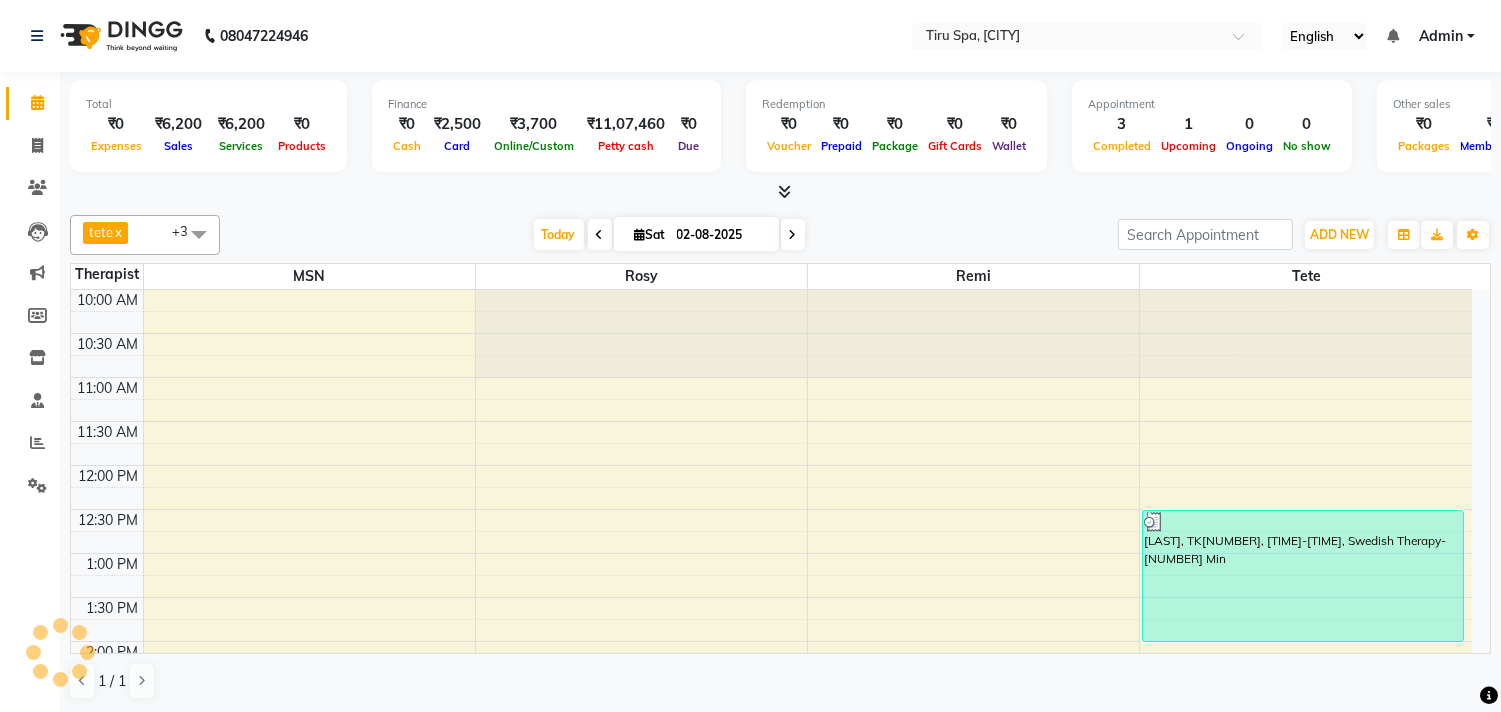 scroll, scrollTop: 1, scrollLeft: 0, axis: vertical 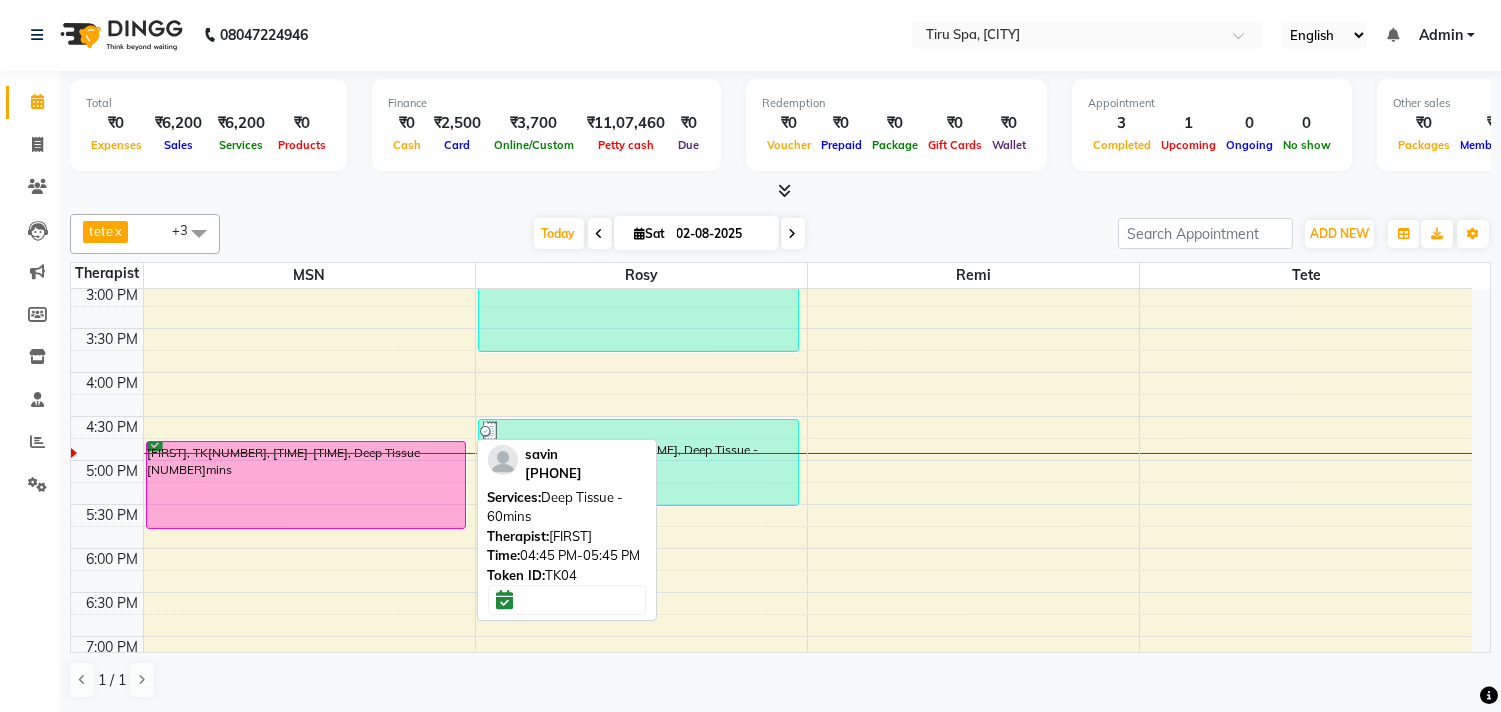 click on "[FIRST], TK[NUMBER], [TIME]-[TIME], Deep Tissue - [NUMBER]mins" at bounding box center (306, 485) 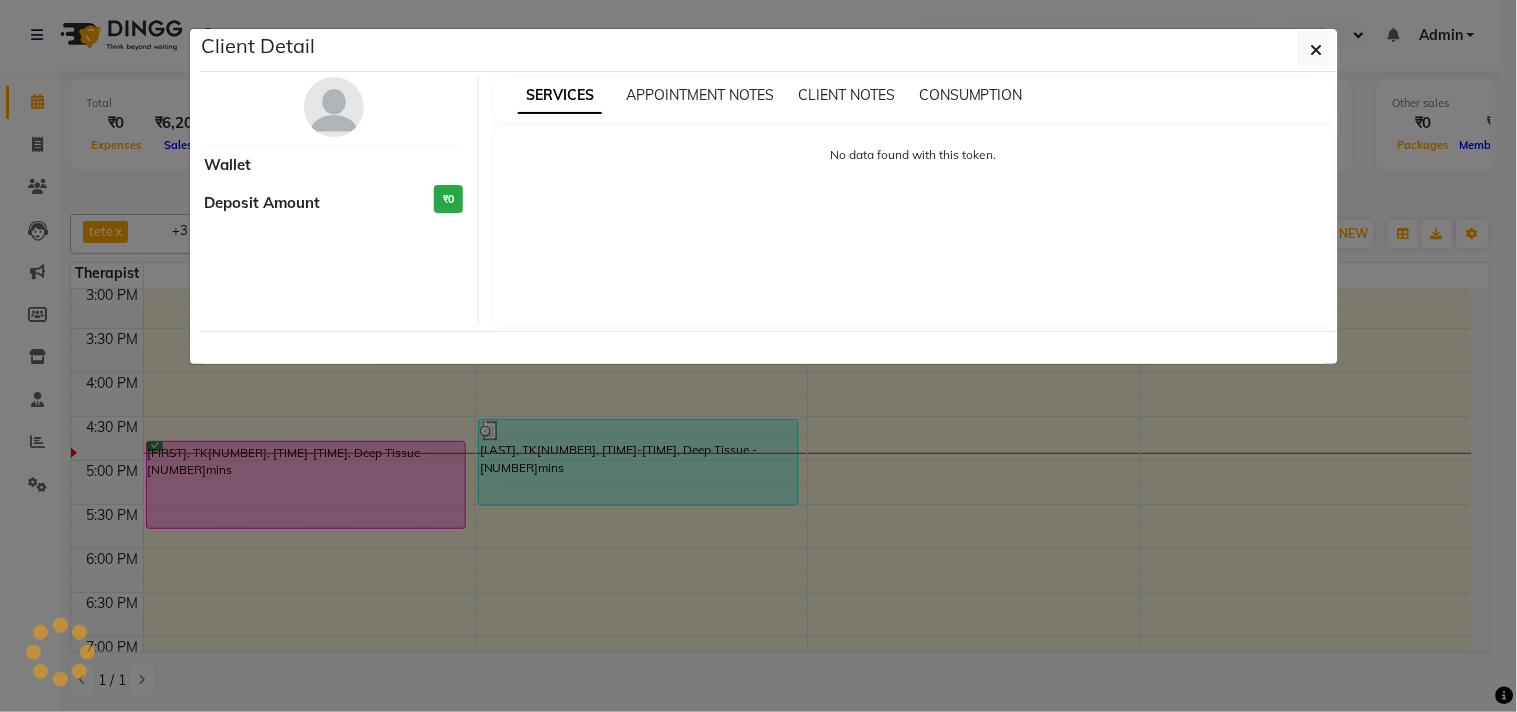 select on "6" 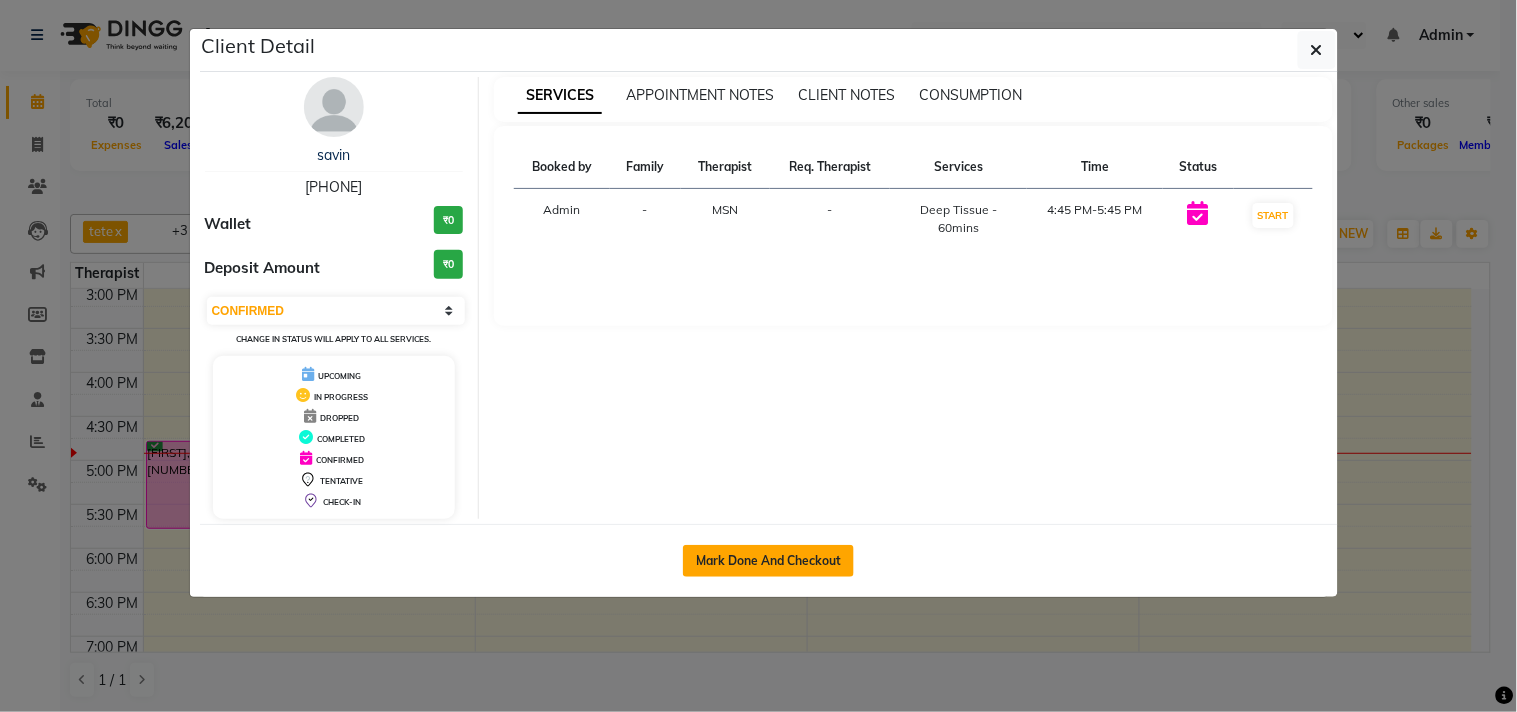 click on "Mark Done And Checkout" 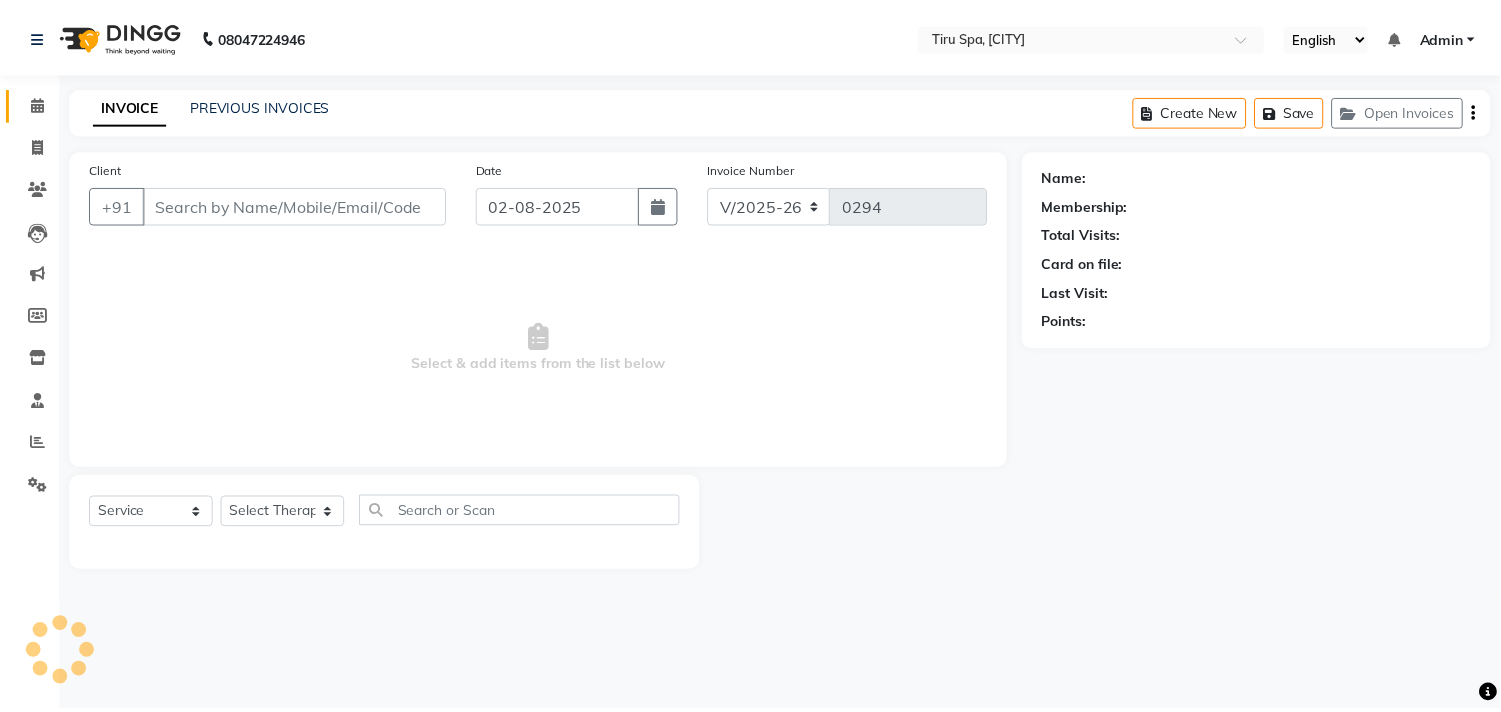 scroll, scrollTop: 0, scrollLeft: 0, axis: both 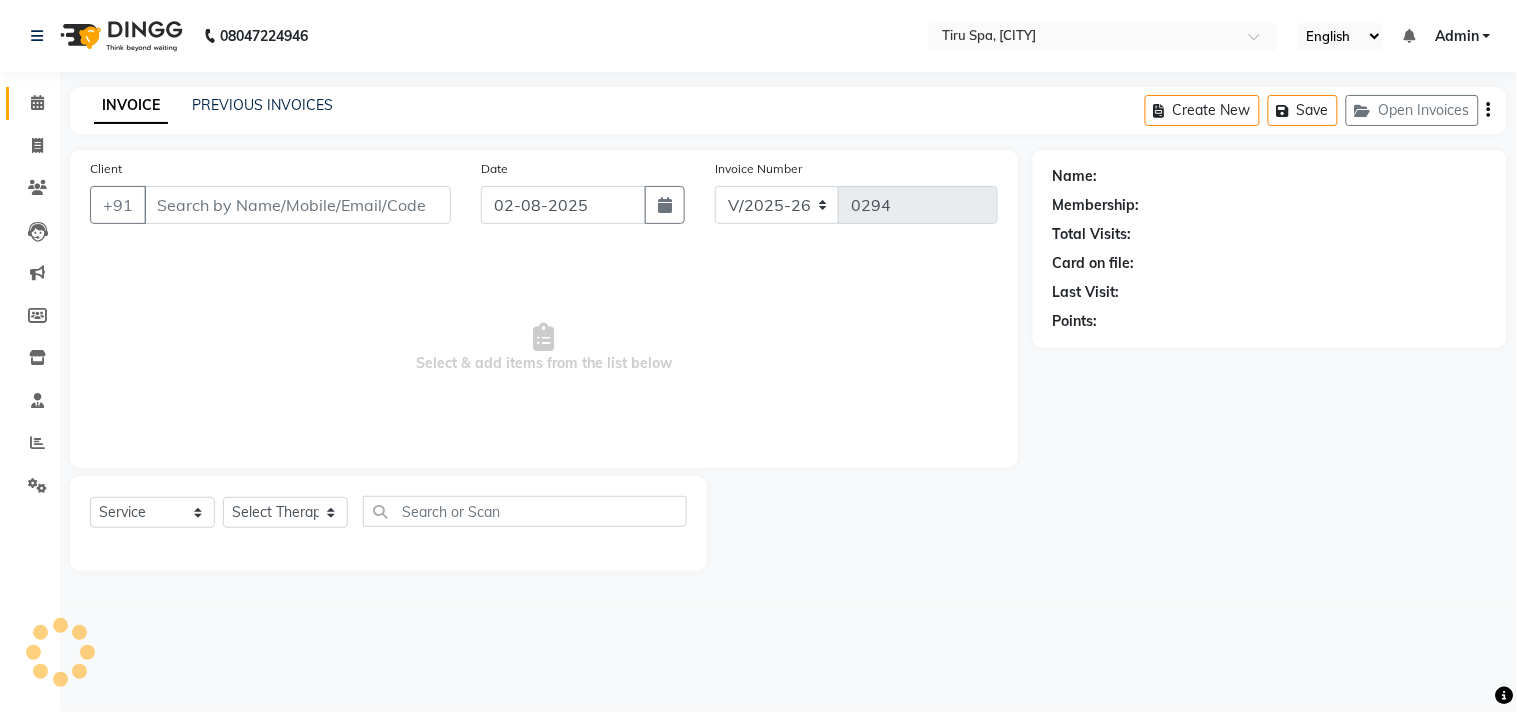 type on "[PHONE]" 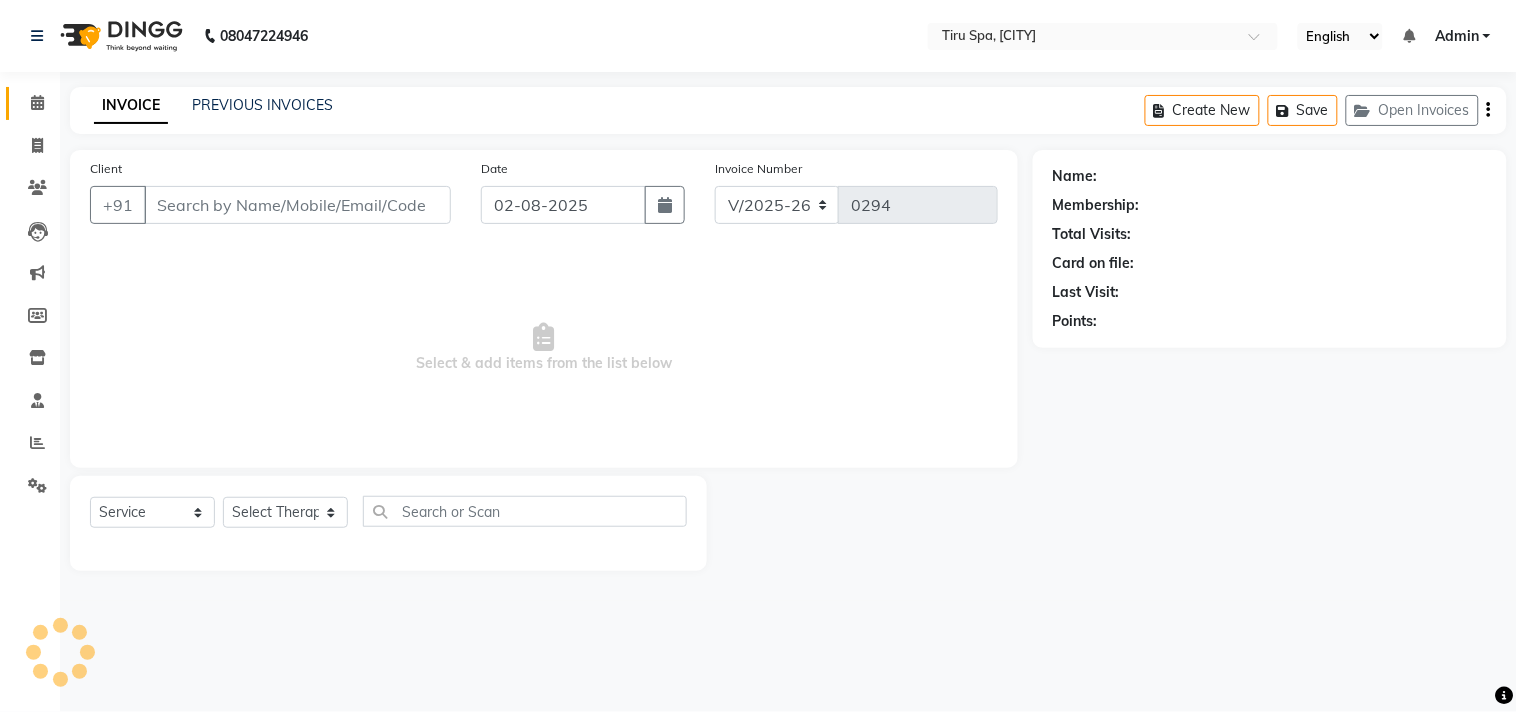 select on "11017" 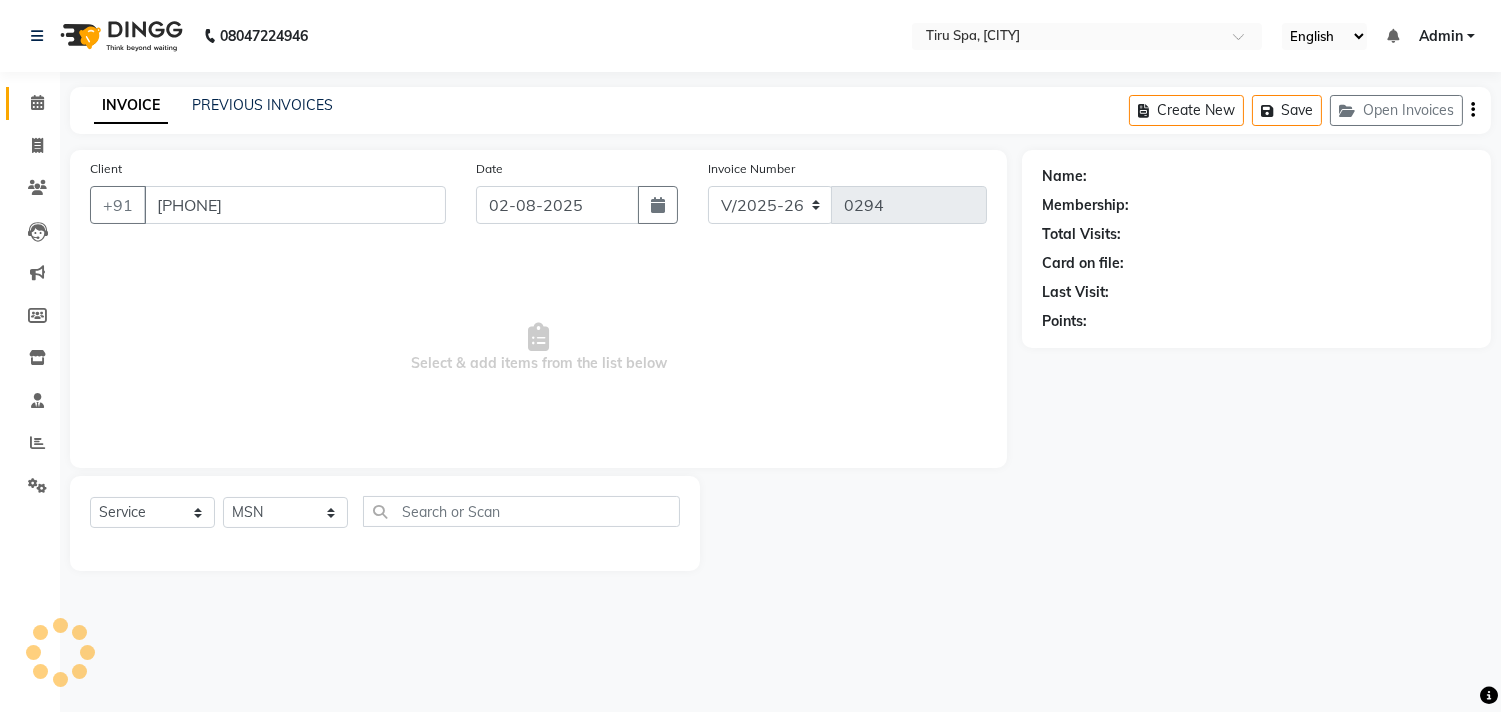 select on "1: Object" 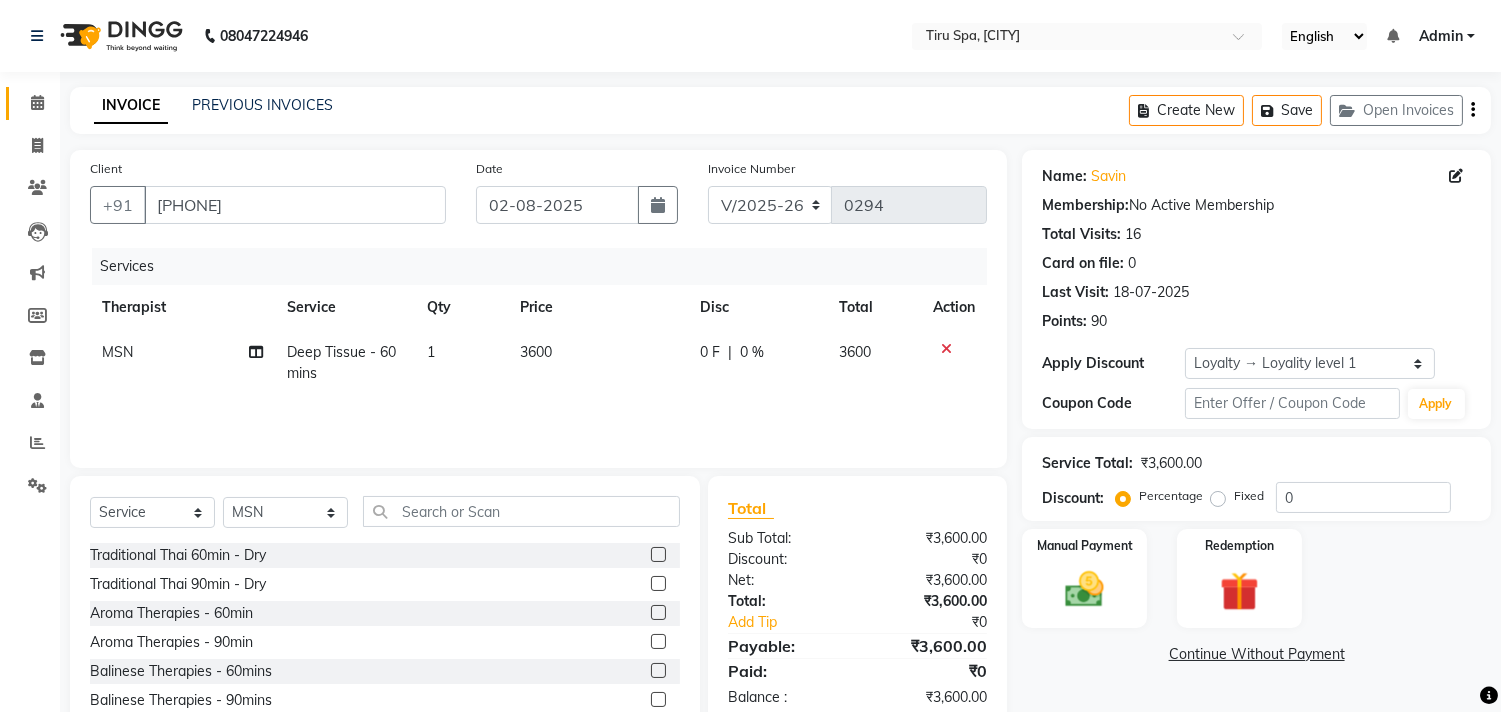 scroll, scrollTop: 88, scrollLeft: 0, axis: vertical 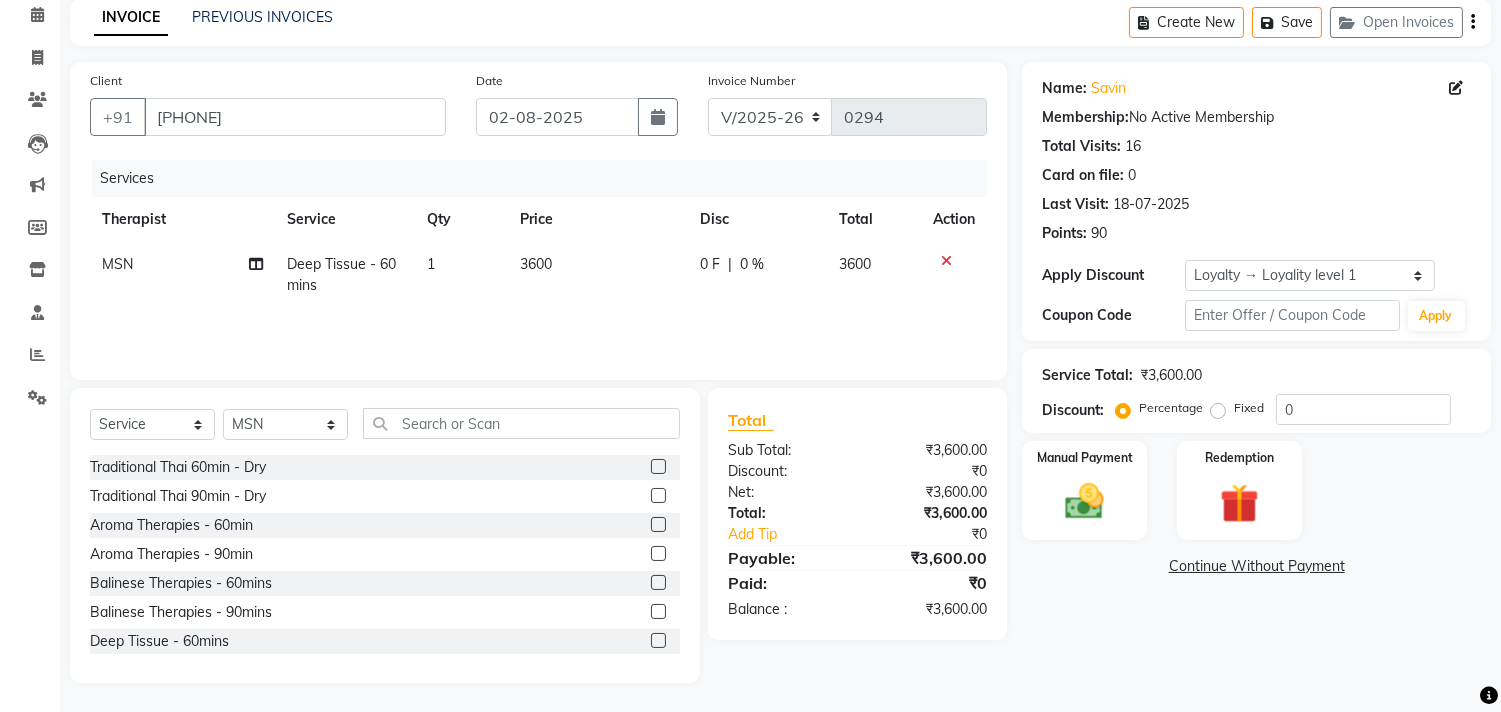 click on "Fixed" 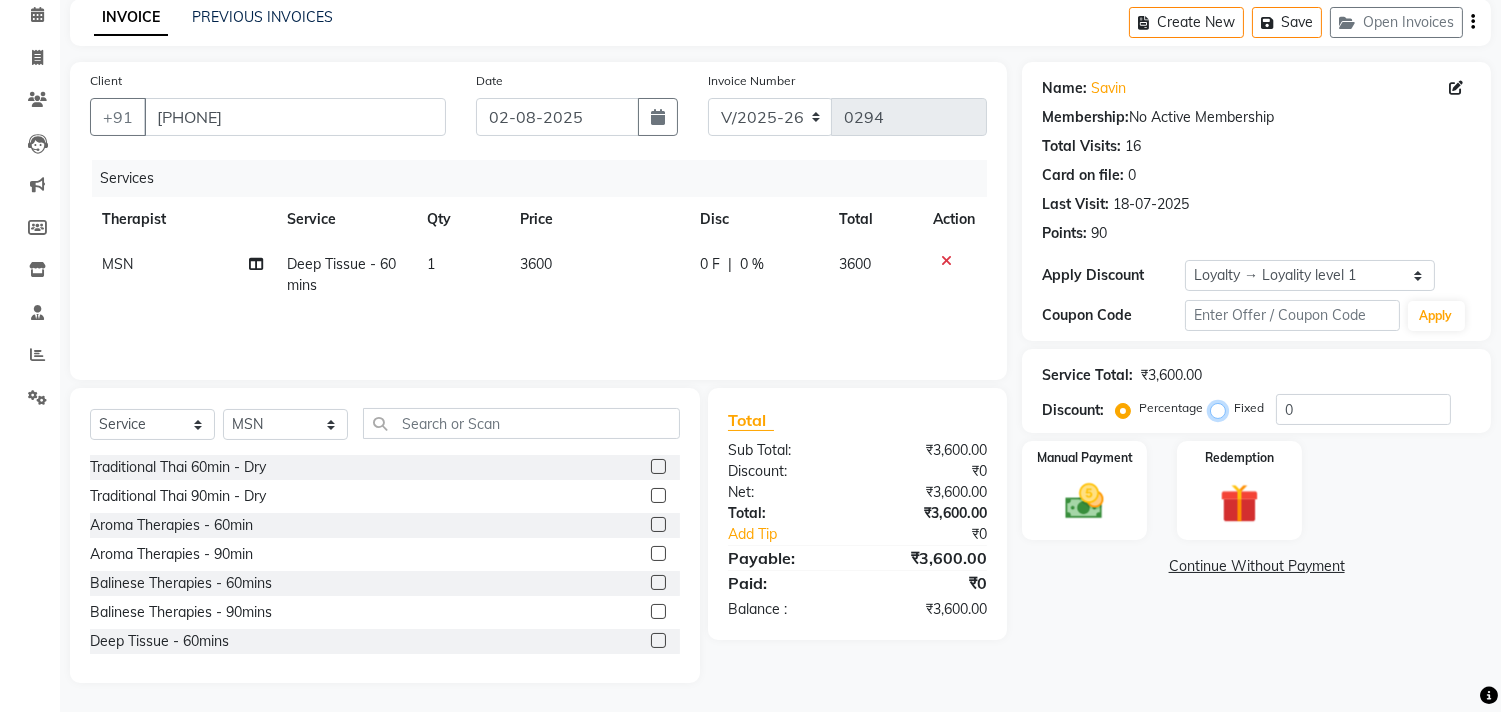 click on "Fixed" at bounding box center (1222, 408) 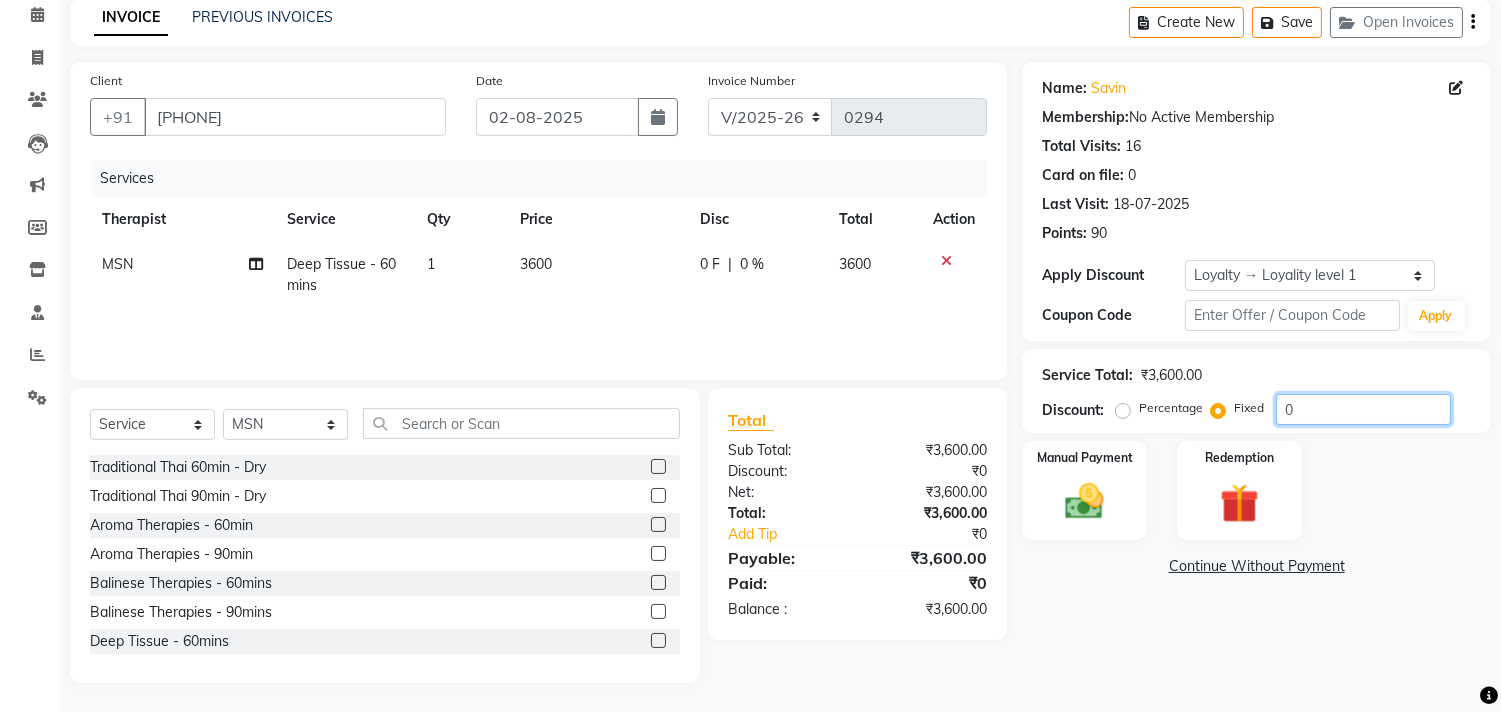 drag, startPoint x: 1297, startPoint y: 411, endPoint x: 1214, endPoint y: 401, distance: 83.60024 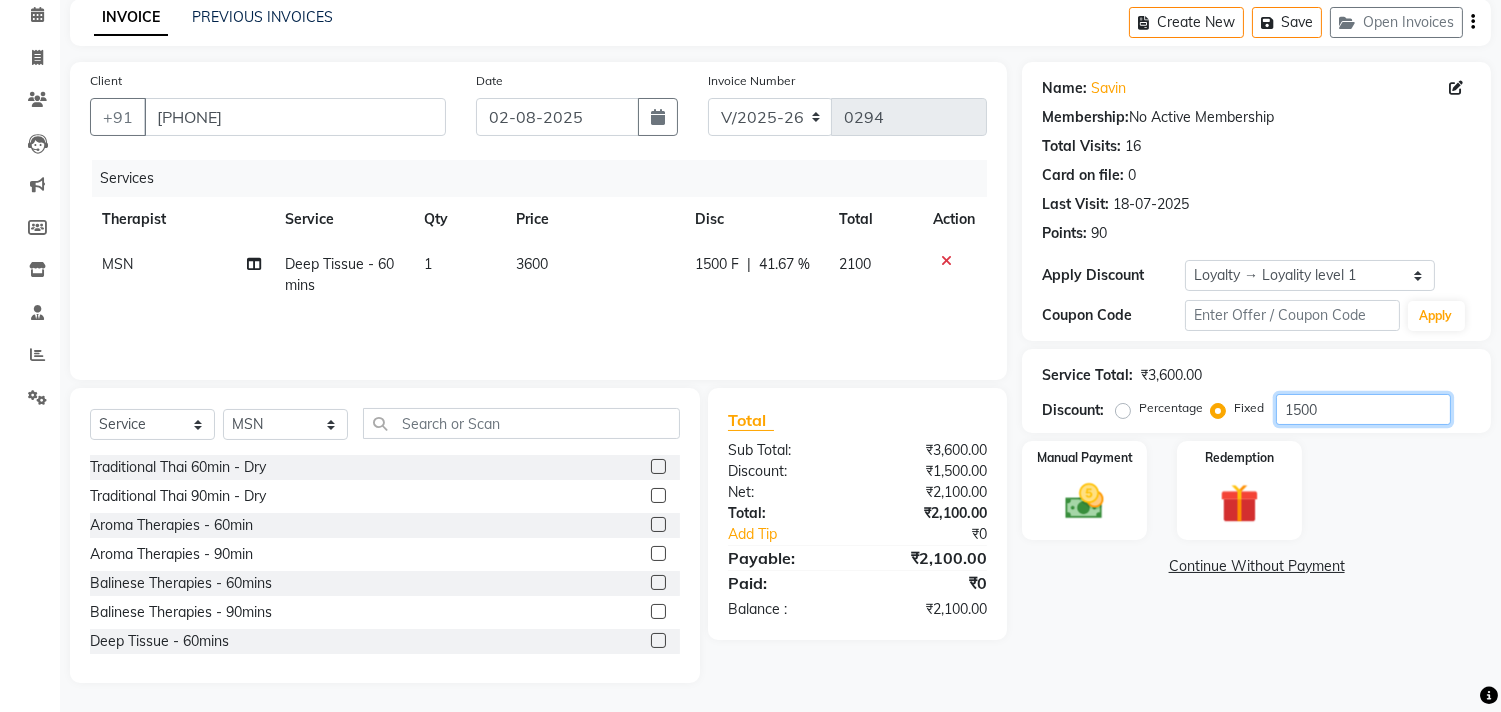 type on "1500" 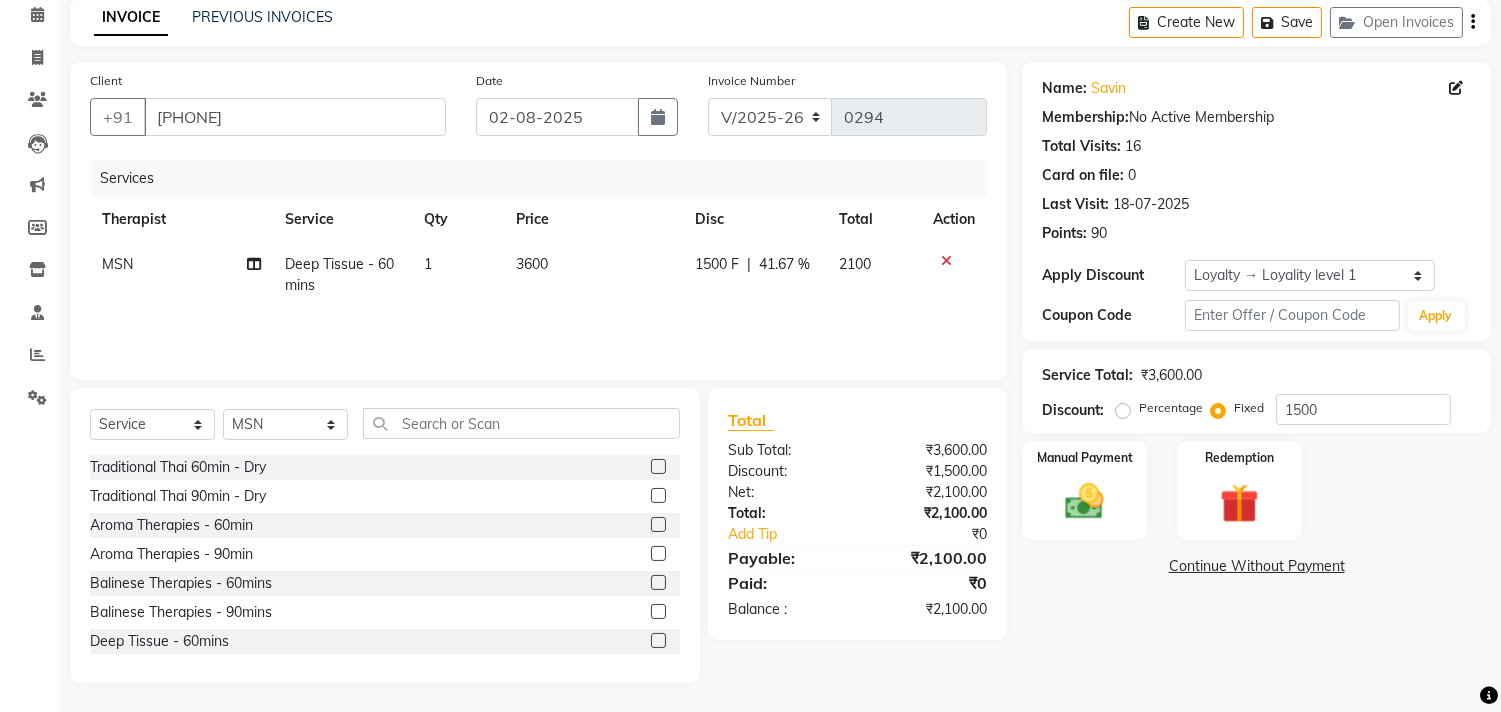 click on "₹2,100.00" 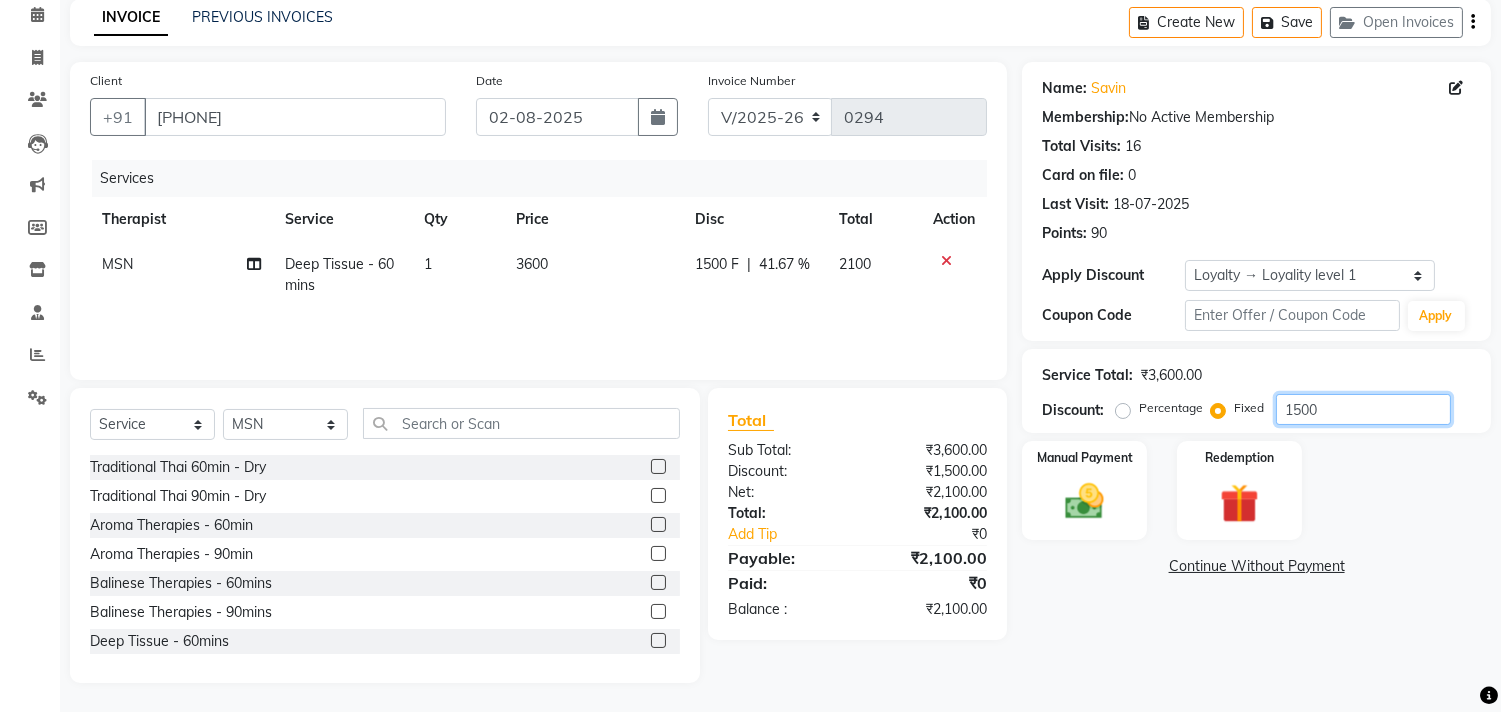 drag, startPoint x: 1291, startPoint y: 413, endPoint x: 1155, endPoint y: 442, distance: 139.05754 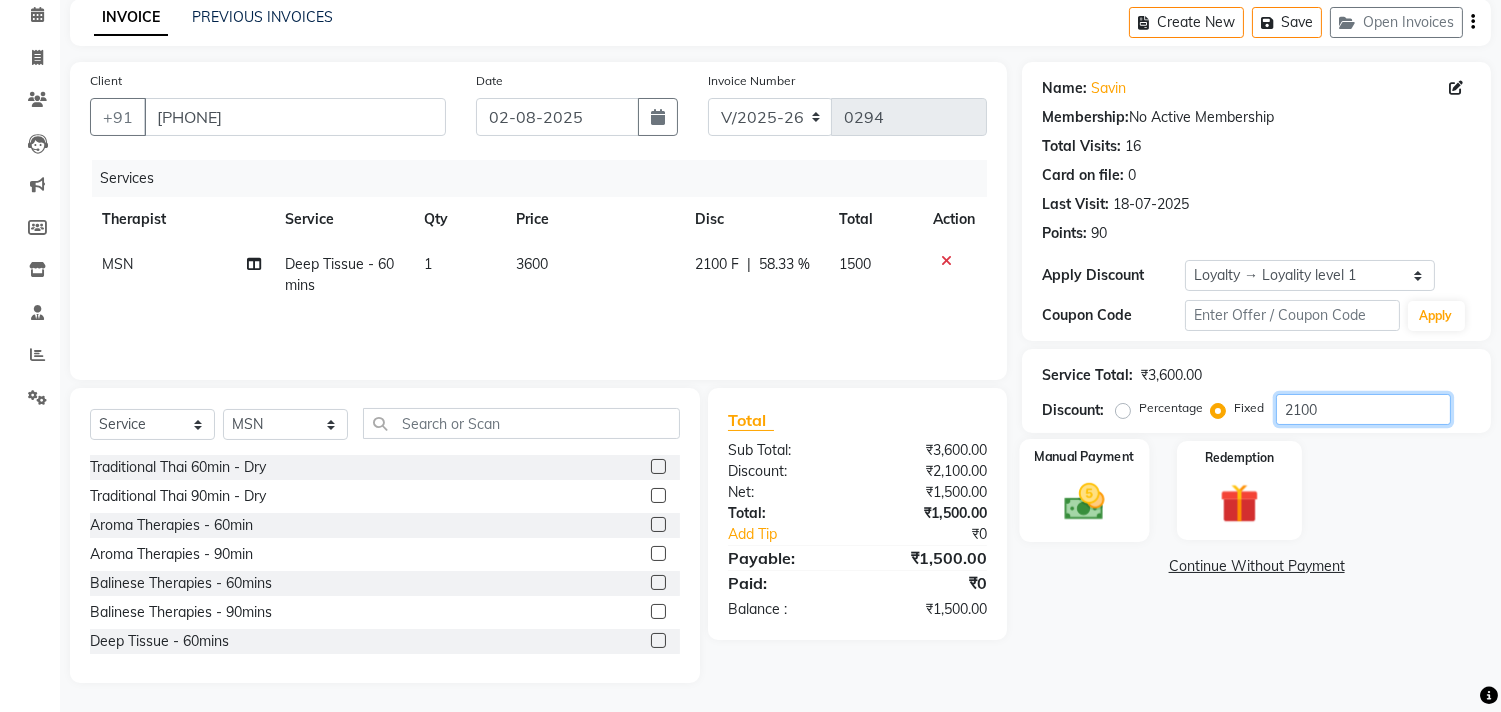 type on "2100" 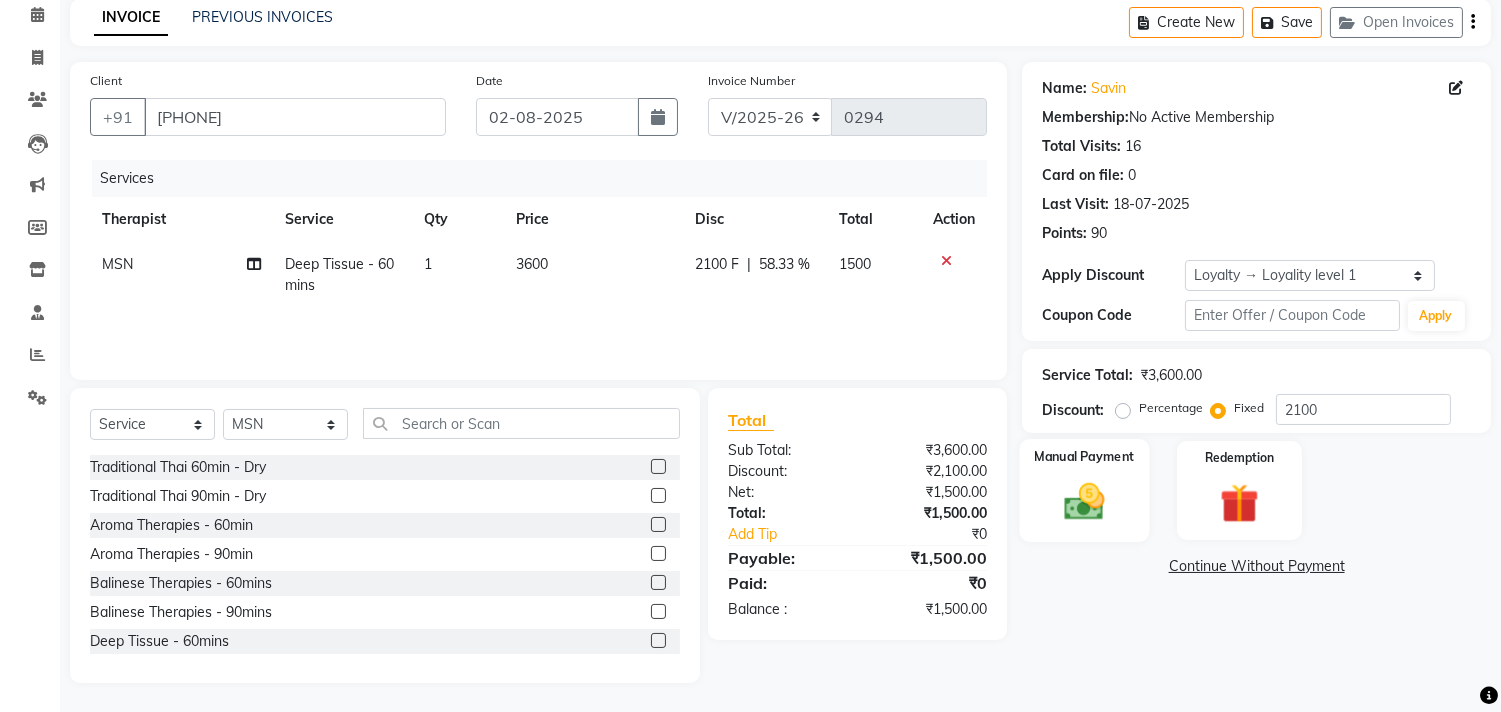 click 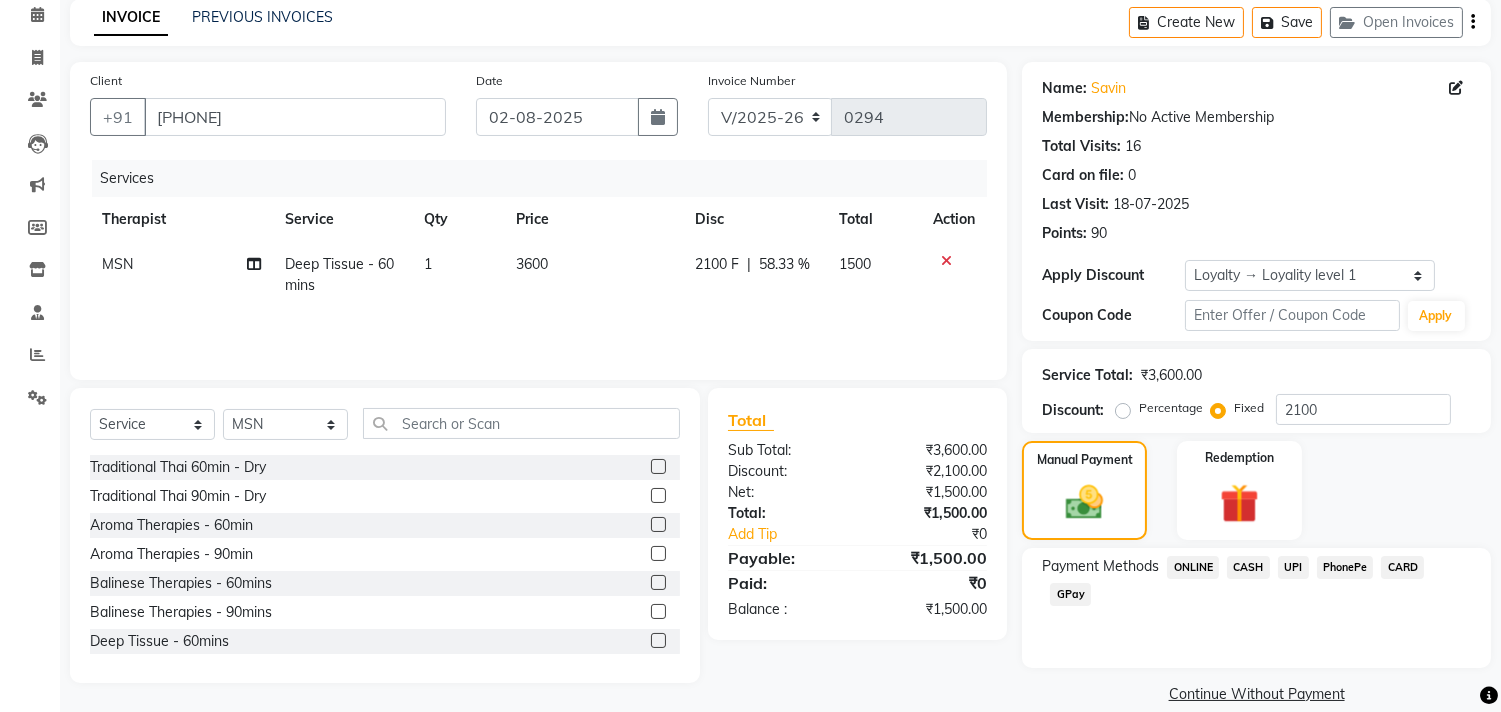 click on "CASH" 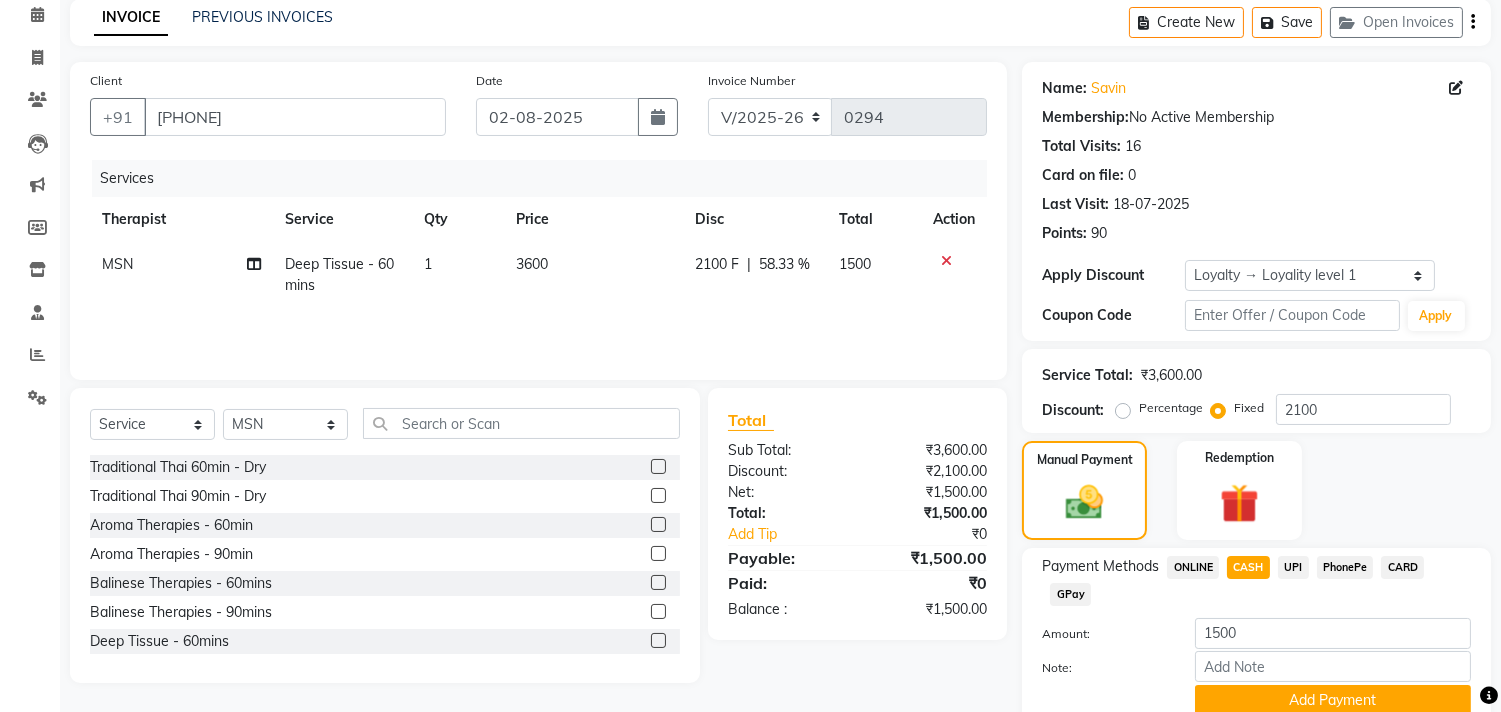 scroll, scrollTop: 171, scrollLeft: 0, axis: vertical 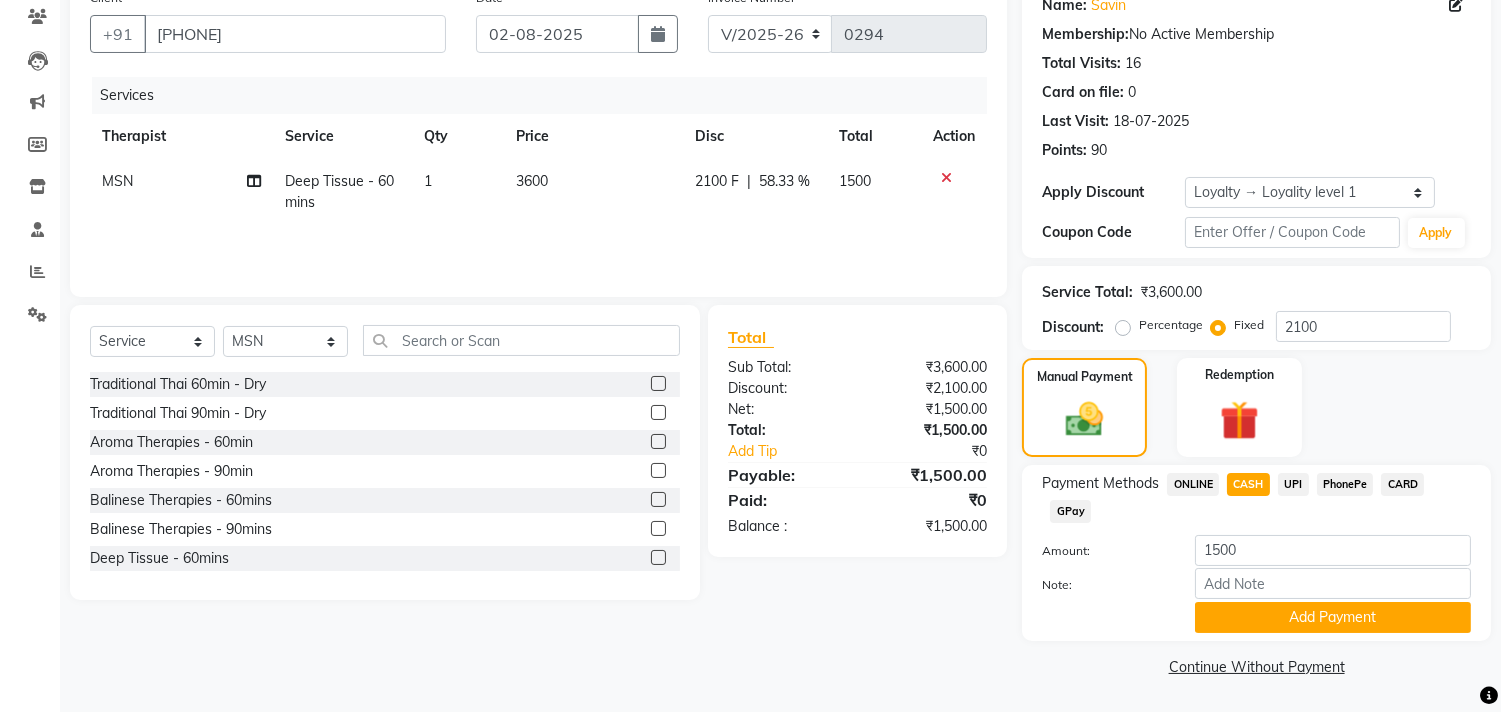 click on "CASH" 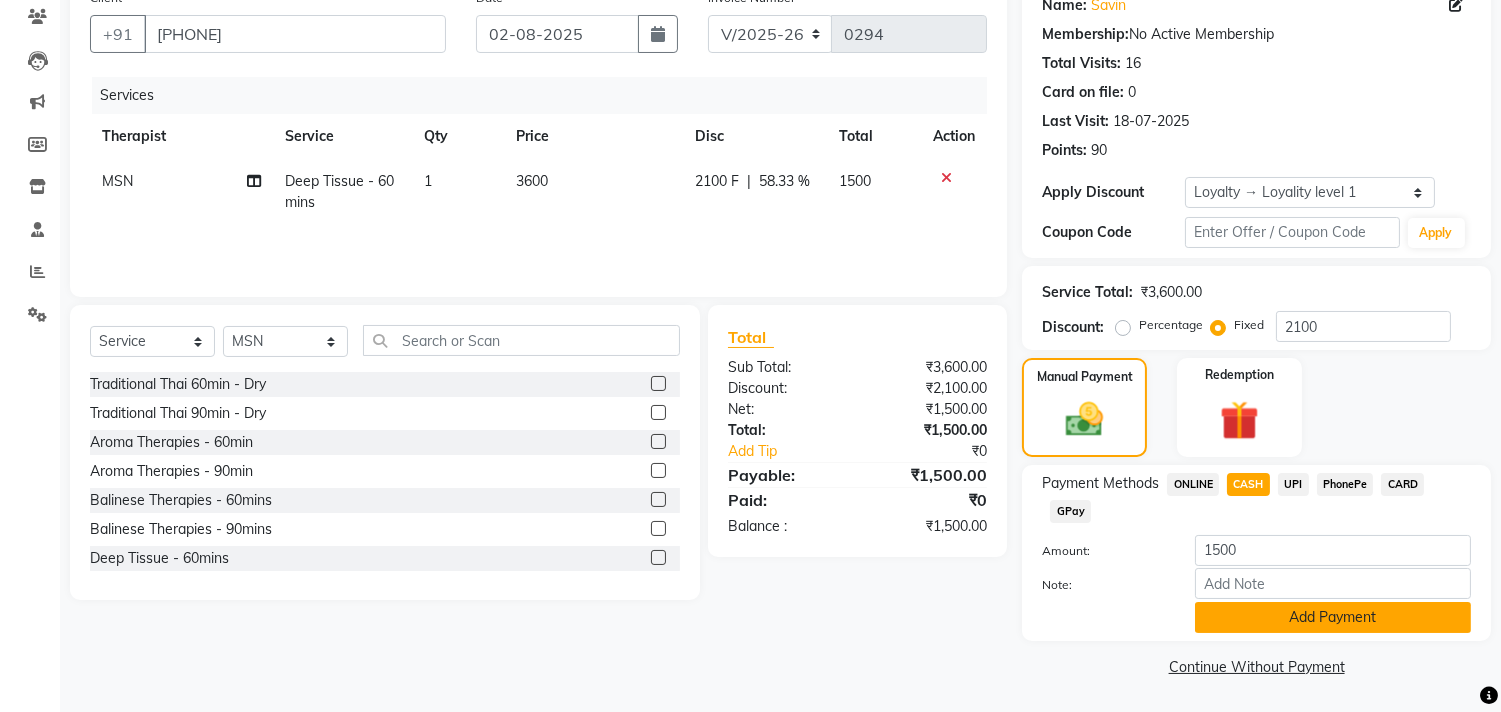 click on "Add Payment" 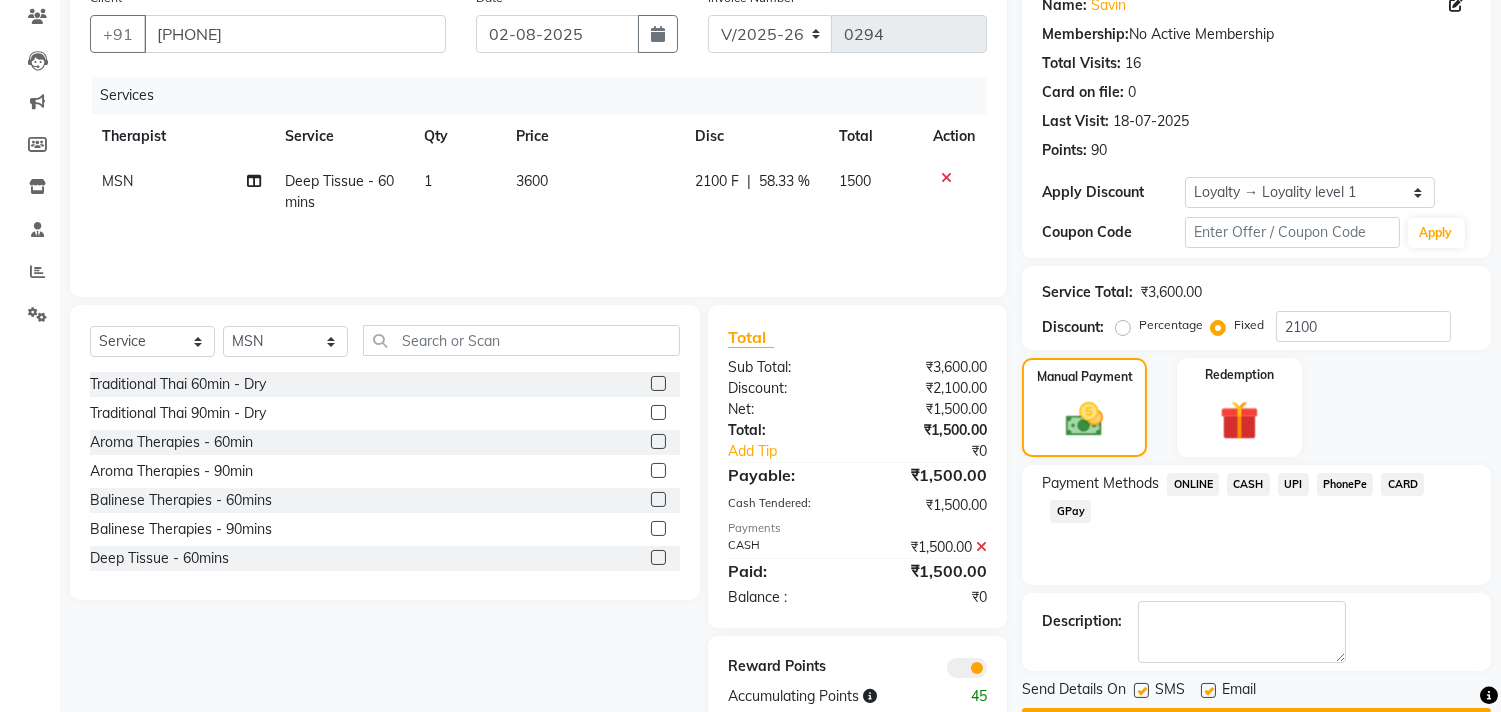 scroll, scrollTop: 227, scrollLeft: 0, axis: vertical 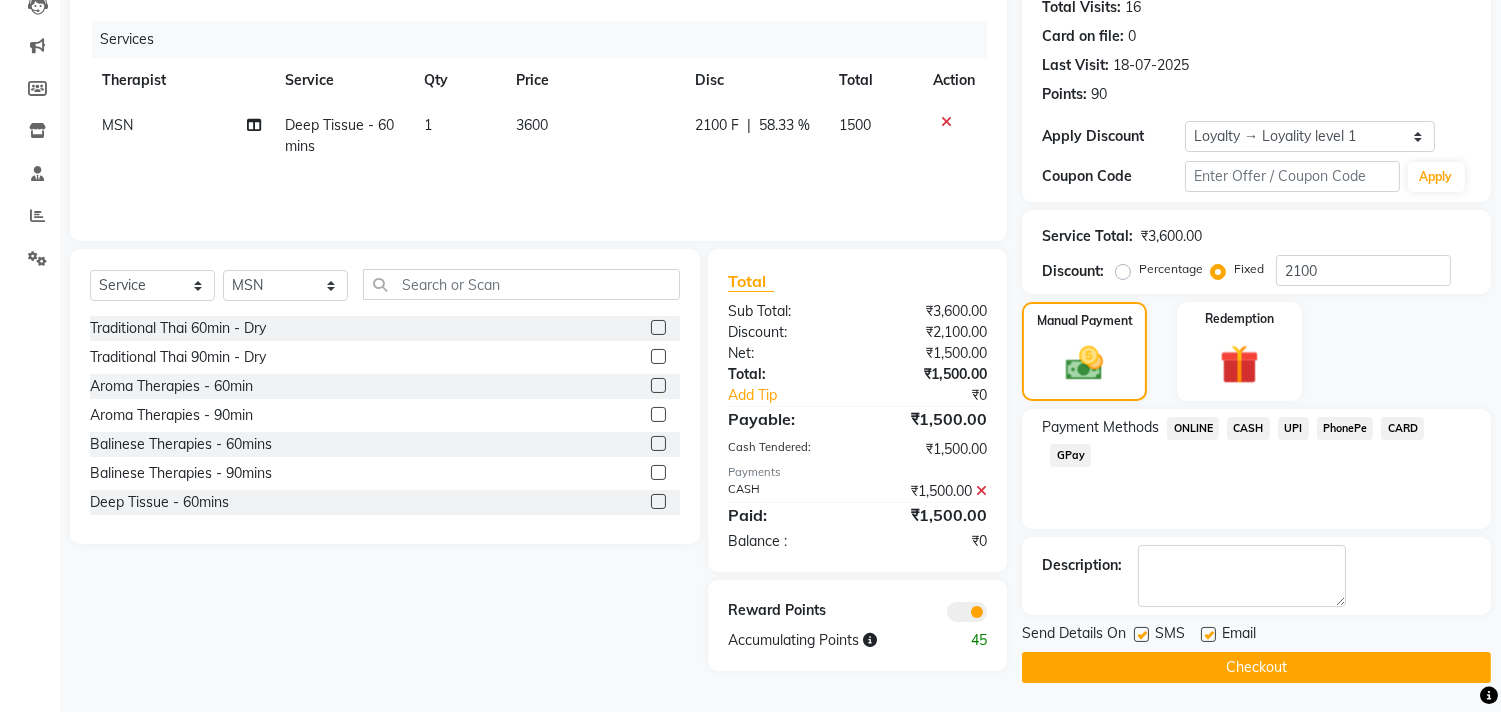 click on "Checkout" 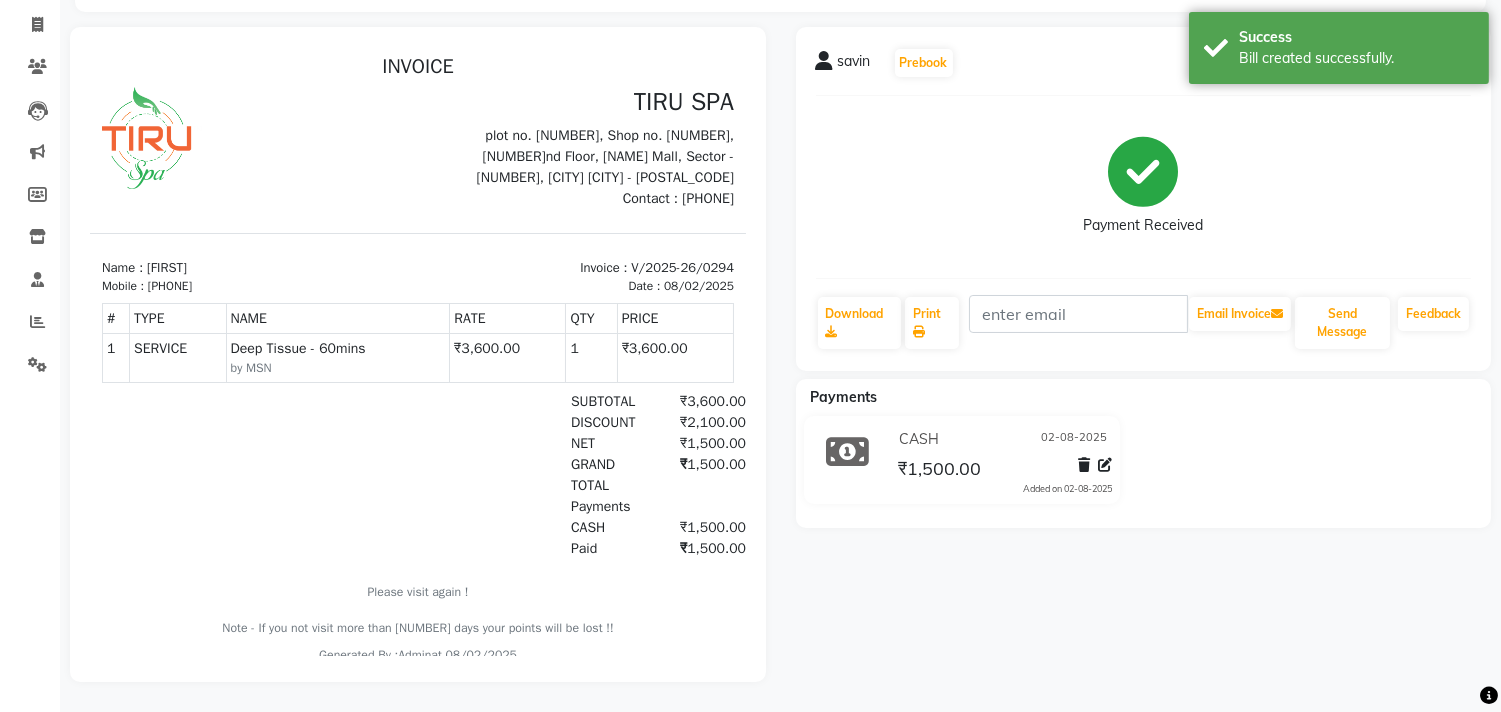 scroll, scrollTop: 0, scrollLeft: 0, axis: both 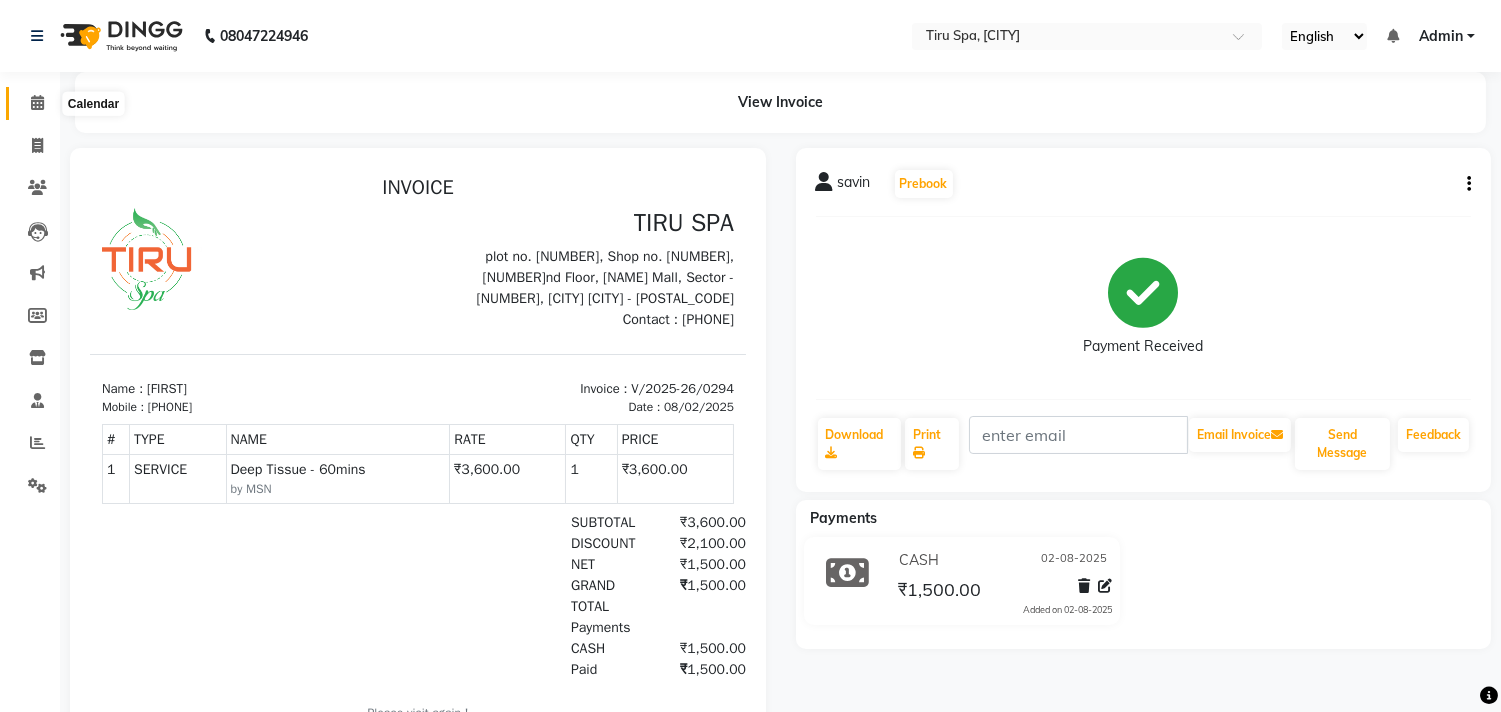 click 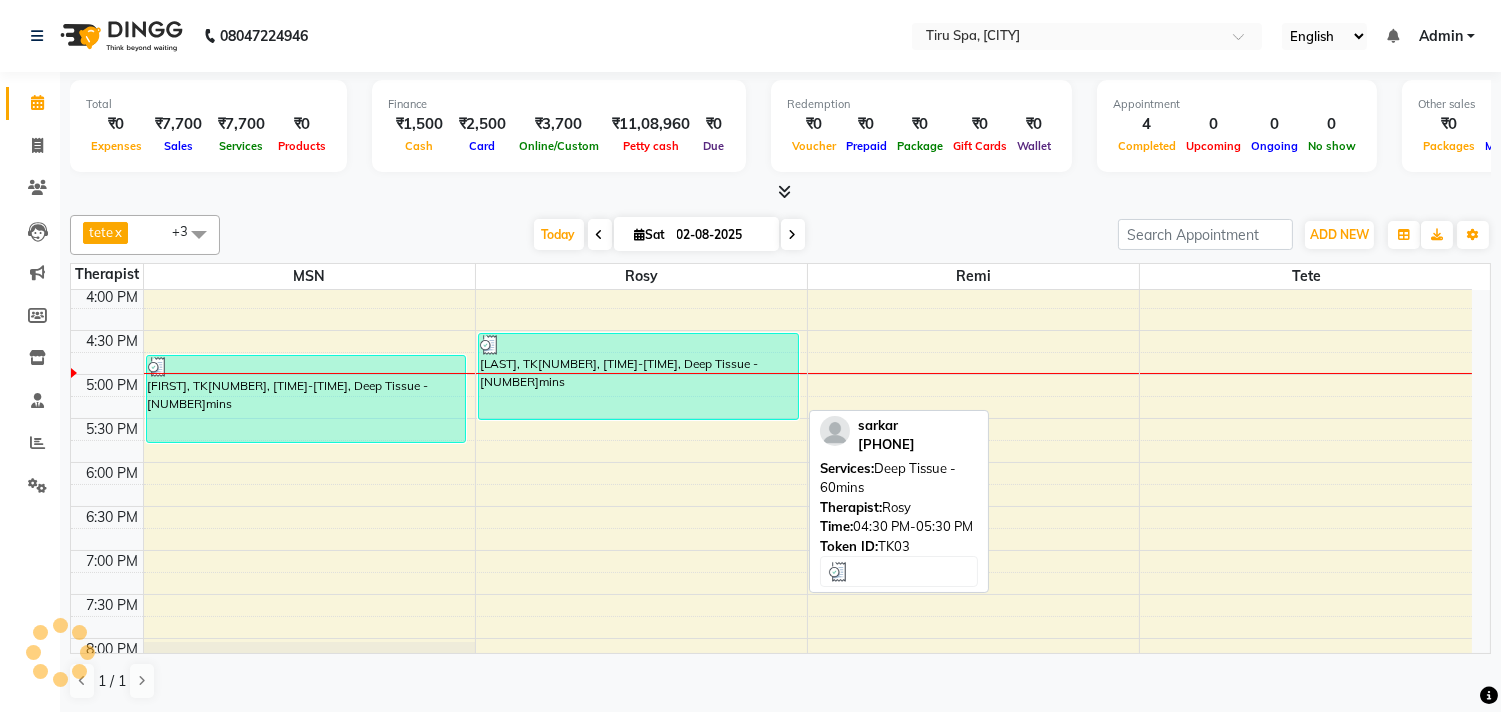 scroll, scrollTop: 308, scrollLeft: 0, axis: vertical 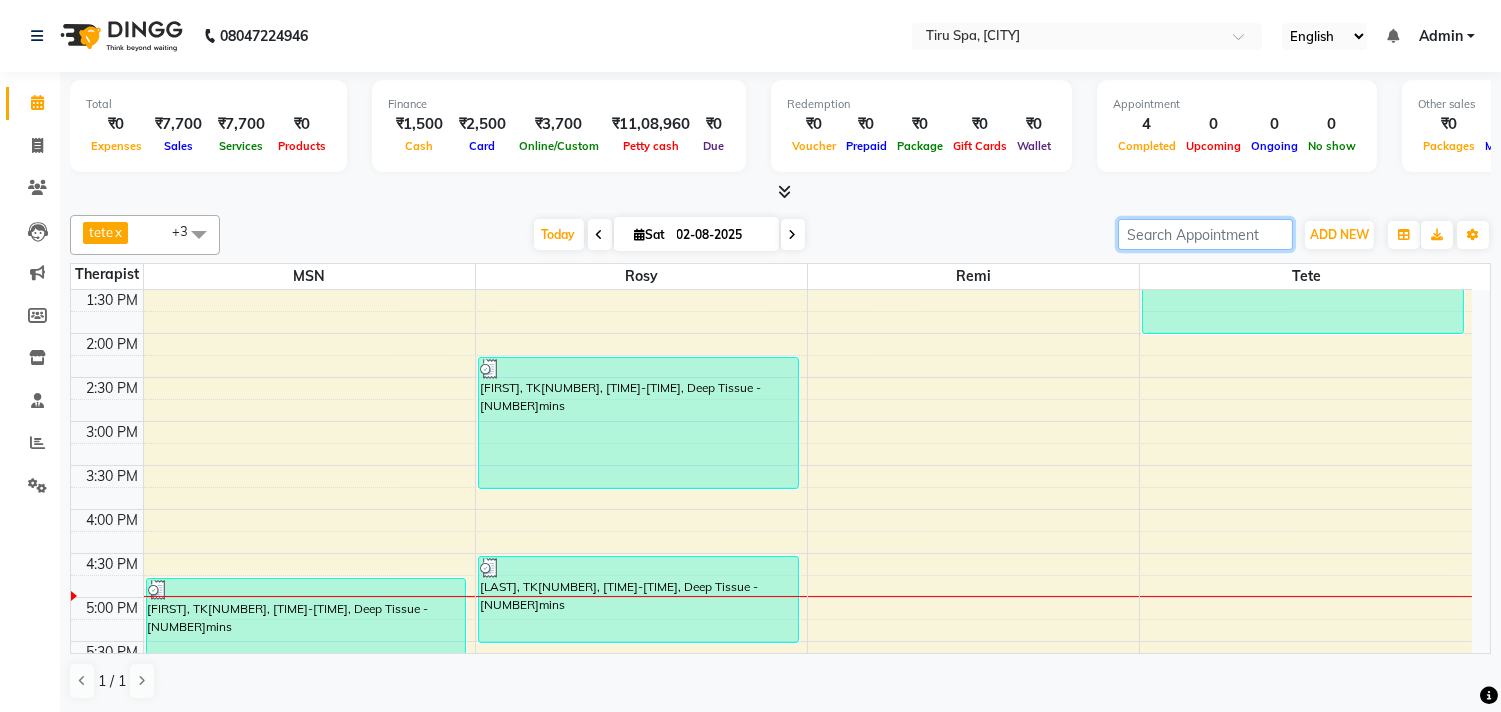 click at bounding box center (1205, 234) 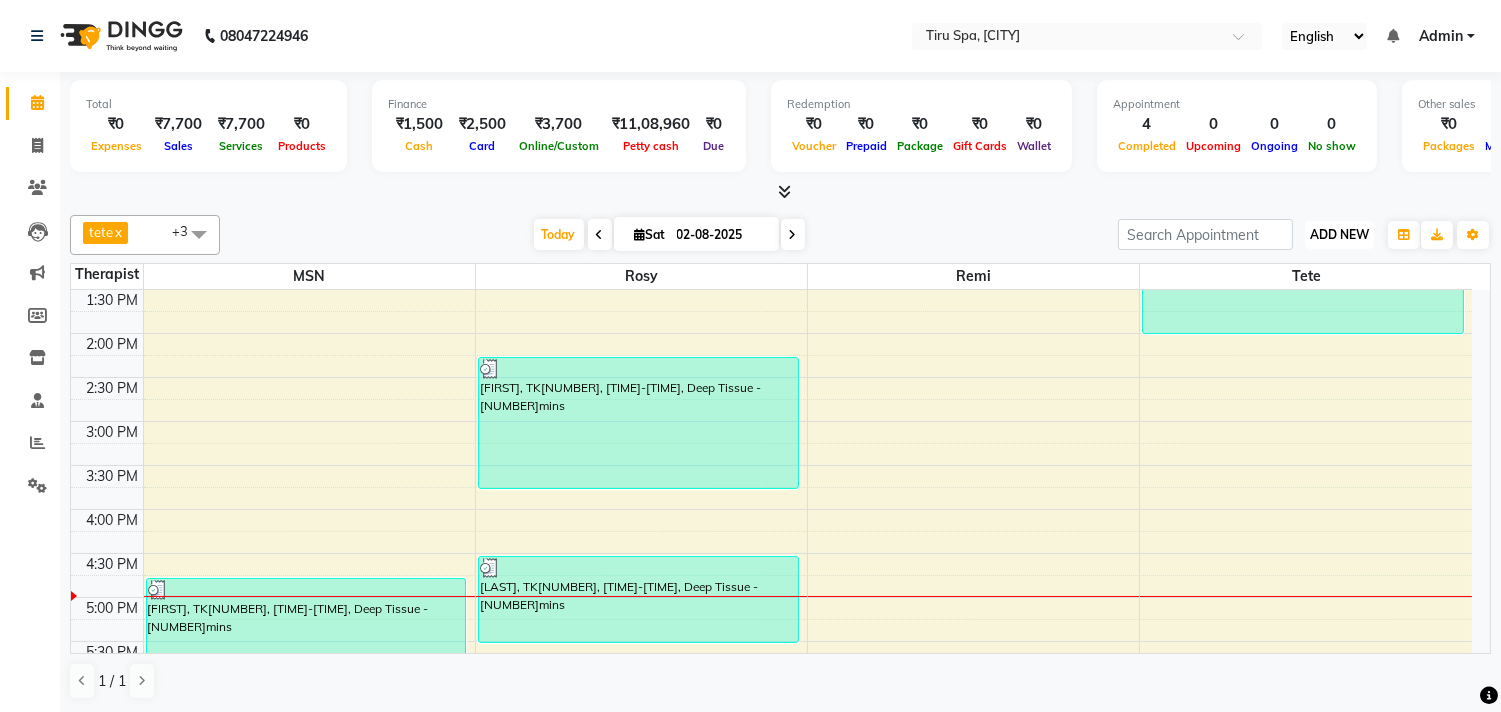 click on "ADD NEW" at bounding box center [1339, 234] 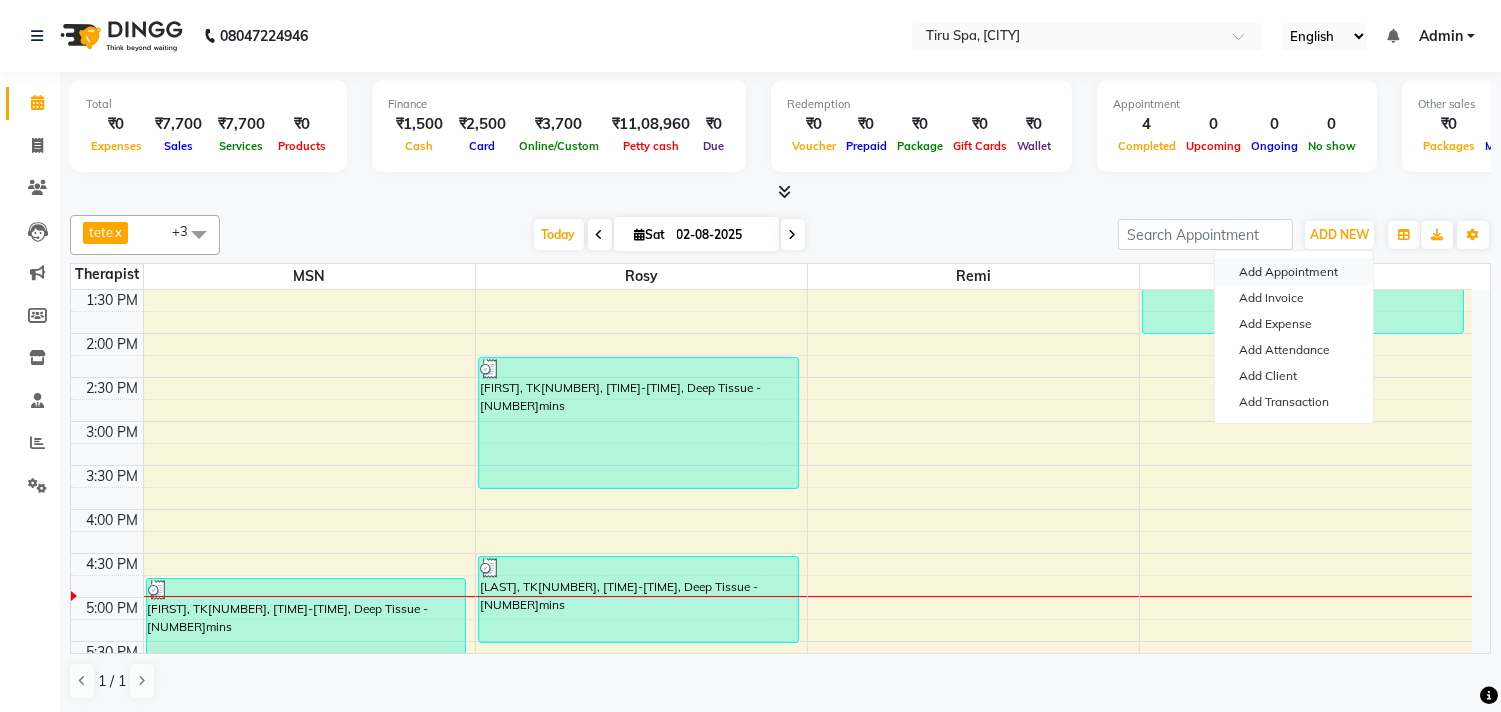 click on "Add Appointment" at bounding box center (1294, 272) 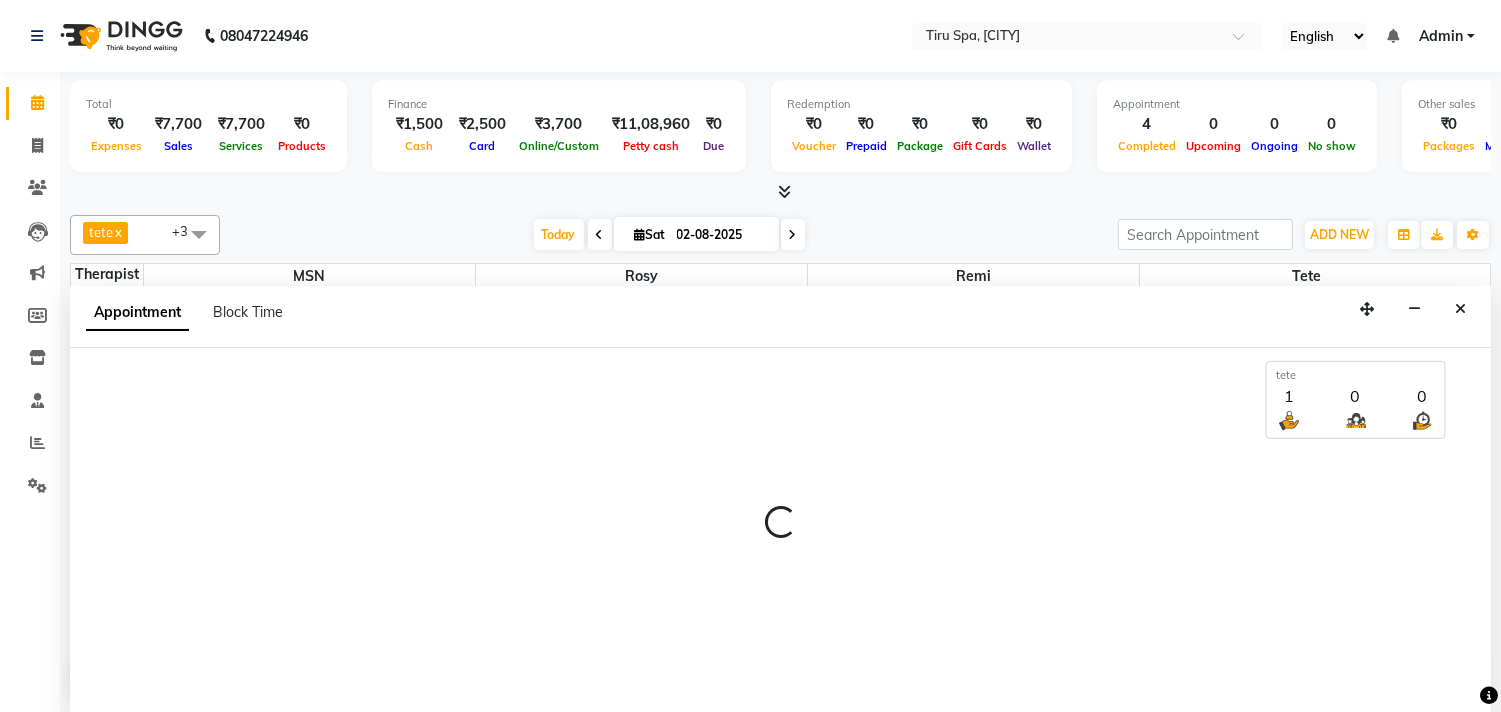 select on "tentative" 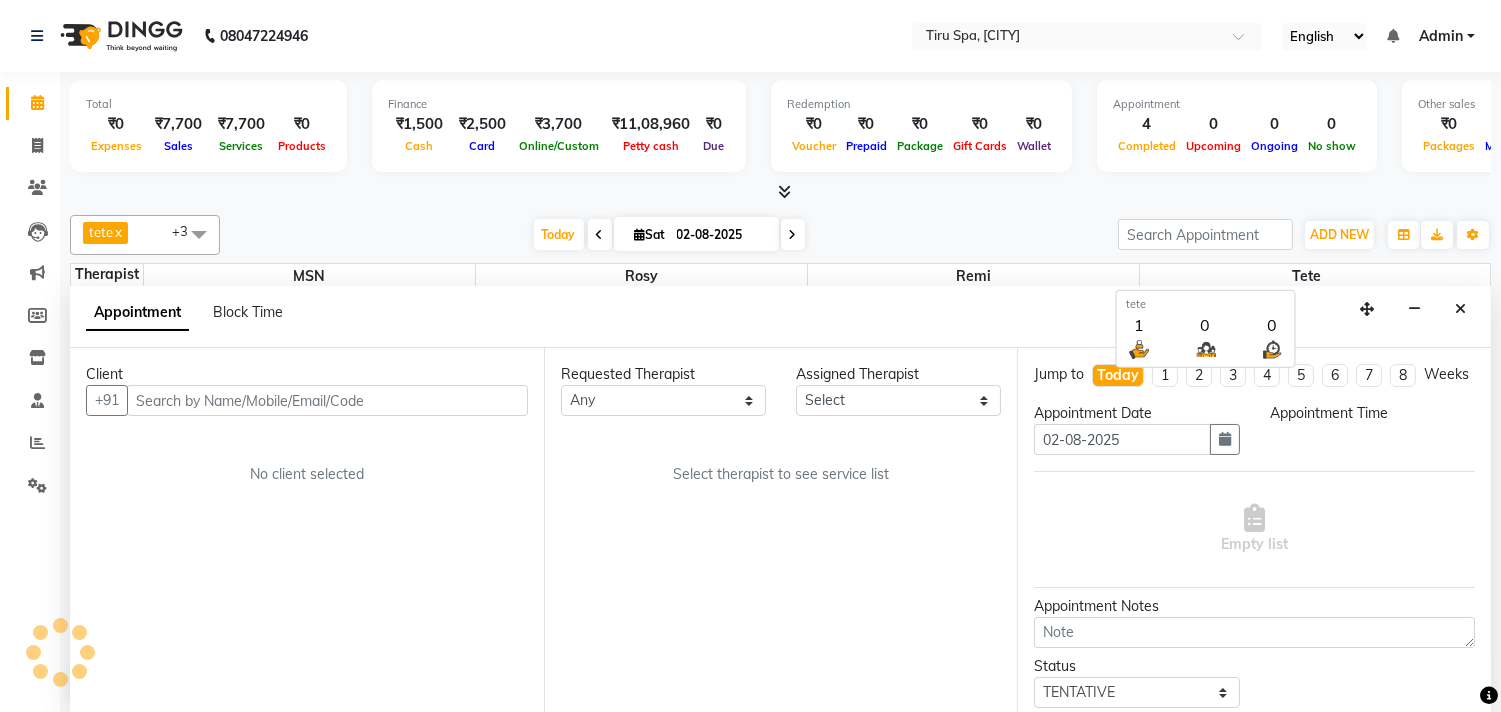 scroll, scrollTop: 1, scrollLeft: 0, axis: vertical 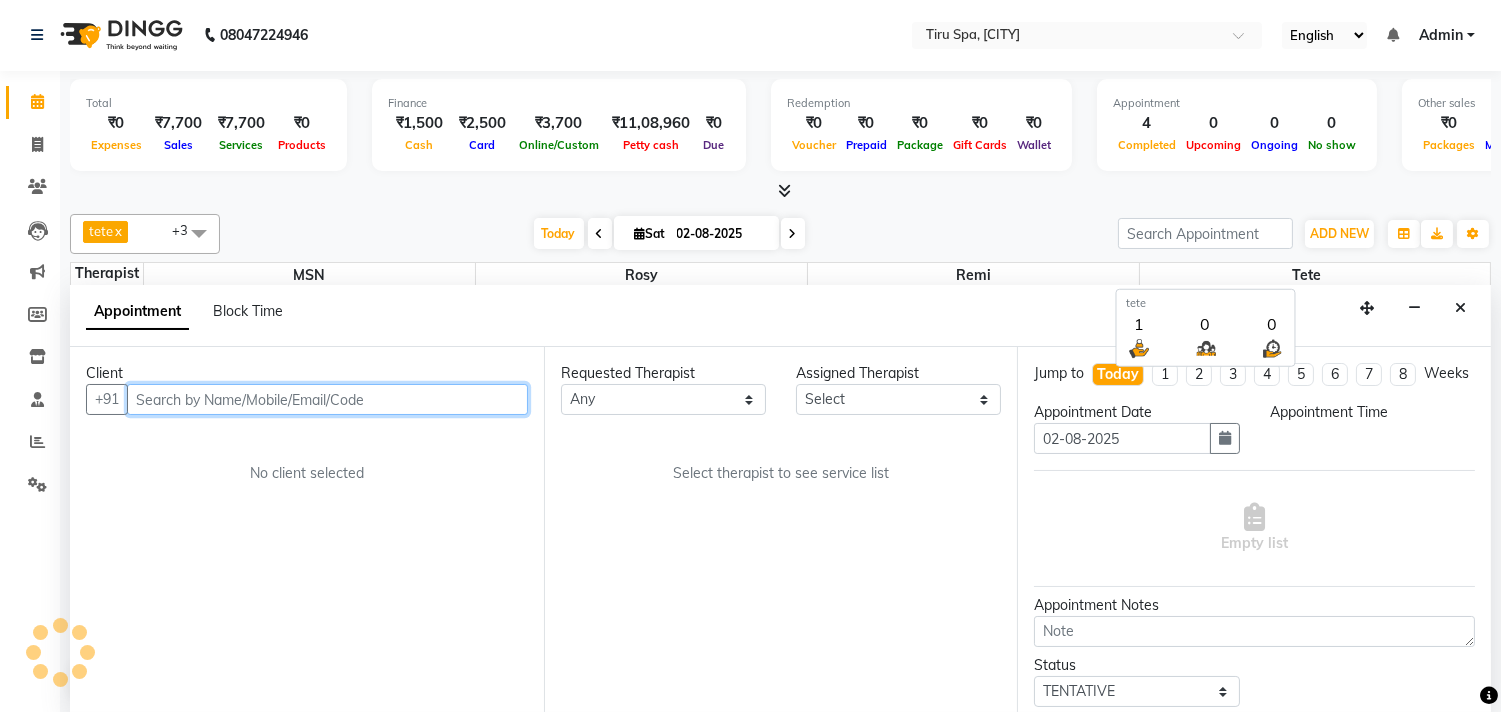 select on "660" 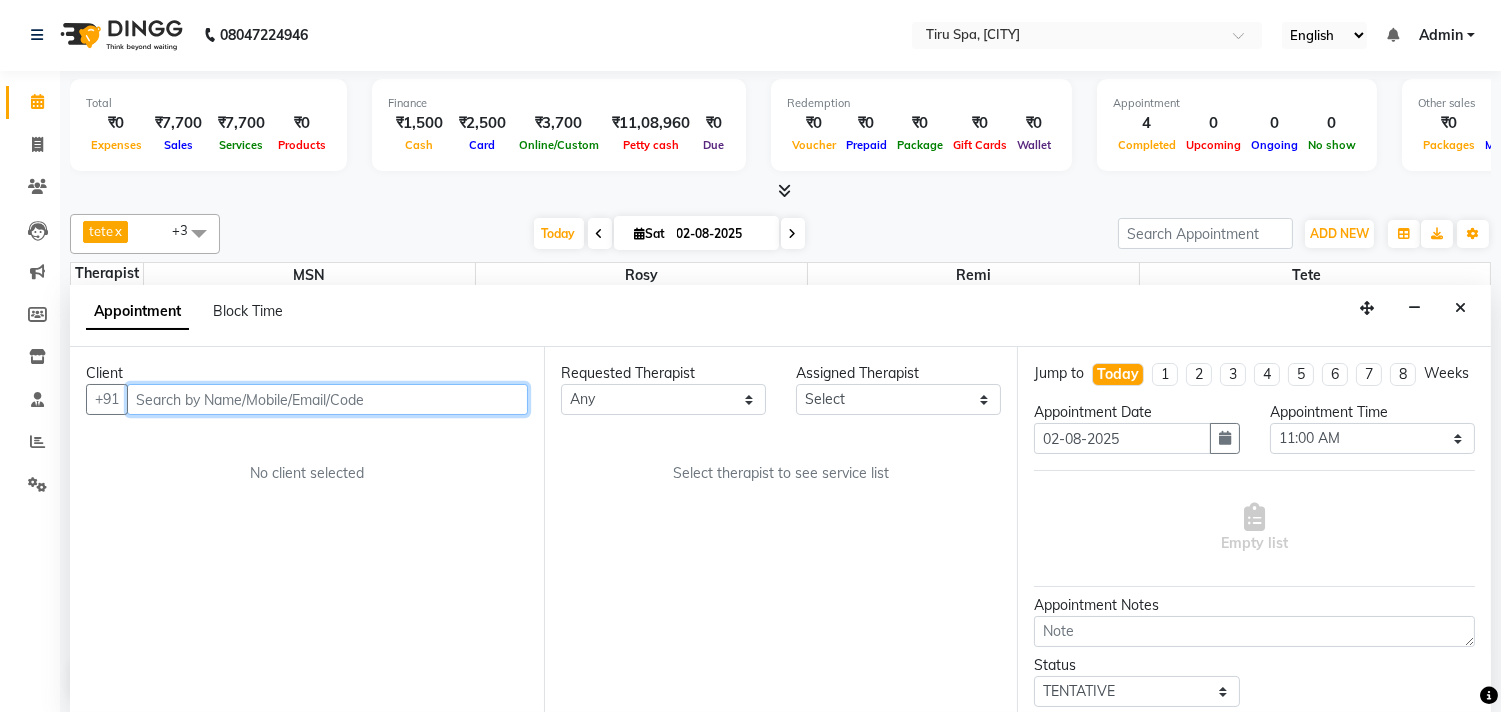 click at bounding box center (327, 399) 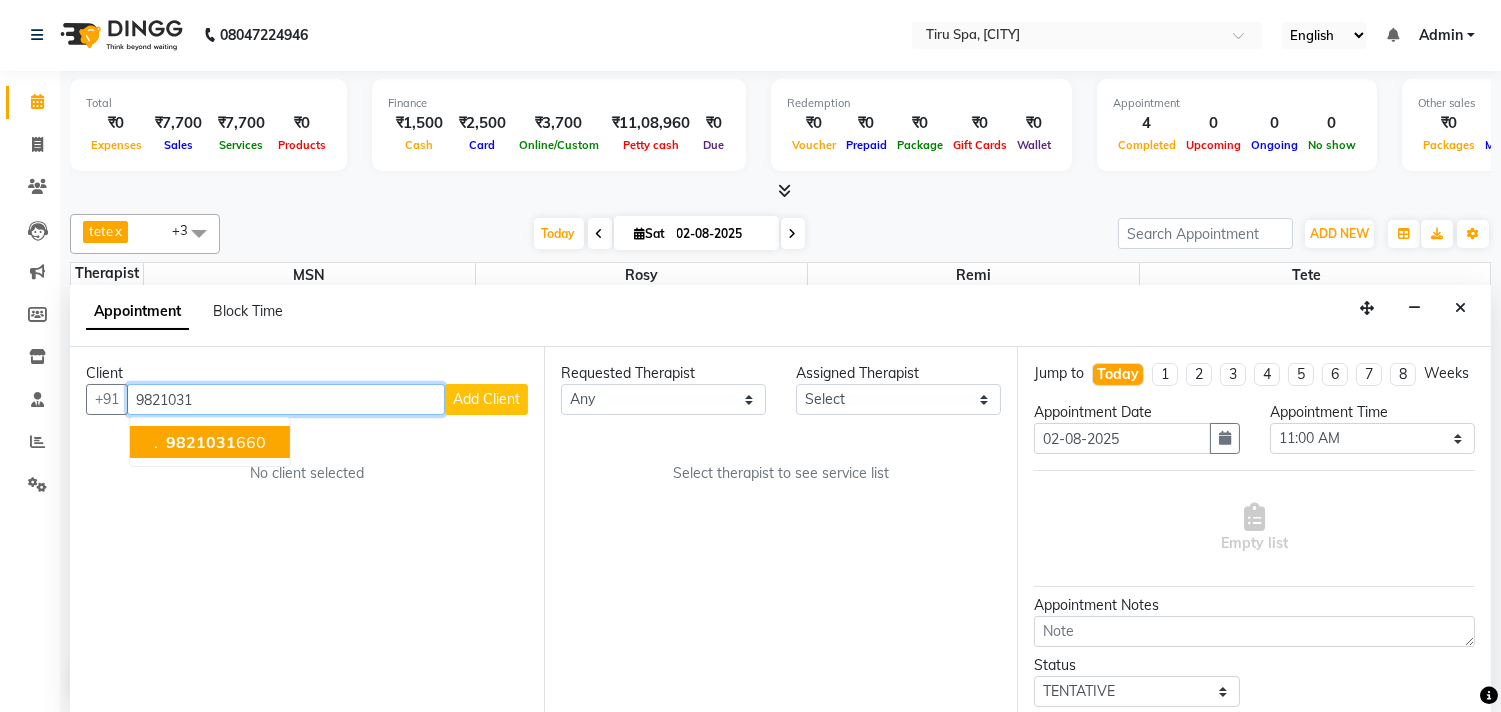 click on "9821031" at bounding box center (201, 442) 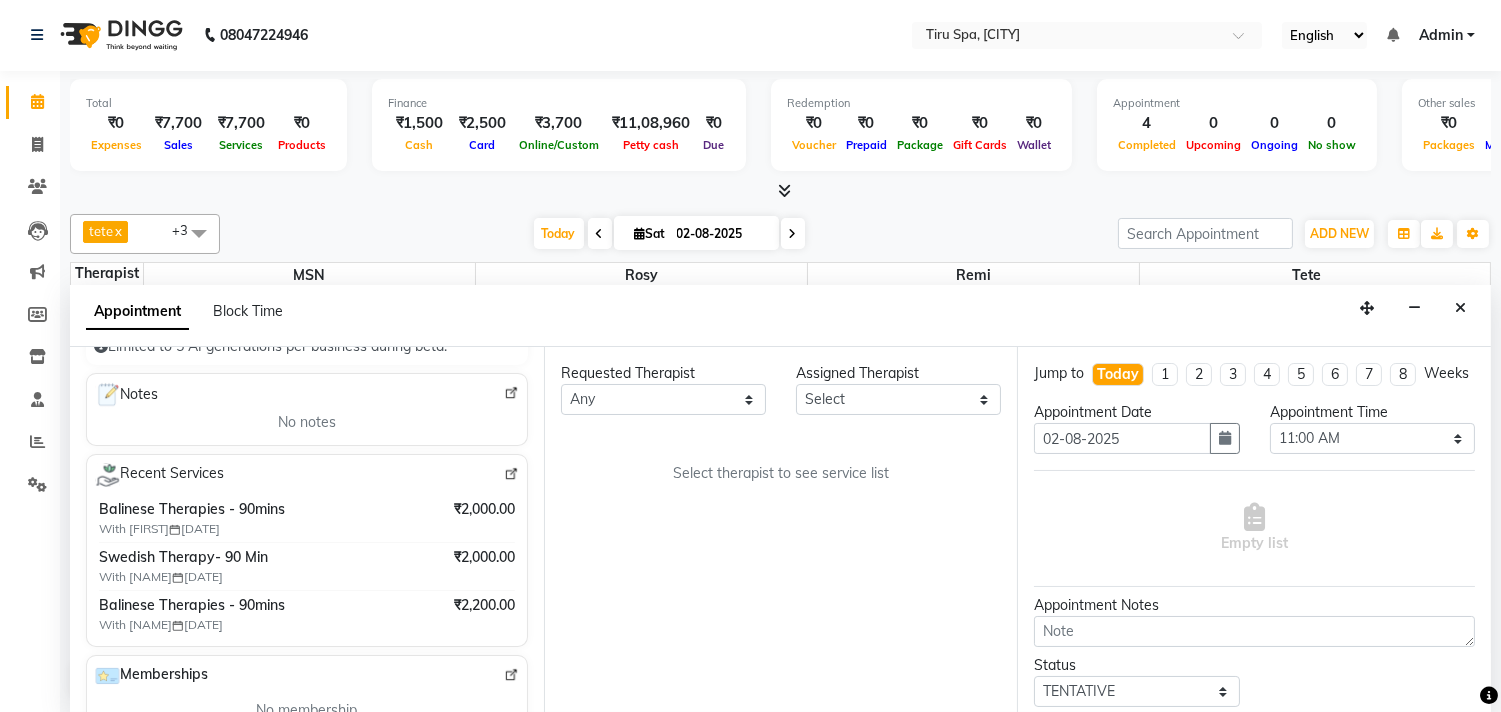 scroll, scrollTop: 0, scrollLeft: 0, axis: both 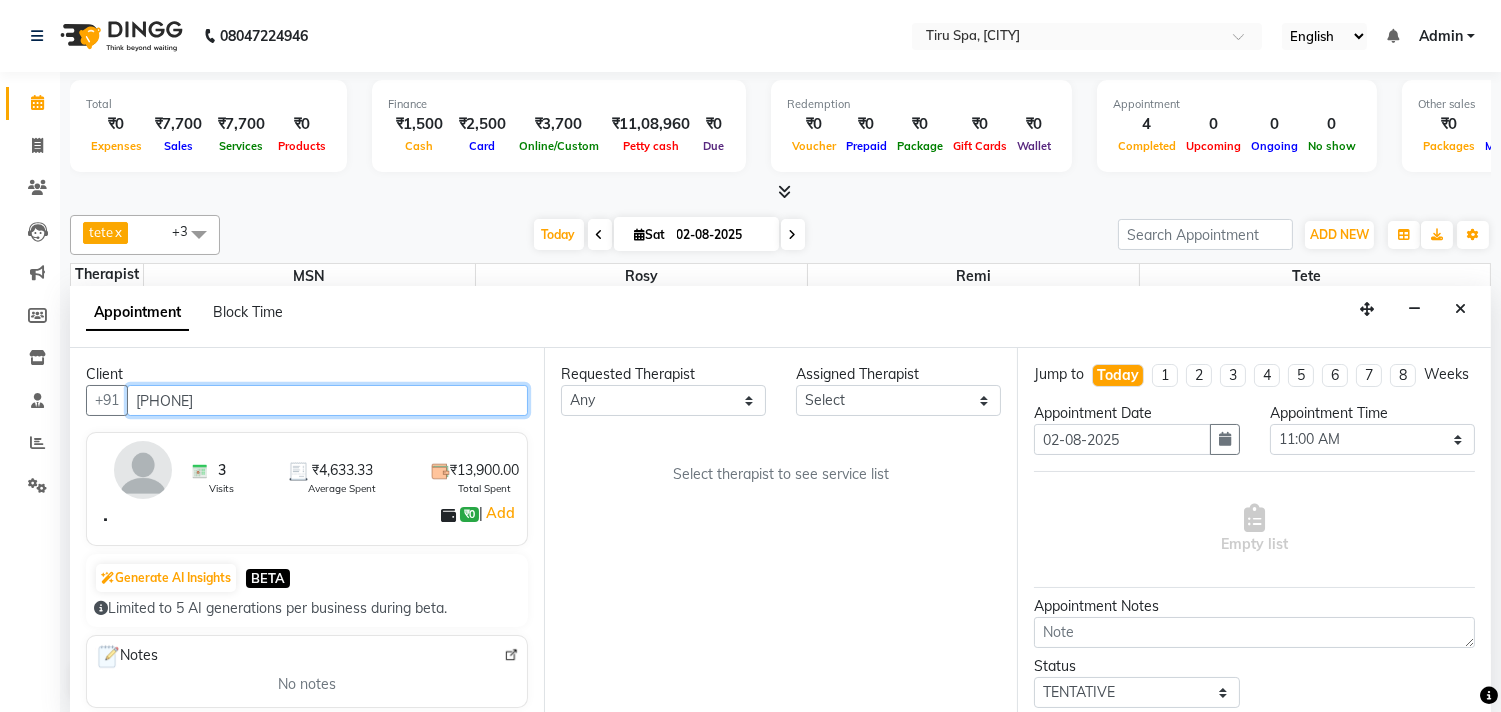 type on "[PHONE]" 